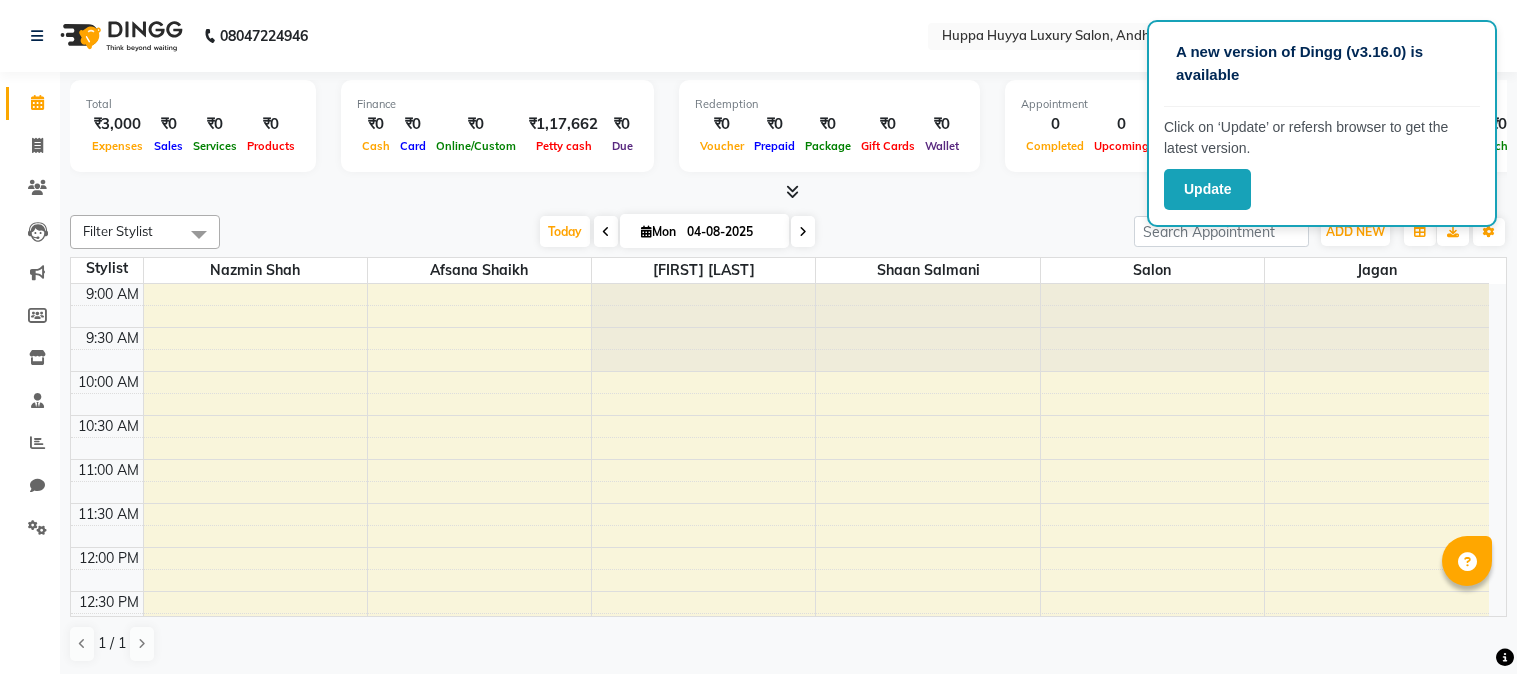scroll, scrollTop: 0, scrollLeft: 0, axis: both 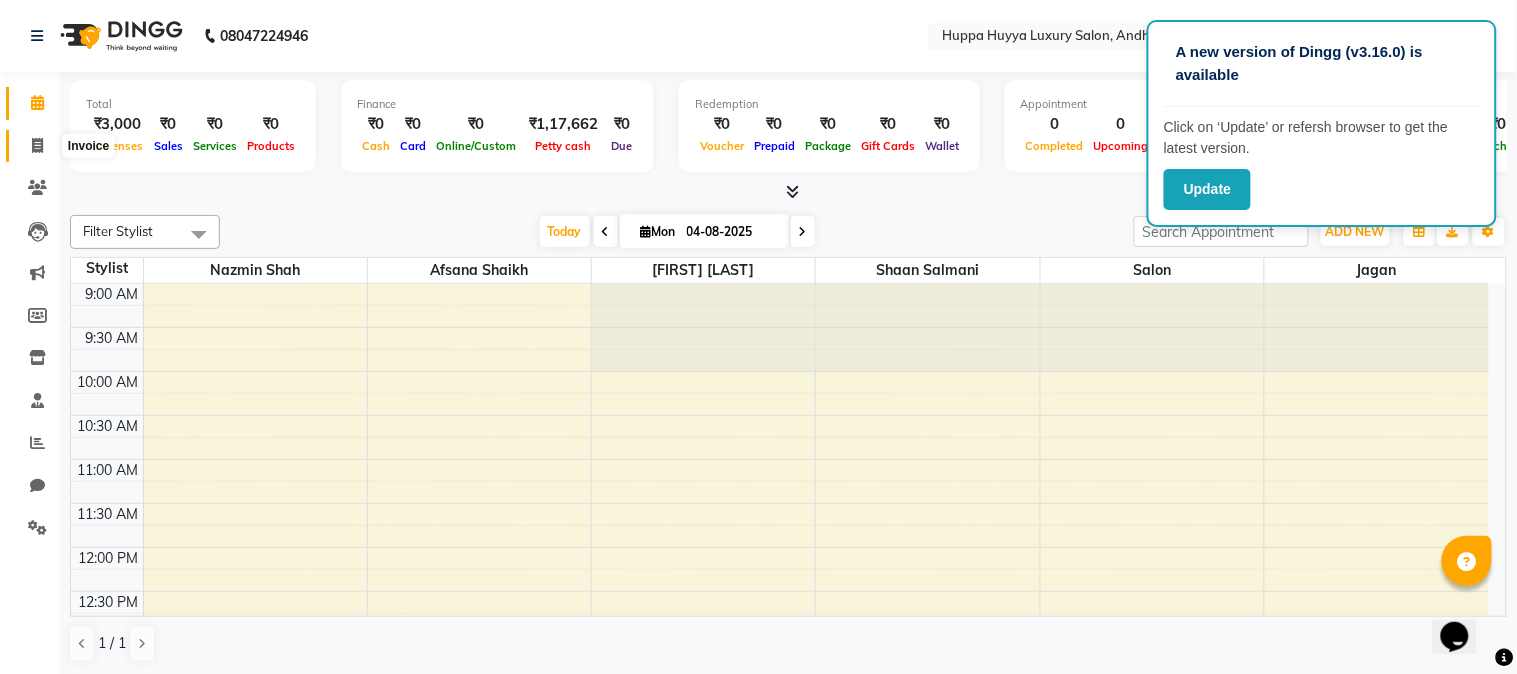 click 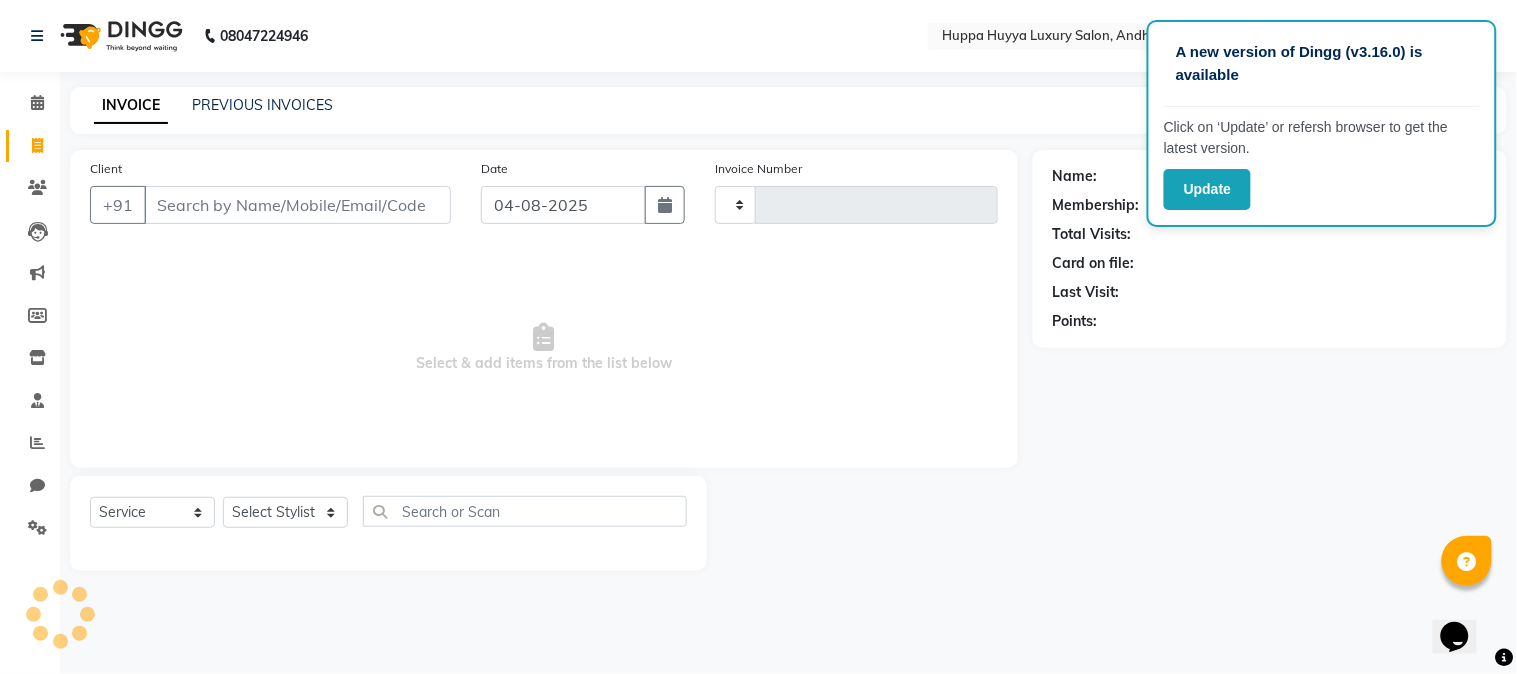 type on "1589" 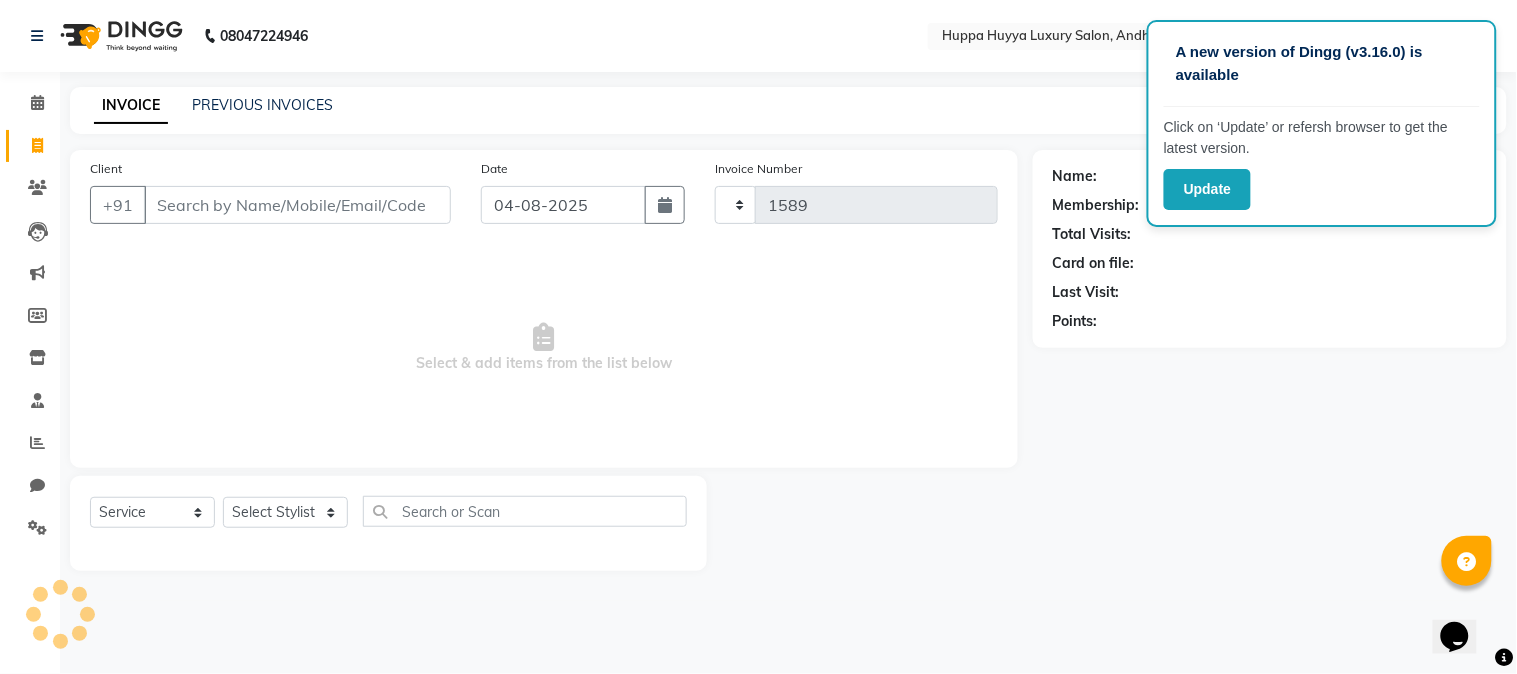 select on "7752" 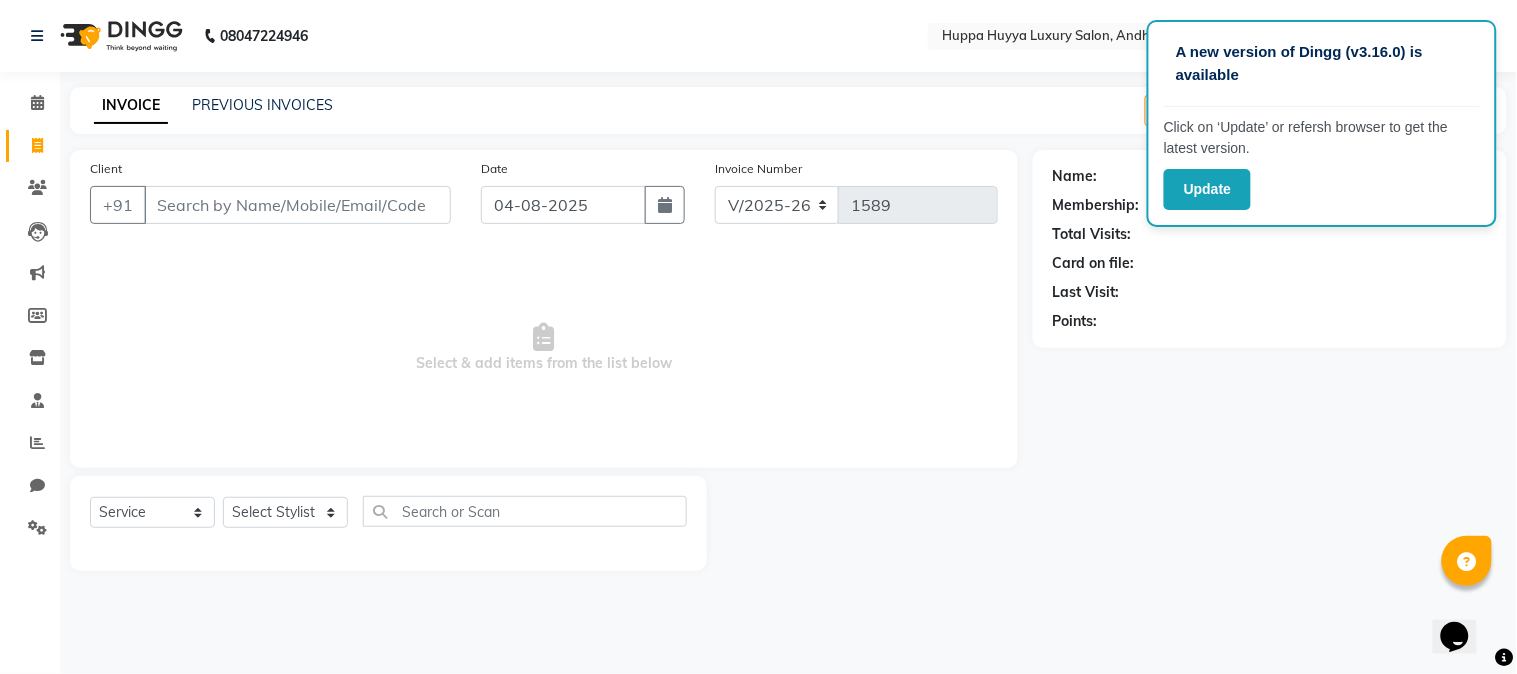 click on "Client" at bounding box center (297, 205) 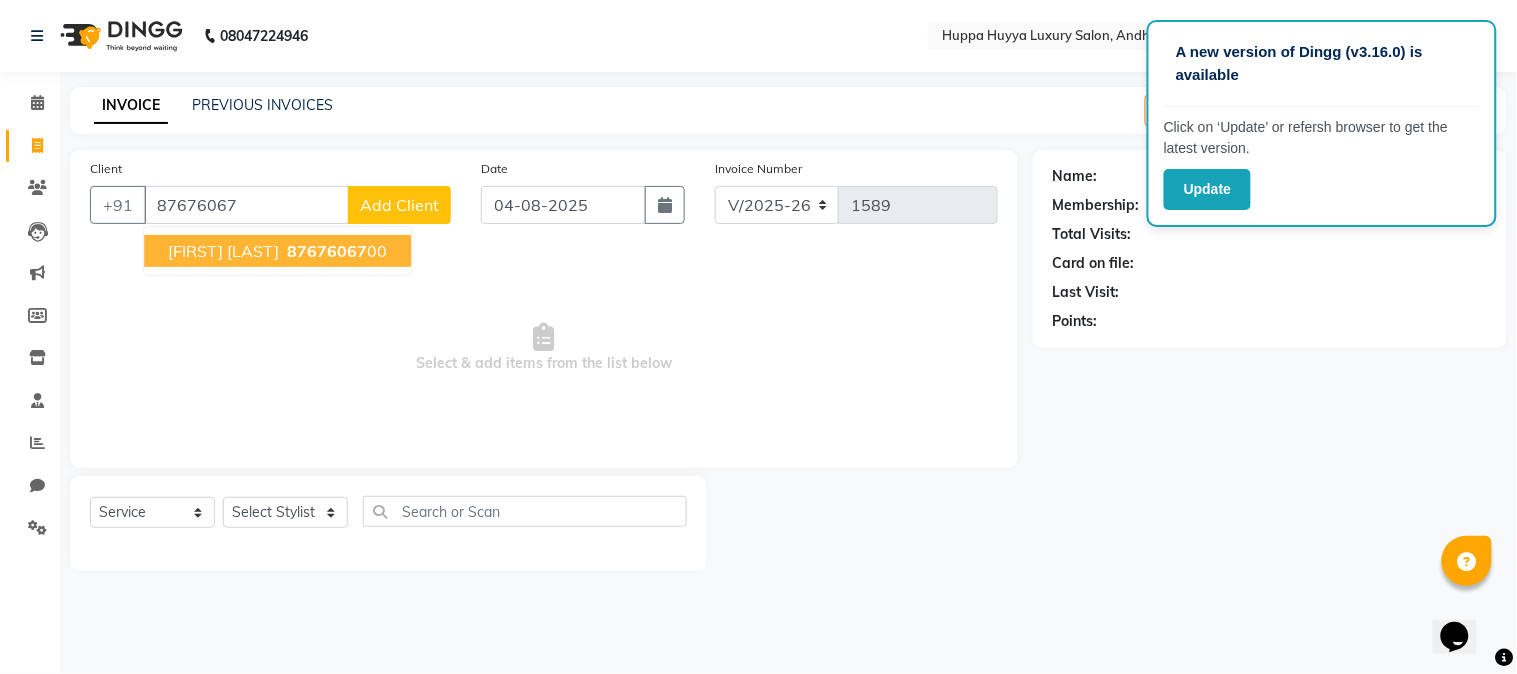 click on "87676067" at bounding box center (327, 251) 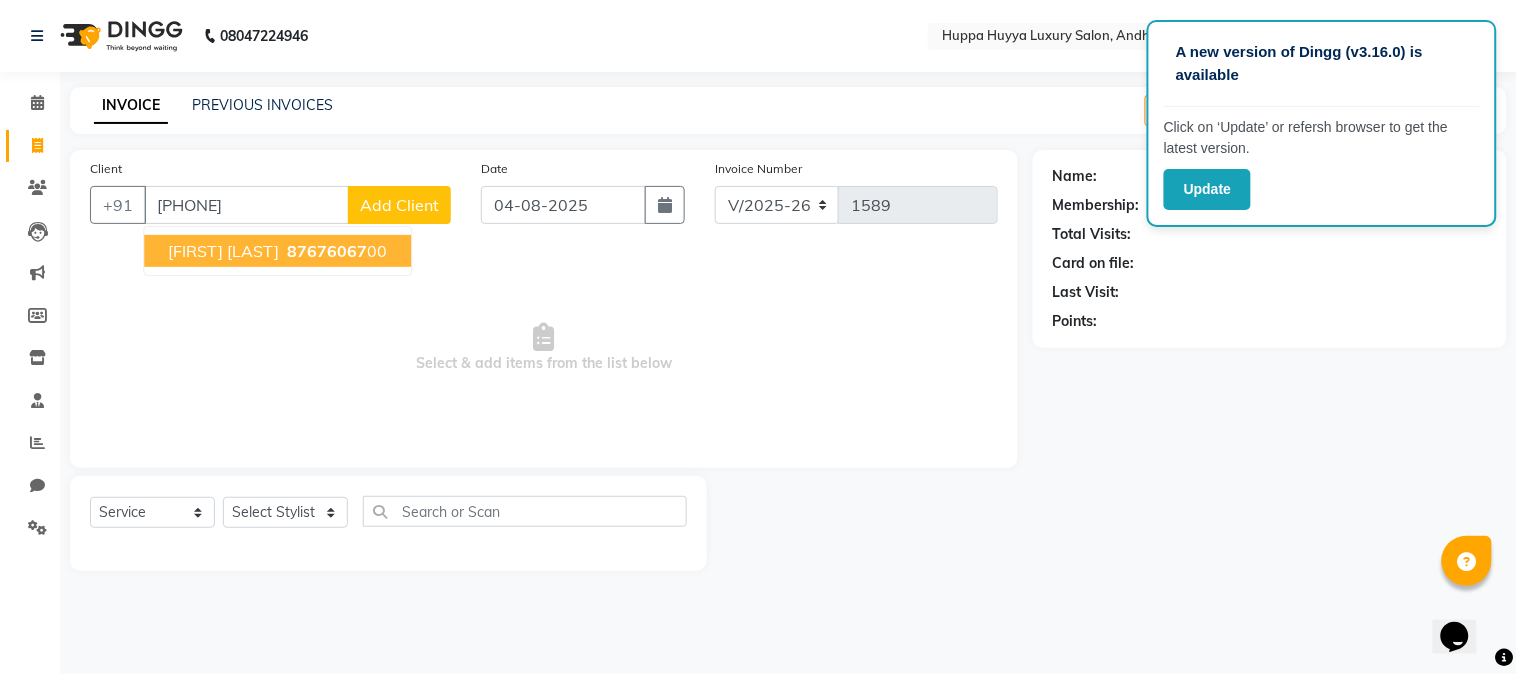 type on "8767606700" 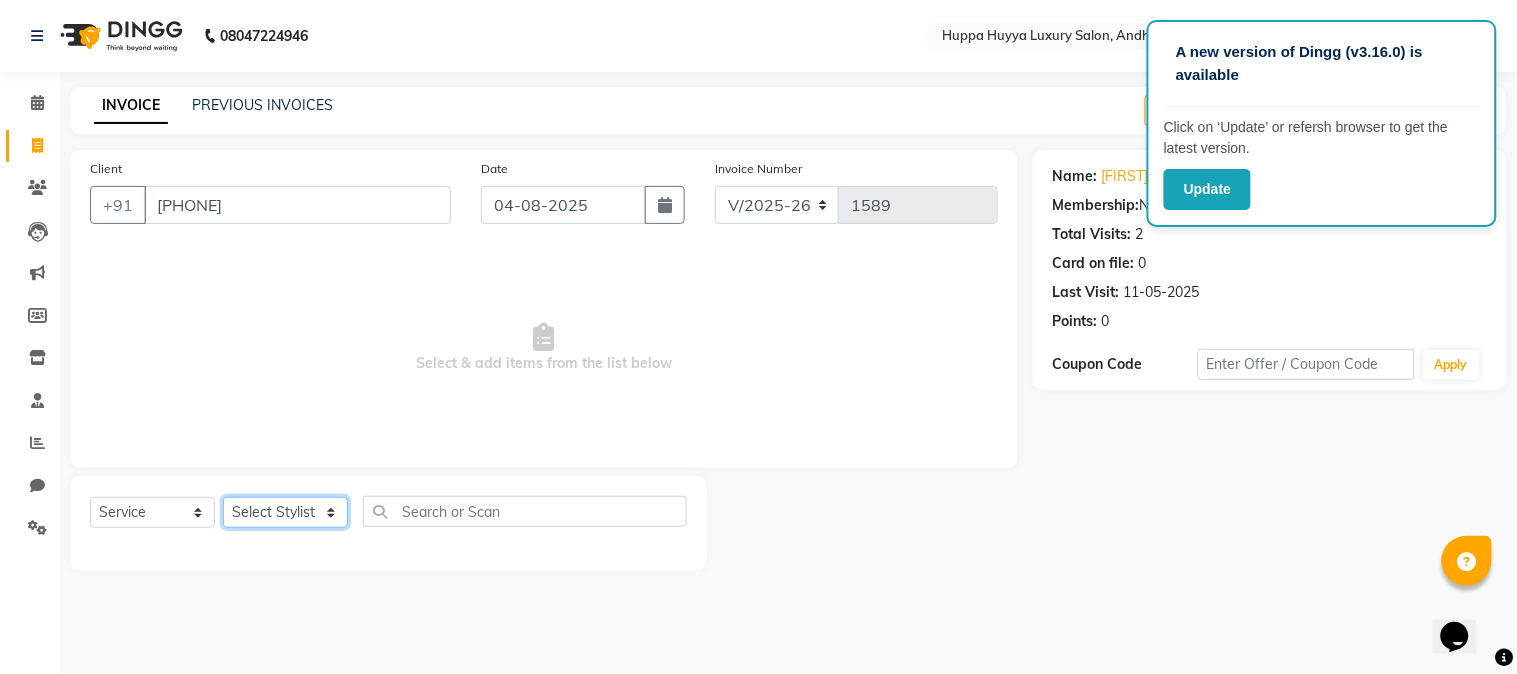 click on "Select Stylist Afsana Shaikh Jagan Nazmin Shah Salim  Mansoori Salon Shaan Salmani" 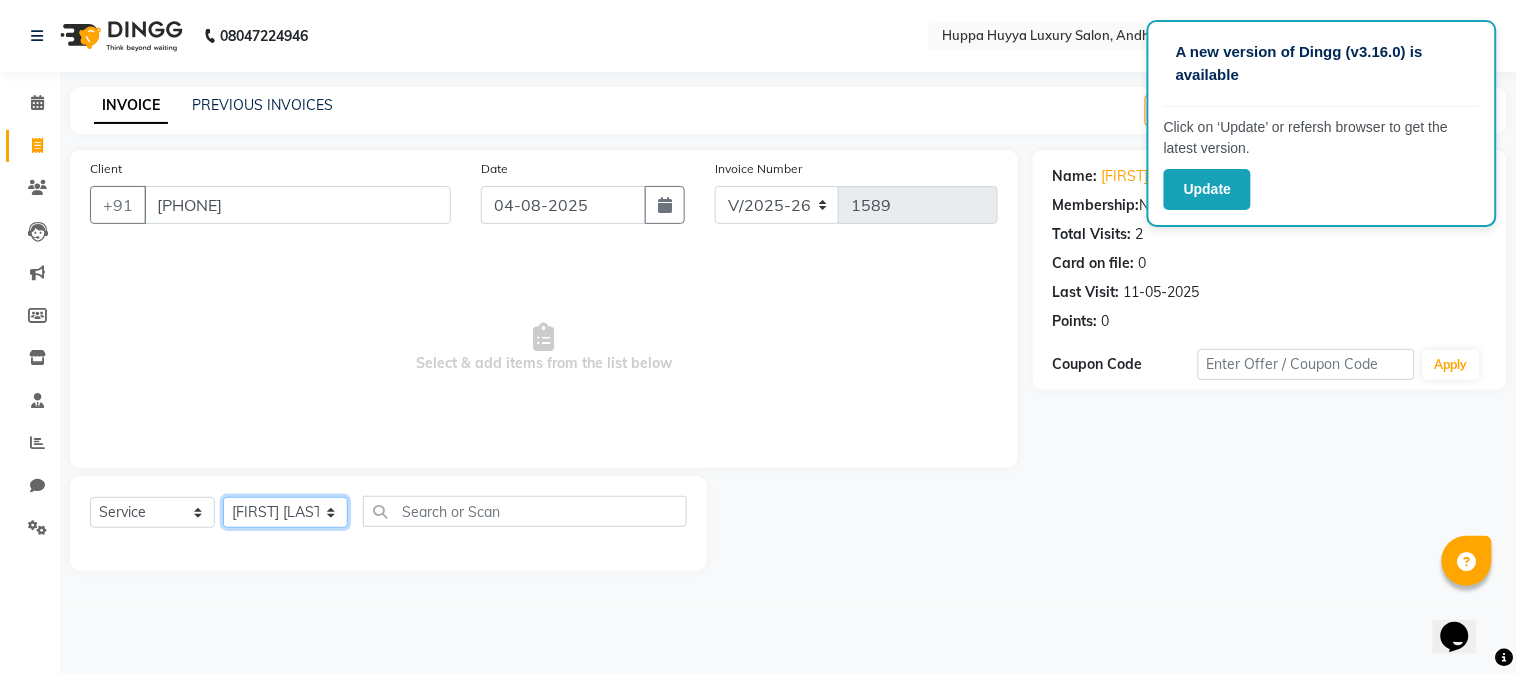 click on "Select Stylist Afsana Shaikh Jagan Nazmin Shah Salim  Mansoori Salon Shaan Salmani" 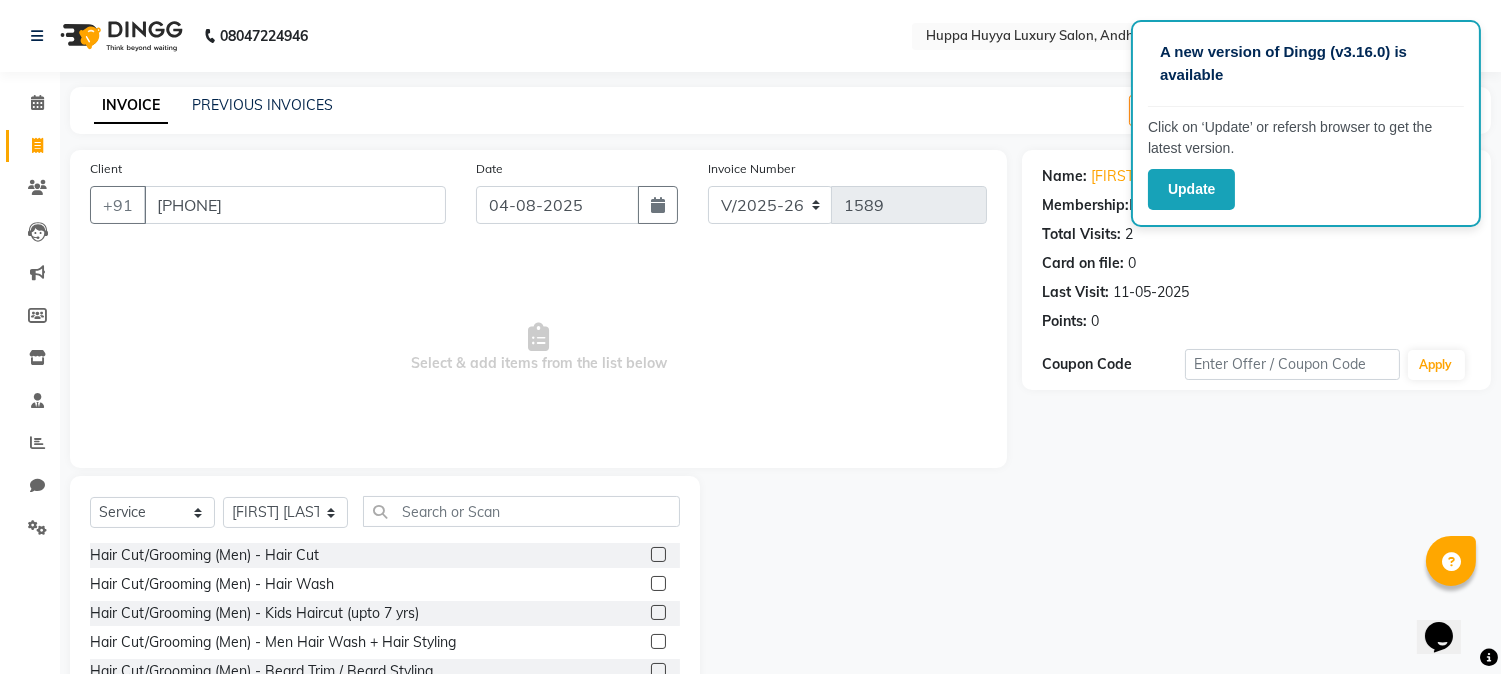 click 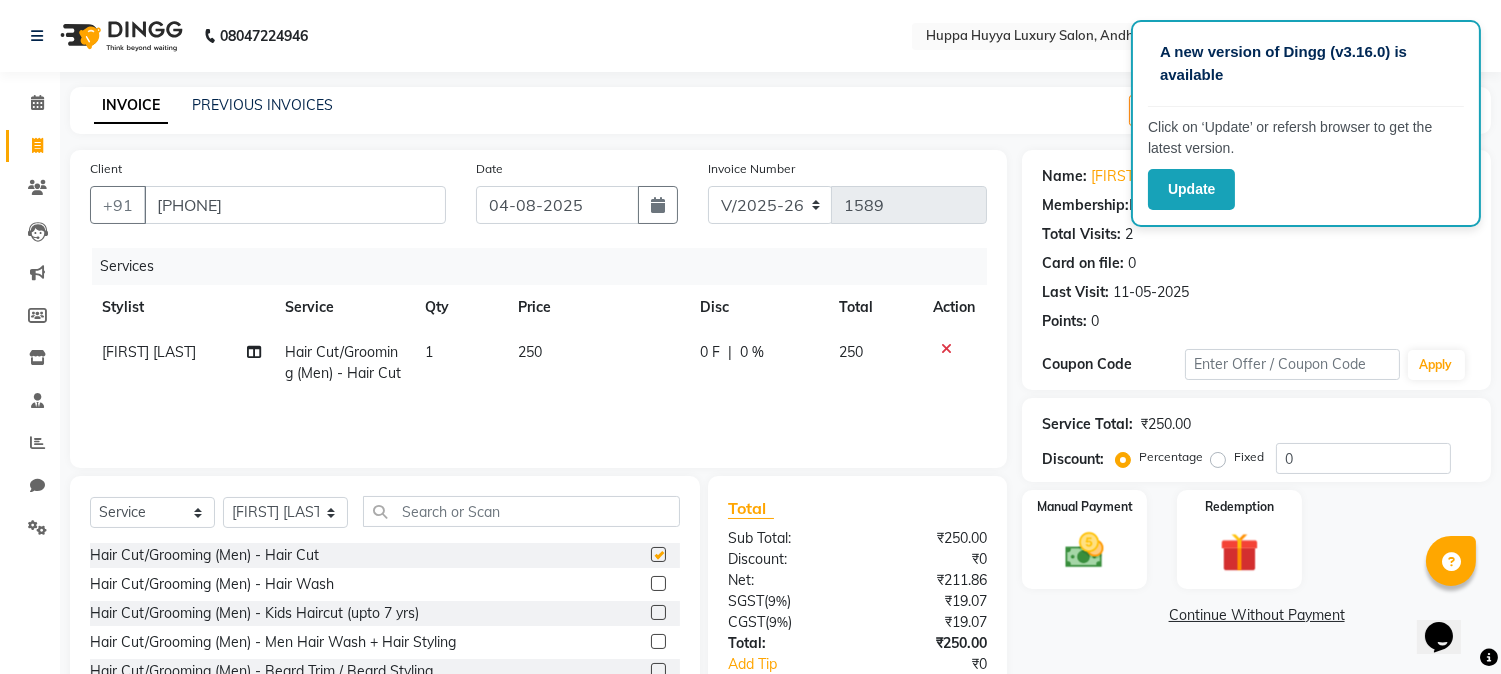 scroll, scrollTop: 111, scrollLeft: 0, axis: vertical 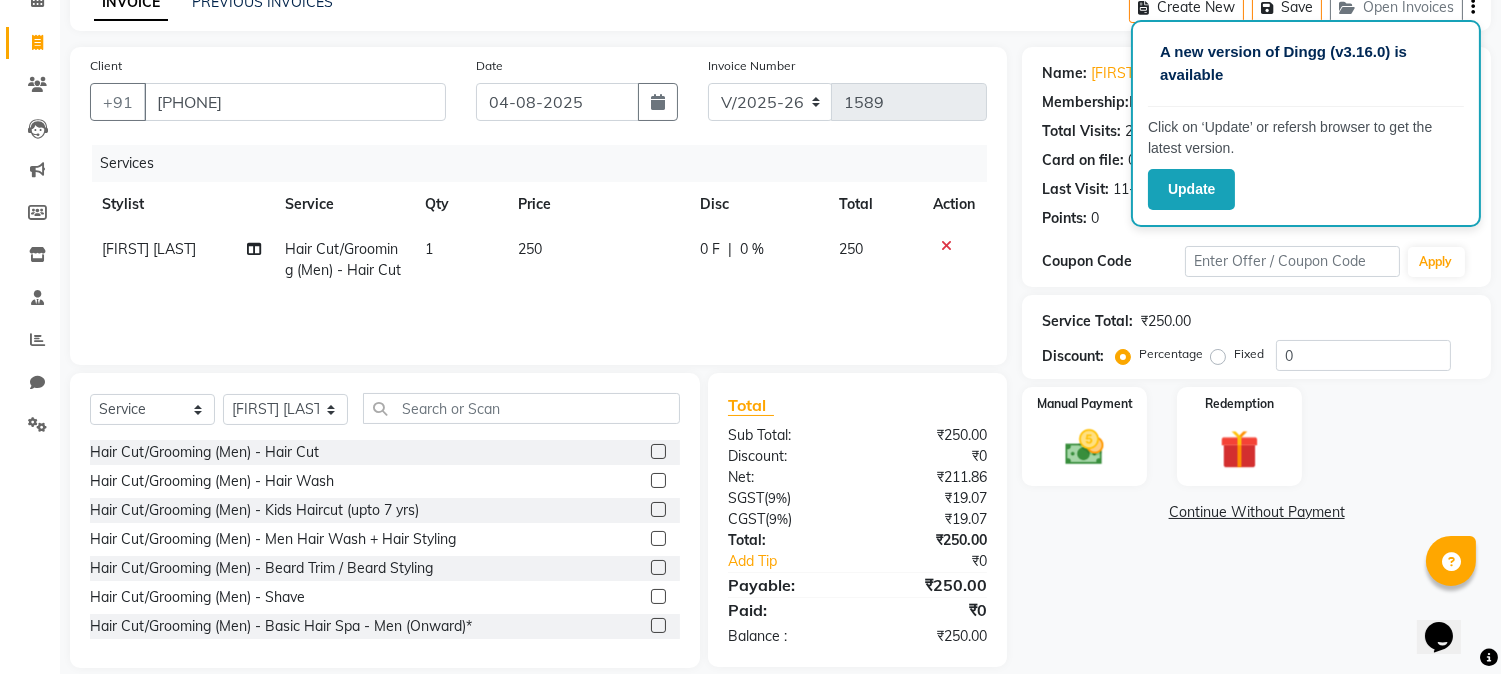 checkbox on "false" 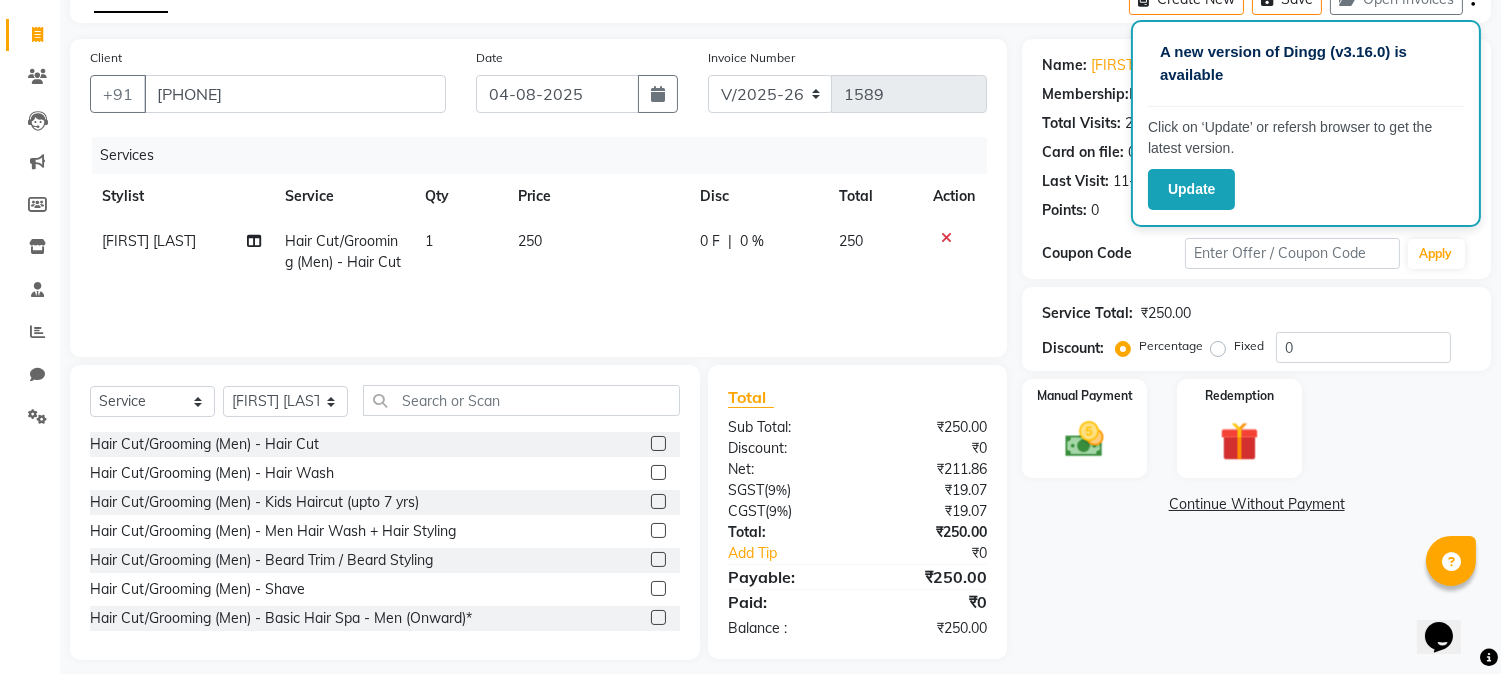 click 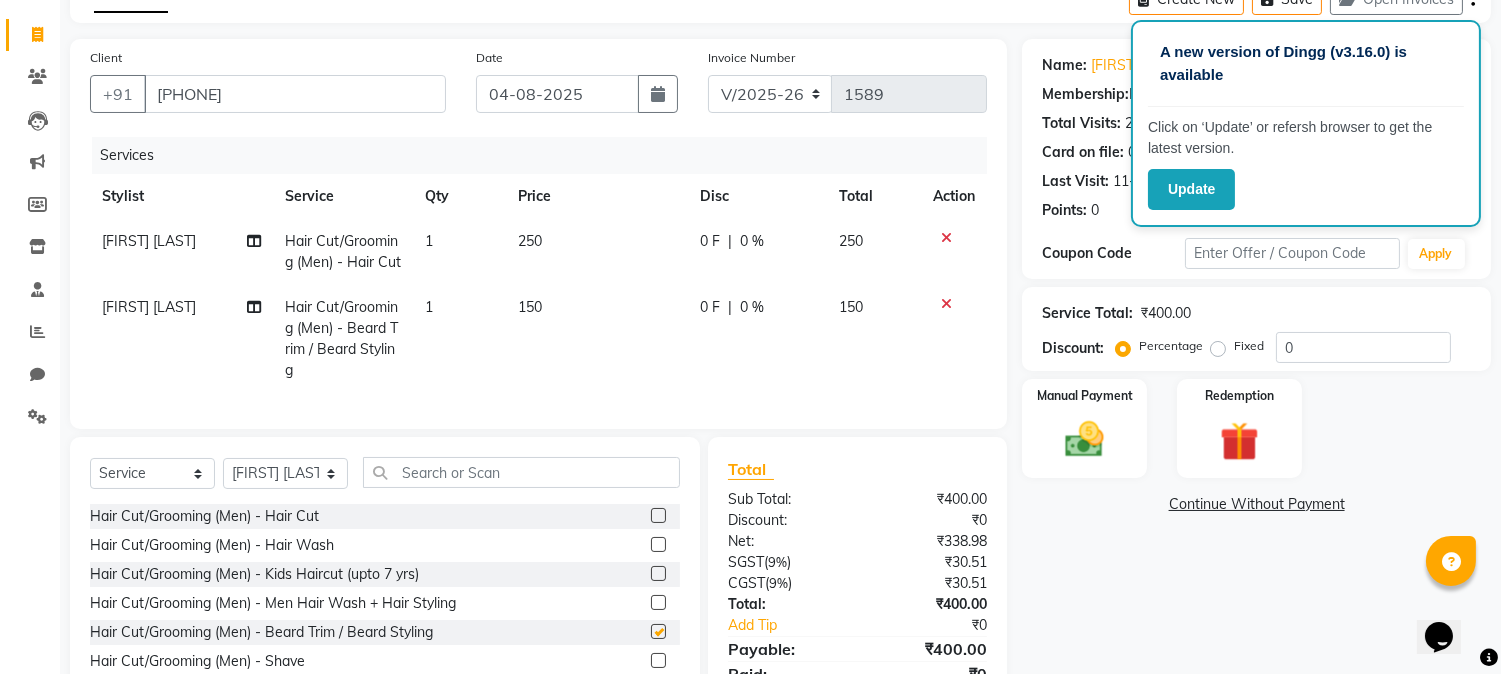 checkbox on "false" 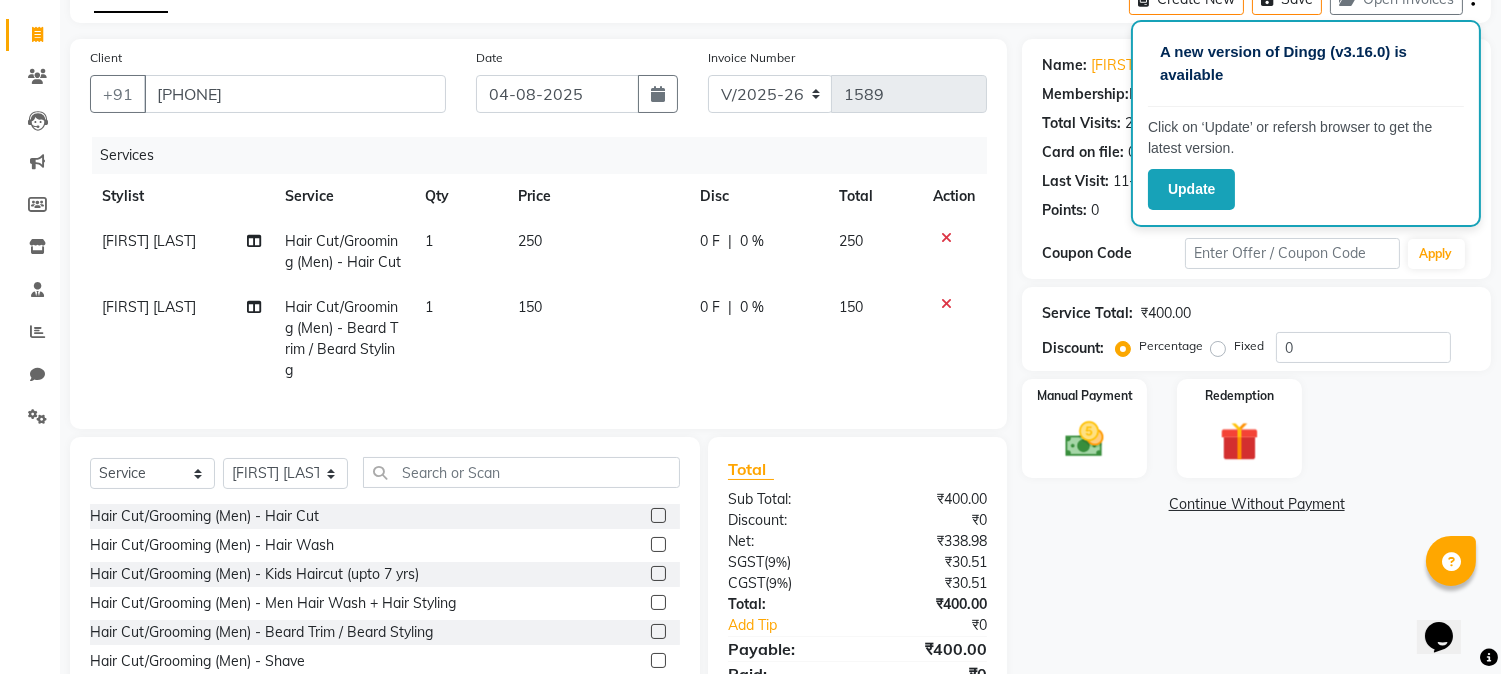 scroll, scrollTop: 236, scrollLeft: 0, axis: vertical 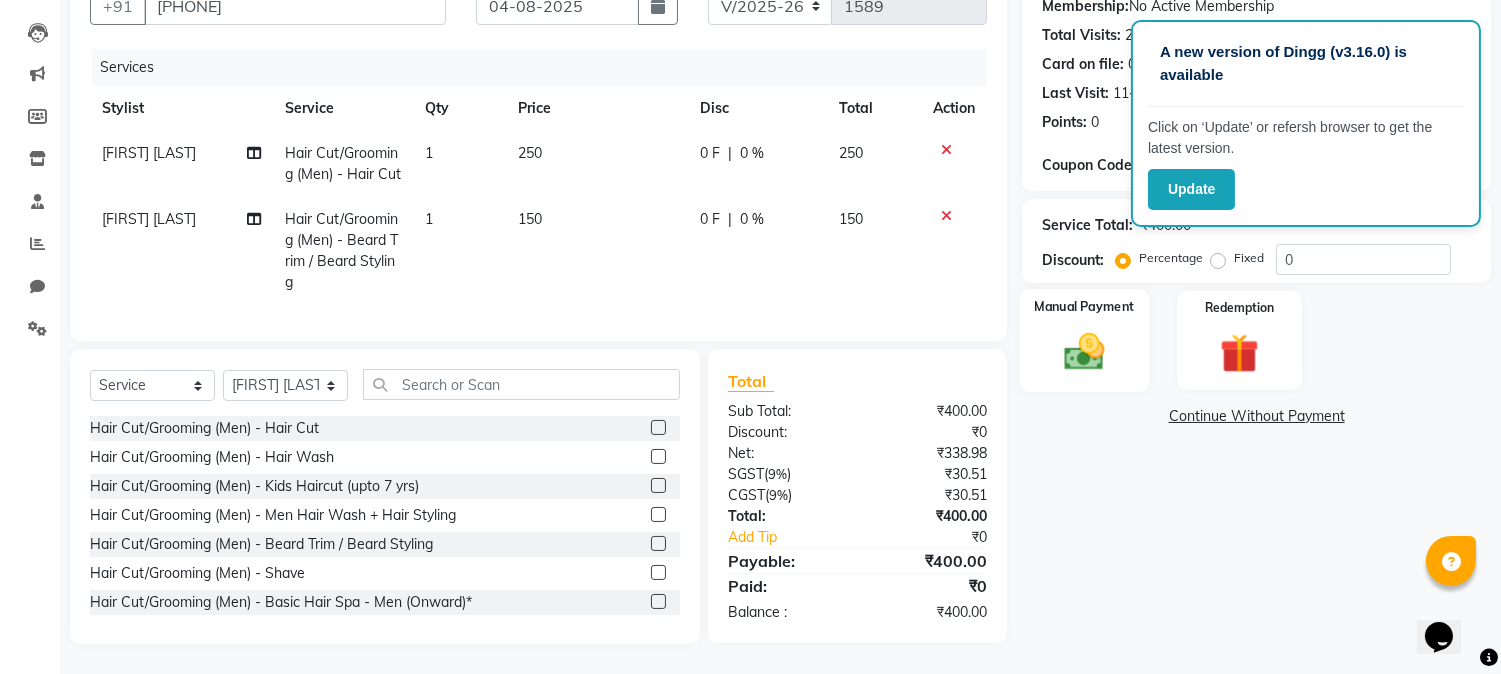 click 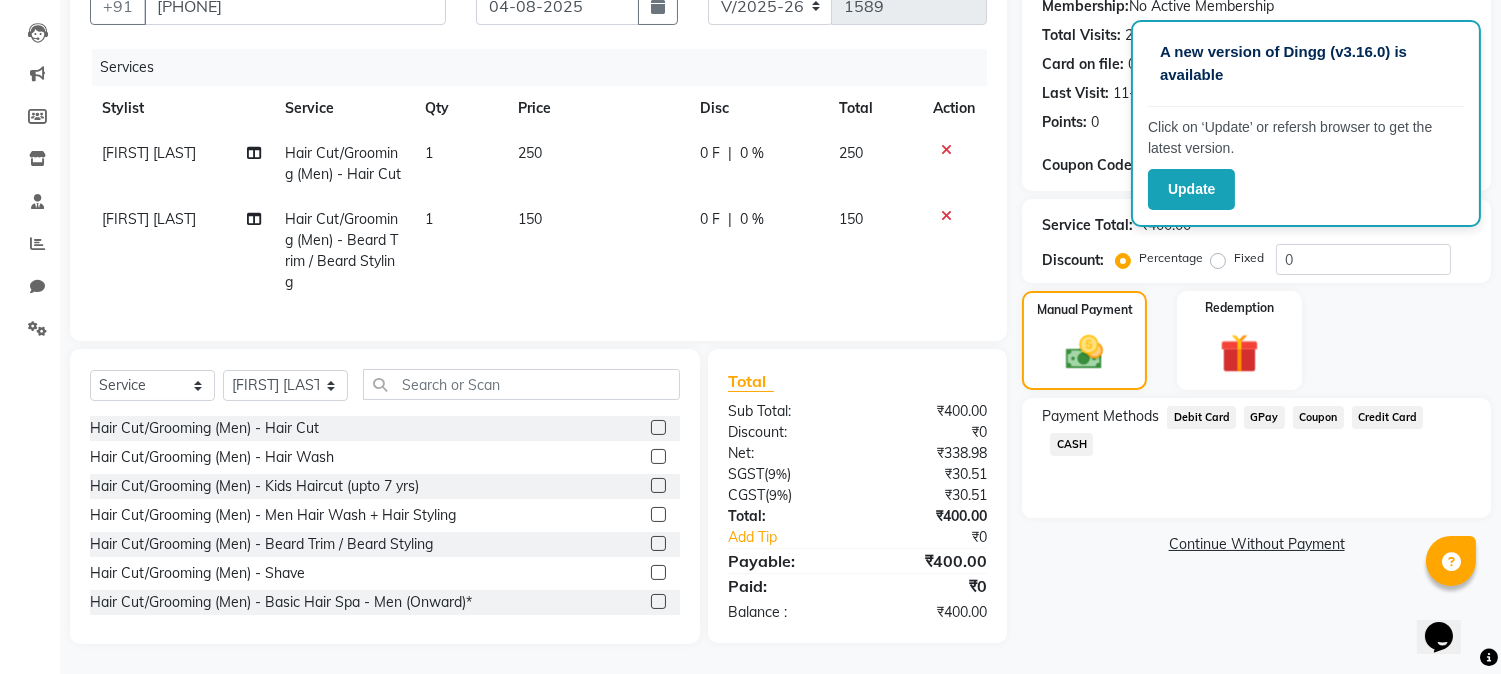 click on "GPay" 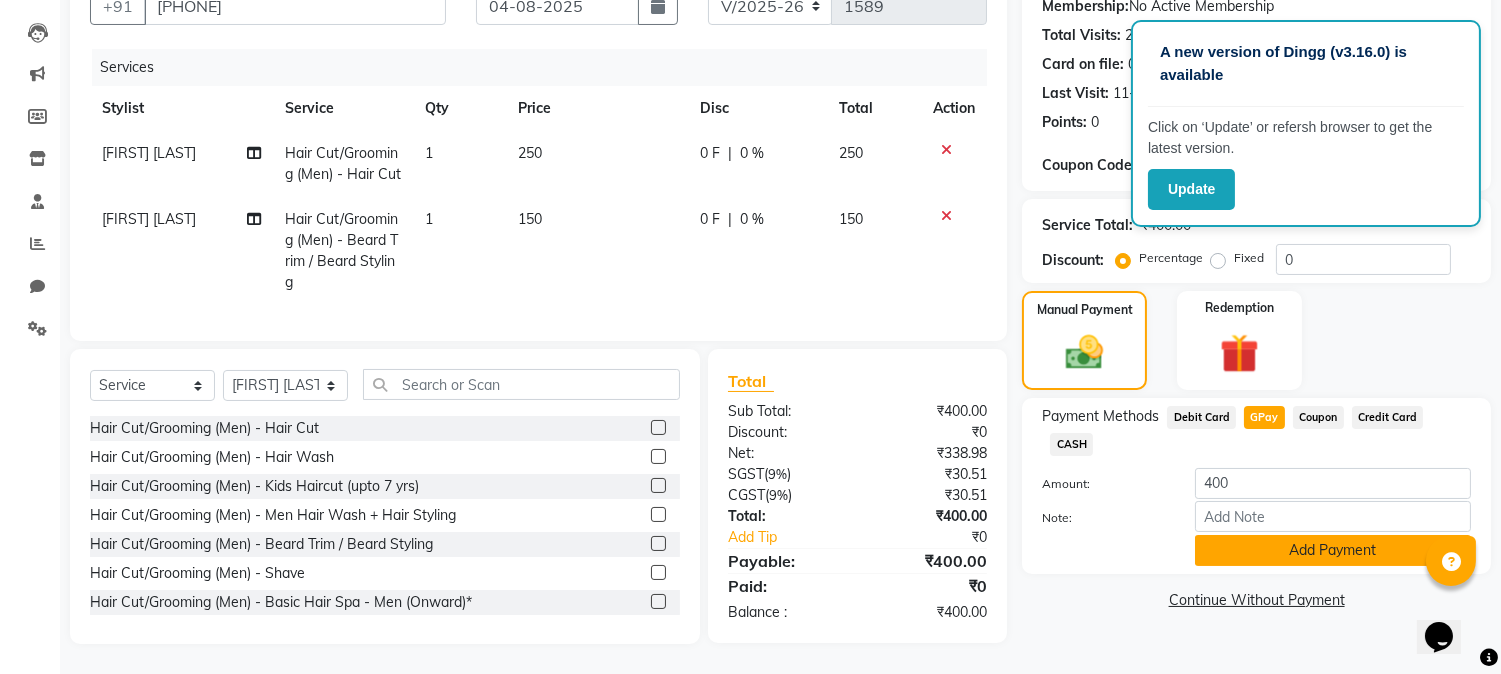 click on "Add Payment" 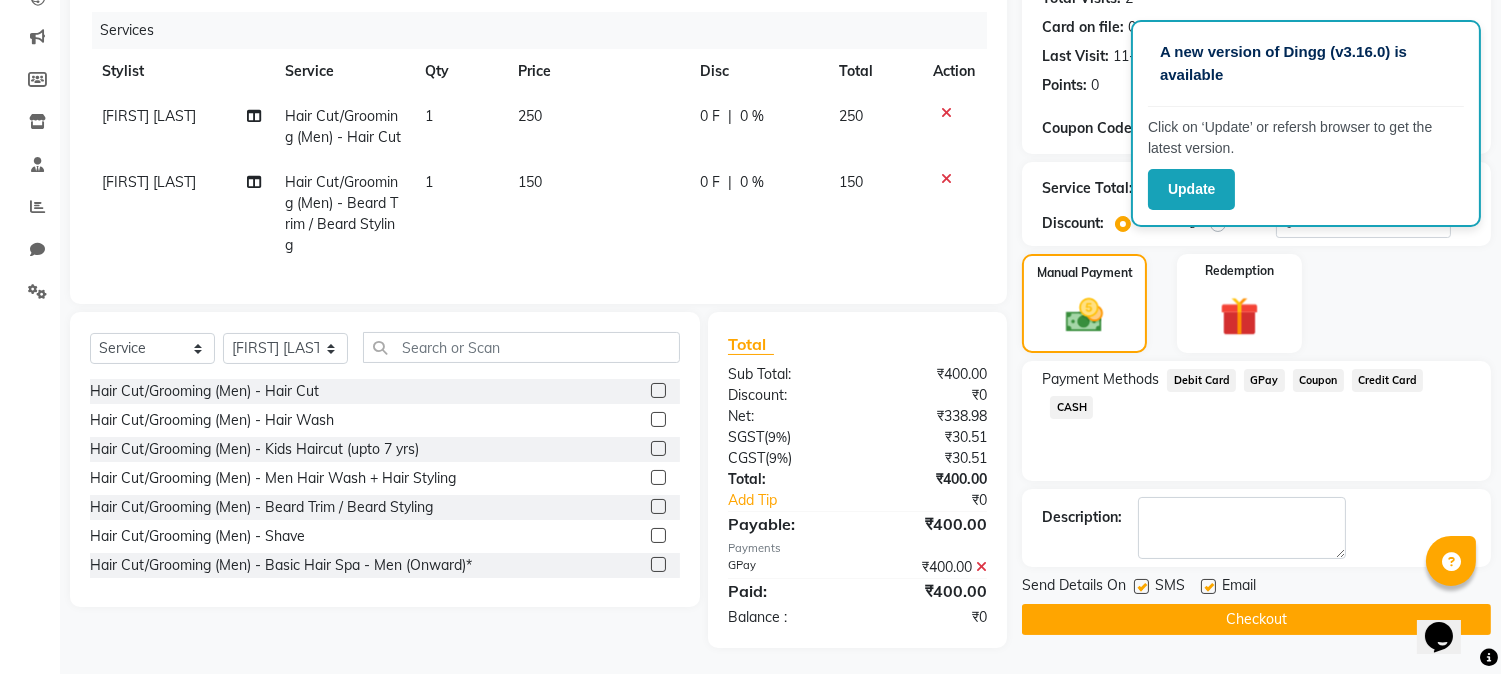 click on "Checkout" 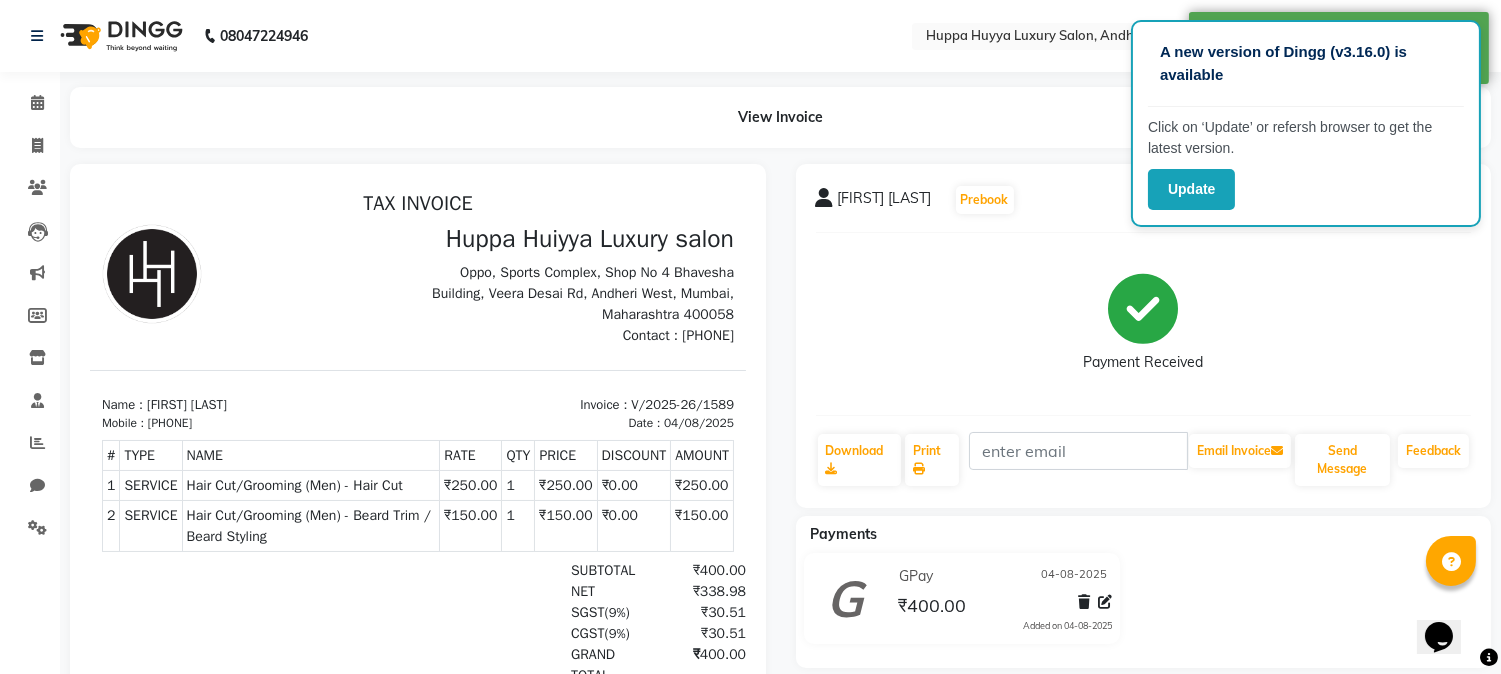scroll, scrollTop: 0, scrollLeft: 0, axis: both 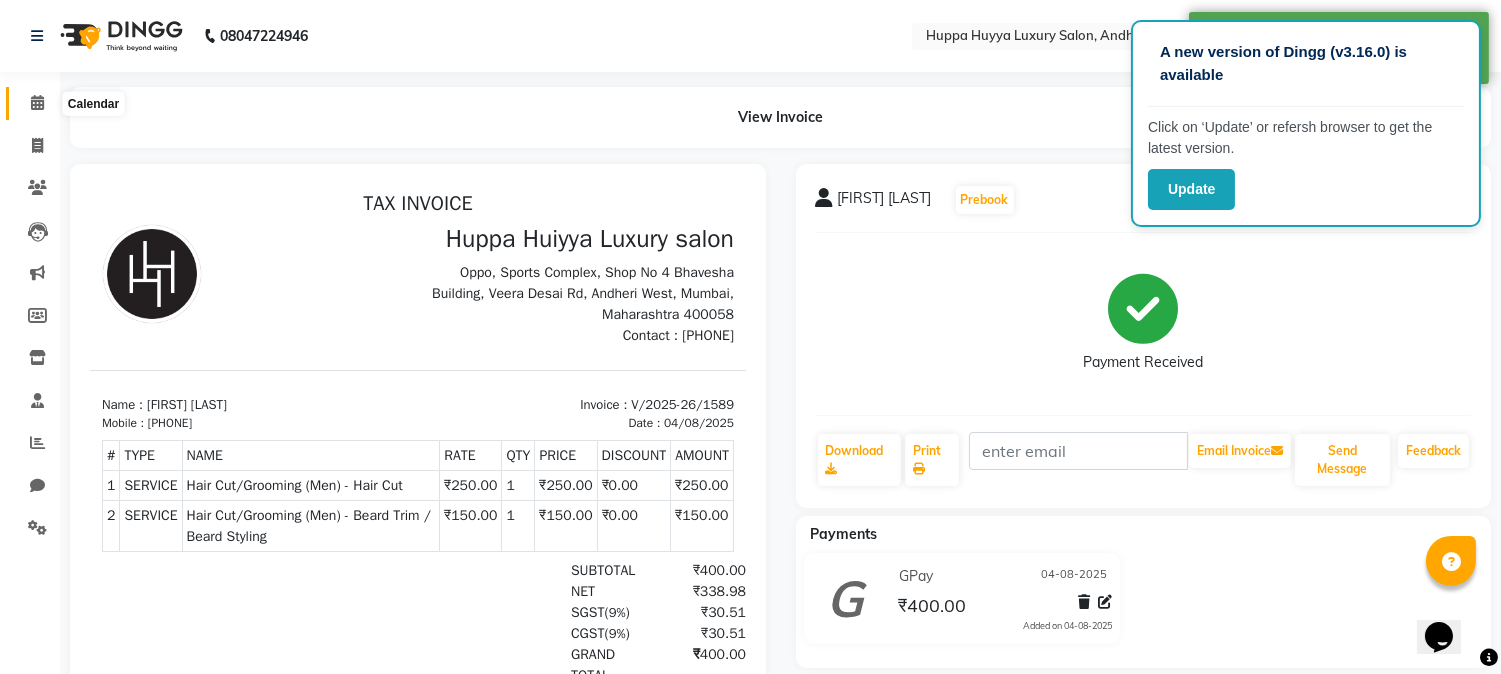 click 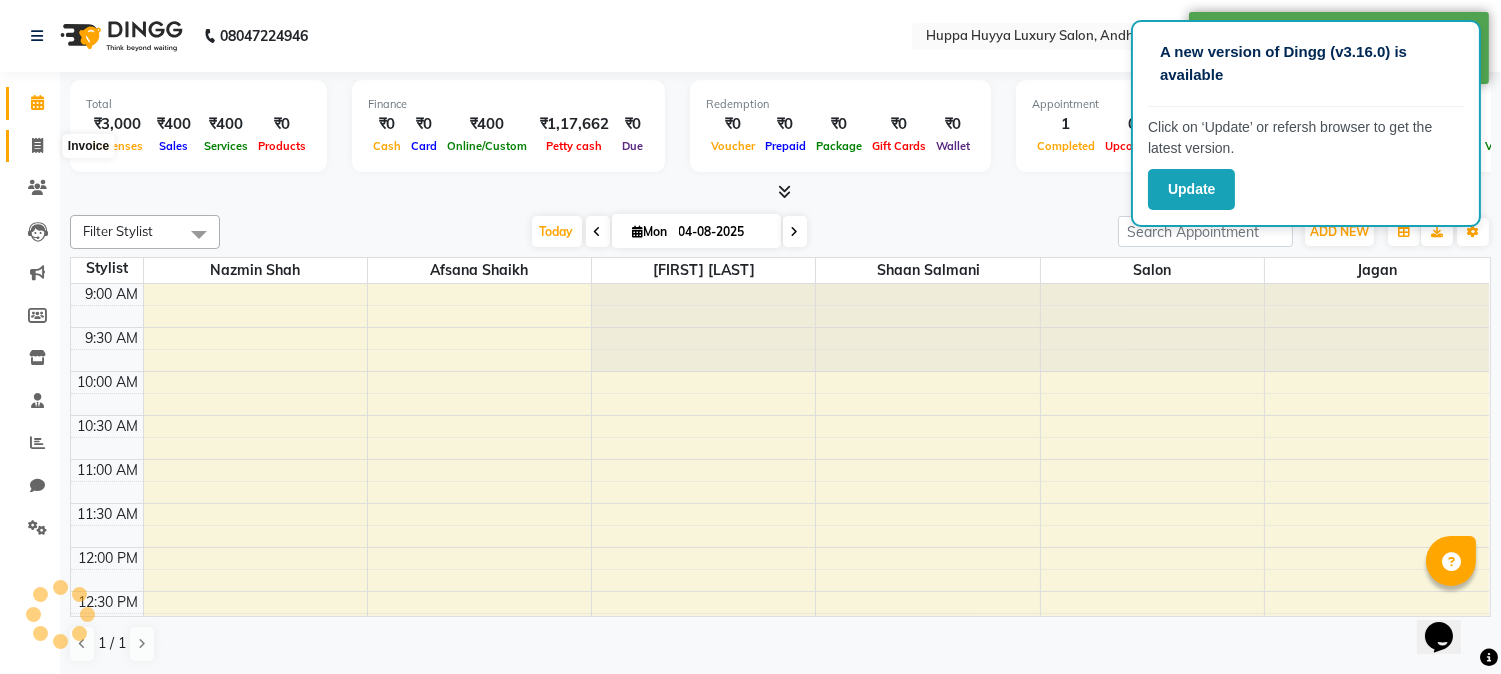 click 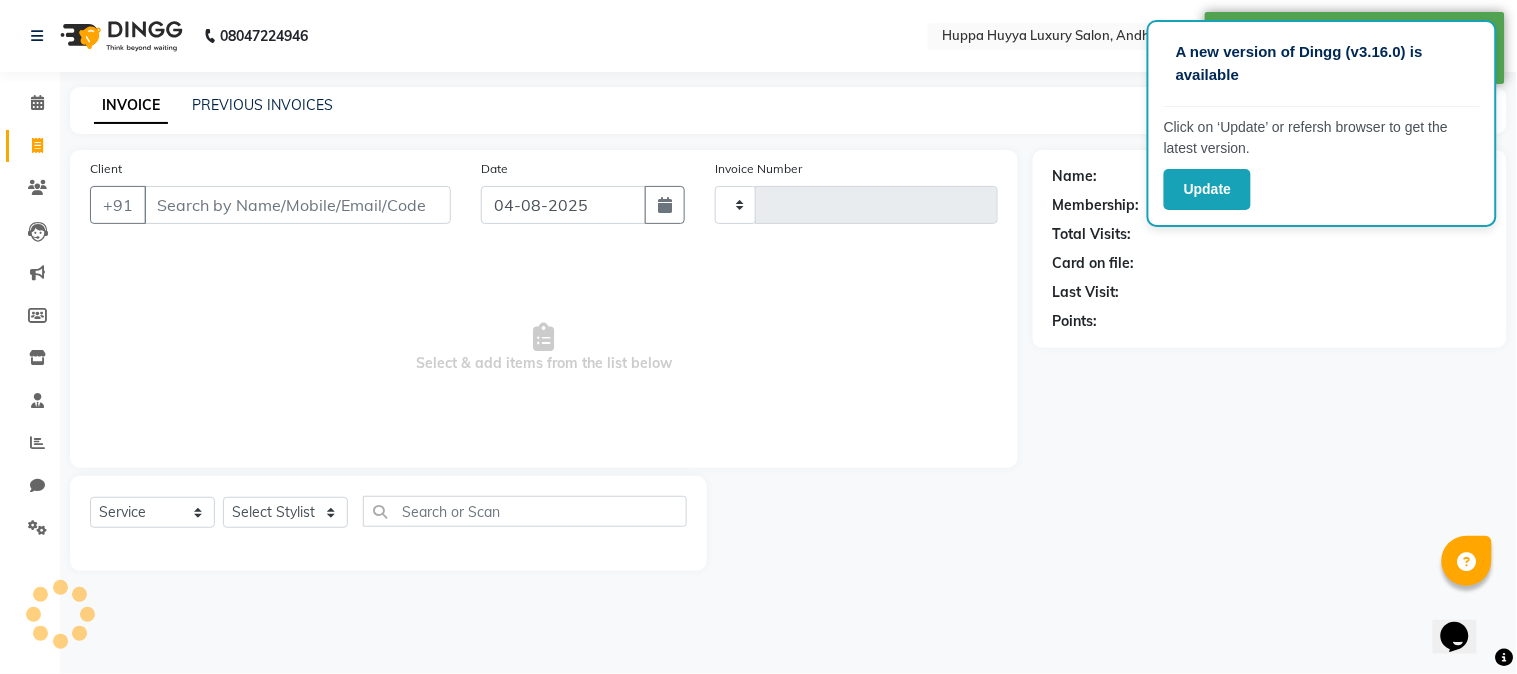 click on "Client" at bounding box center [297, 205] 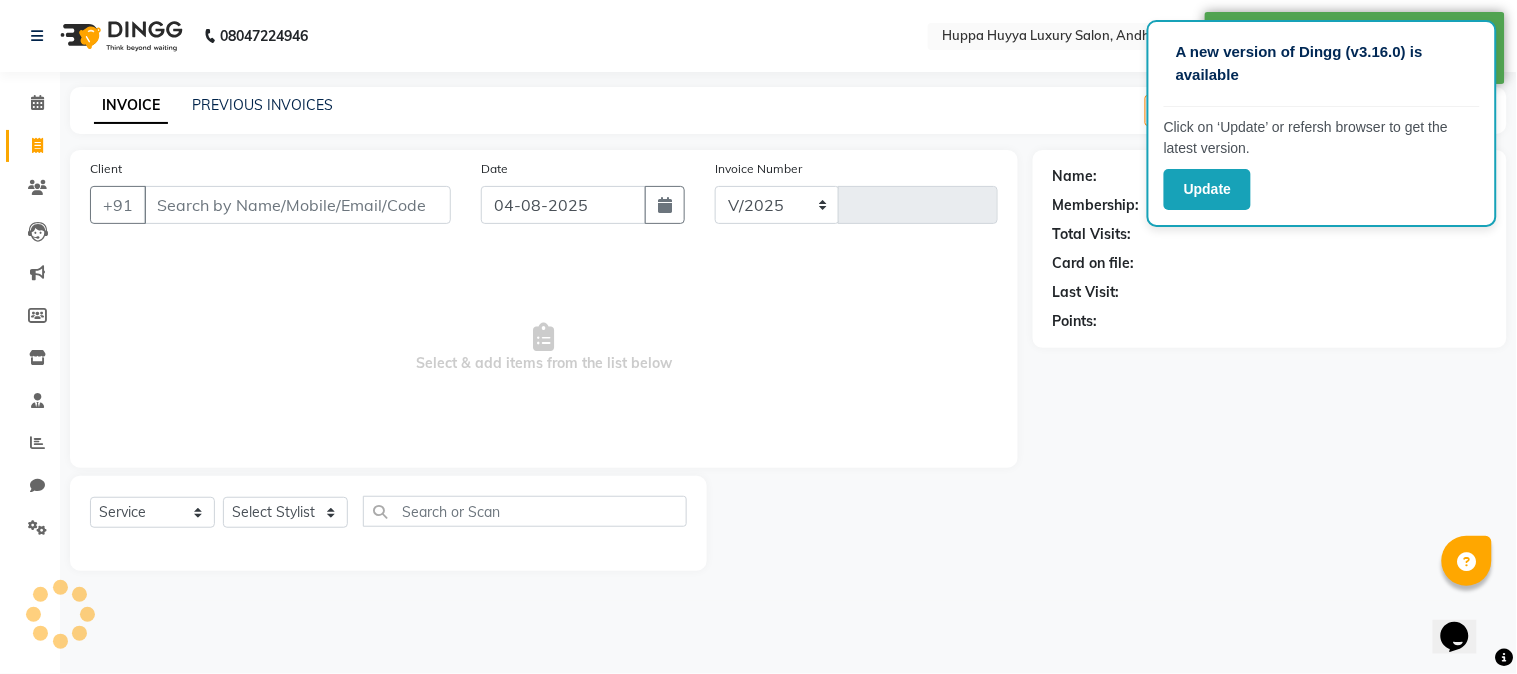 select on "7752" 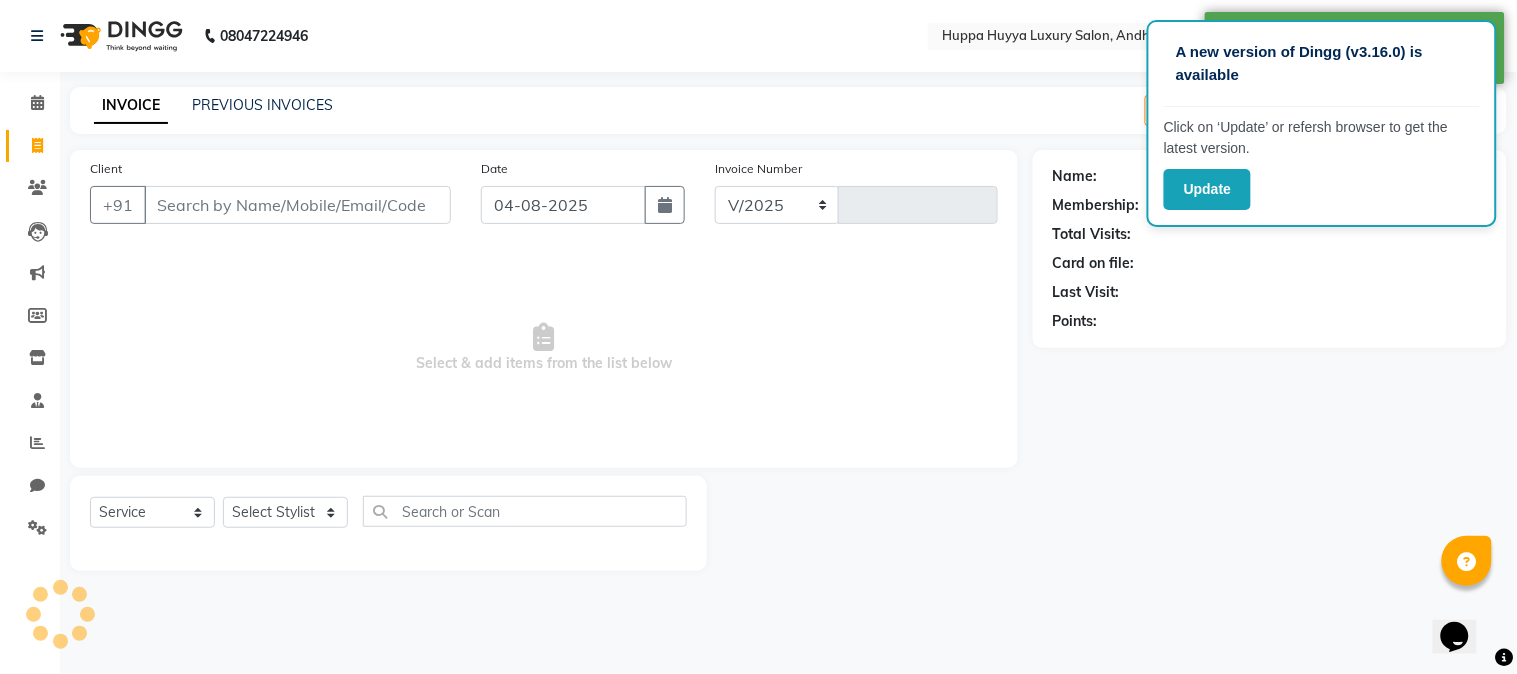 type on "1590" 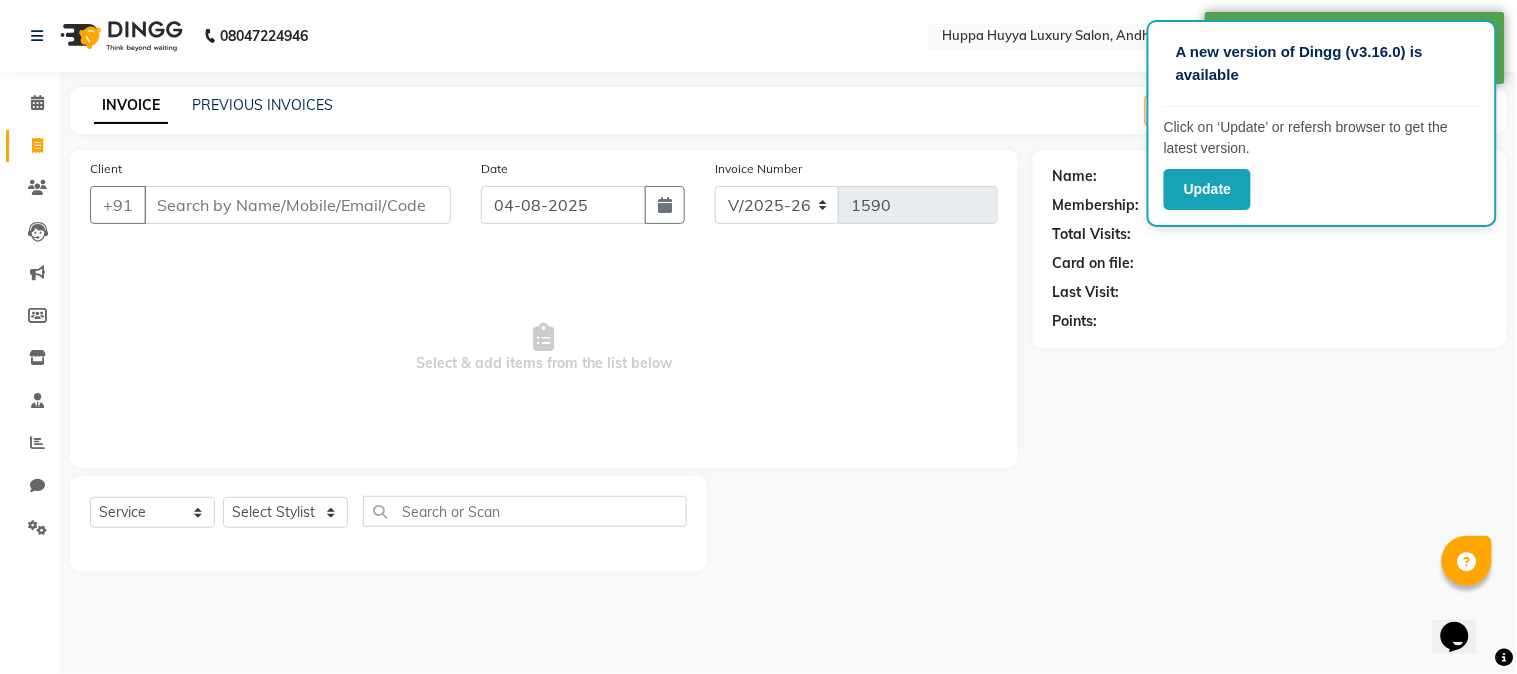 type on "b" 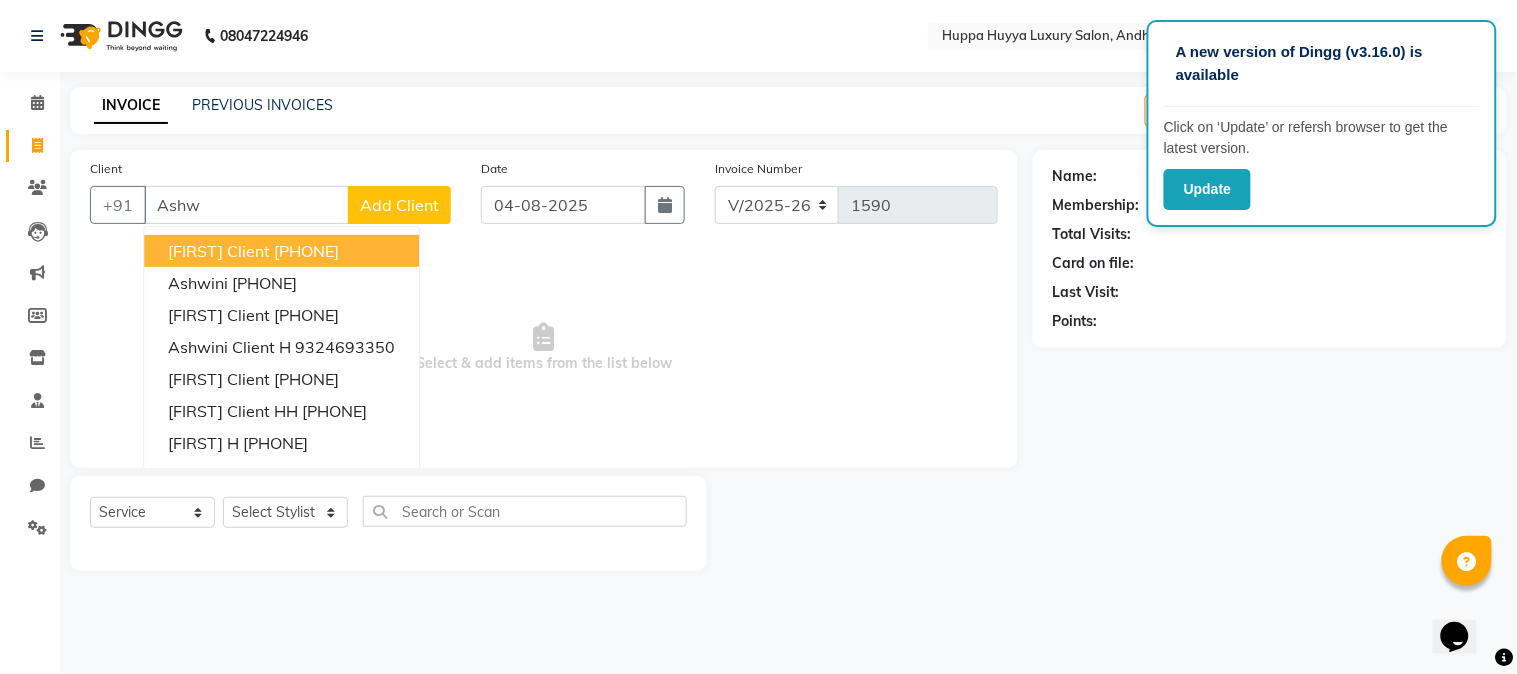 click on "Ashw" at bounding box center [246, 205] 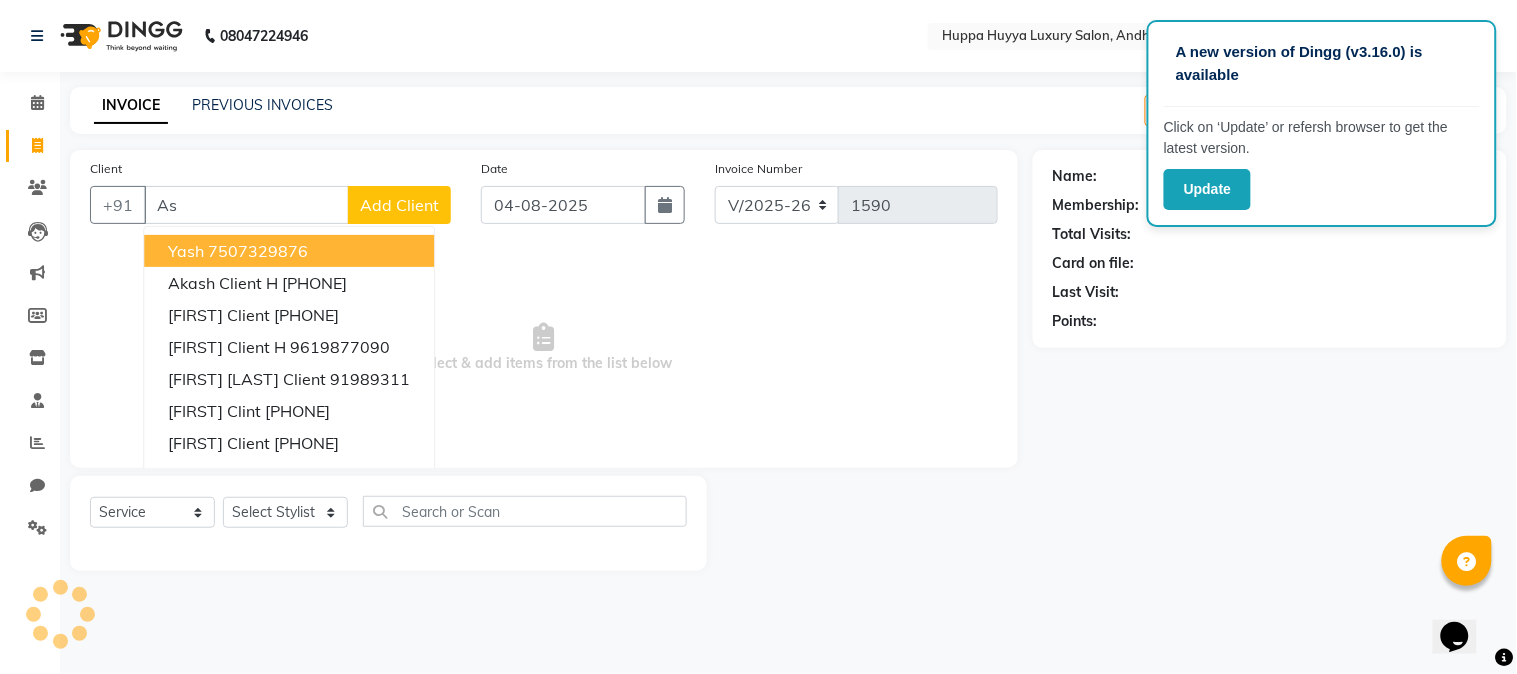 type on "A" 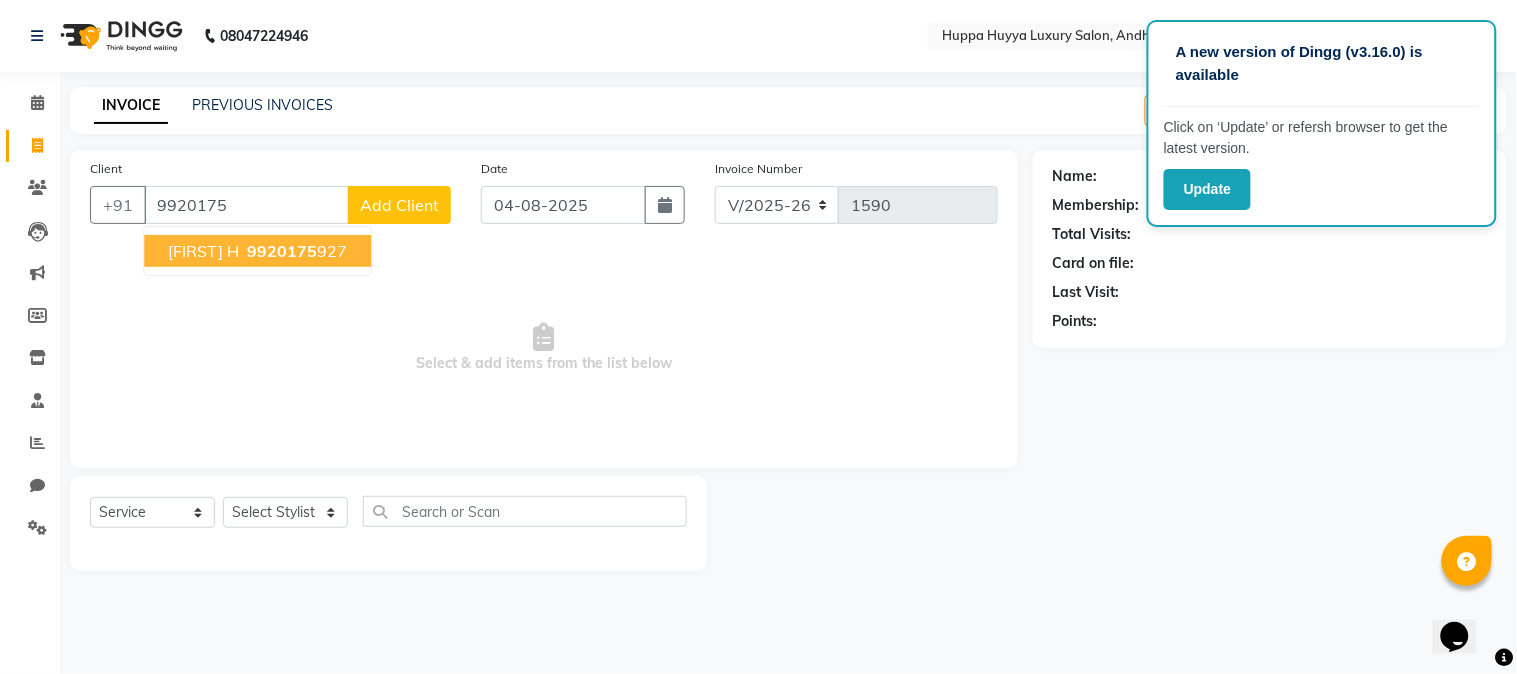 click on "Ashwani H" at bounding box center (203, 251) 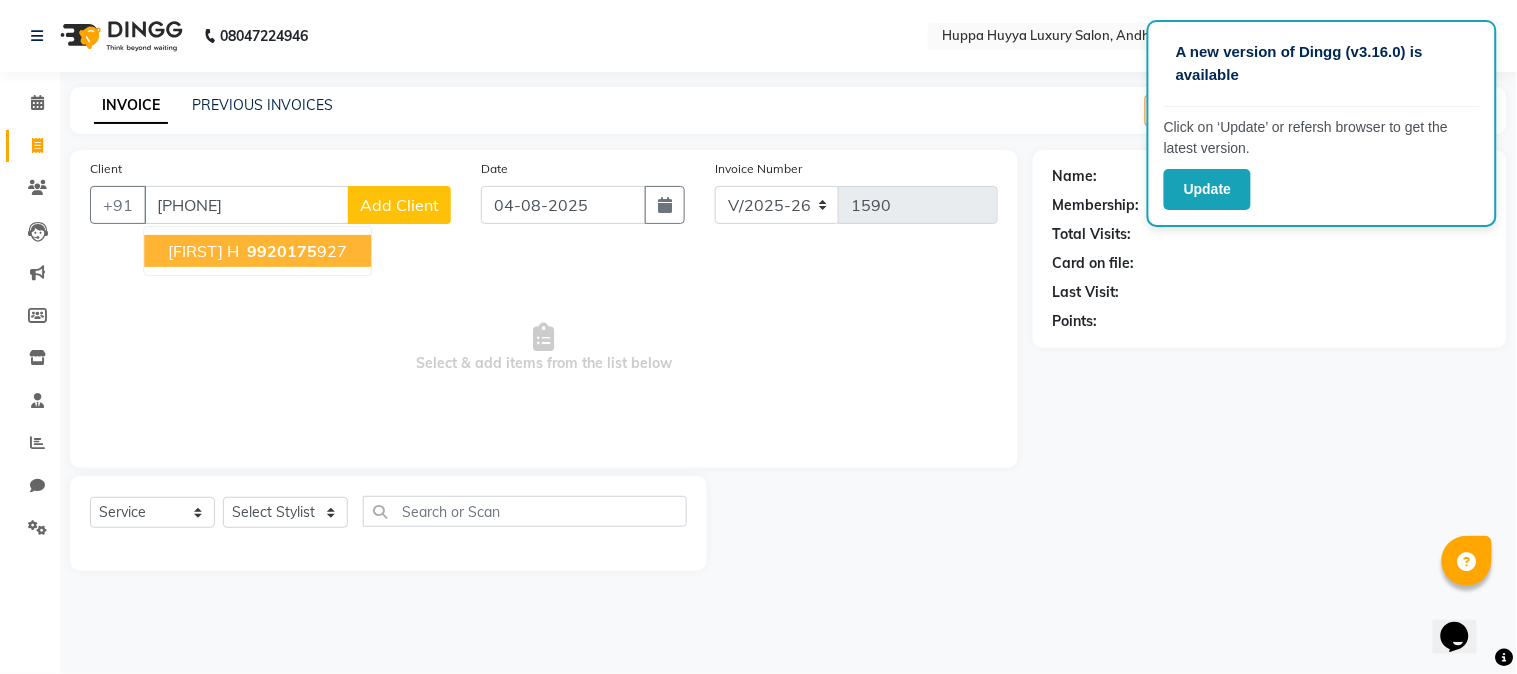type on "9920175927" 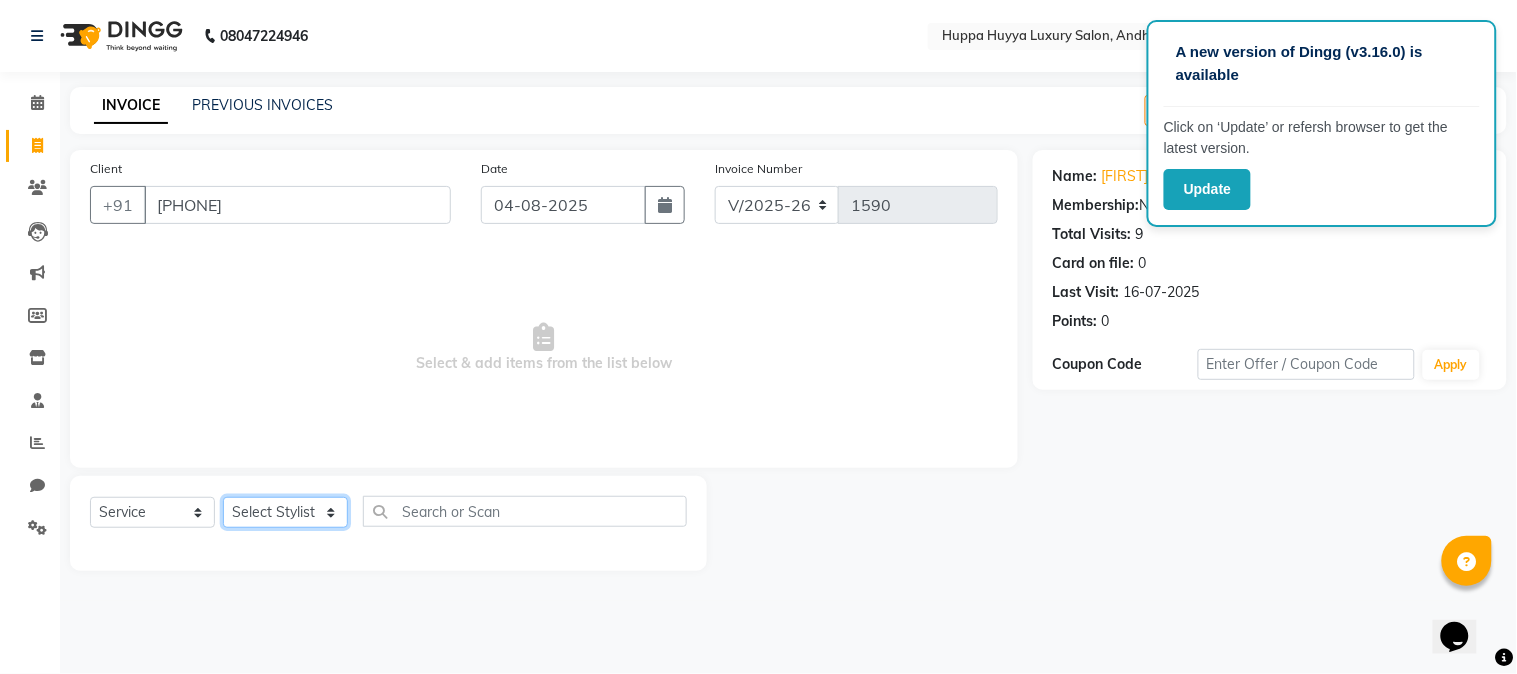 click on "Select Stylist Afsana Shaikh Jagan Nazmin Shah Salim  Mansoori Salon Shaan Salmani" 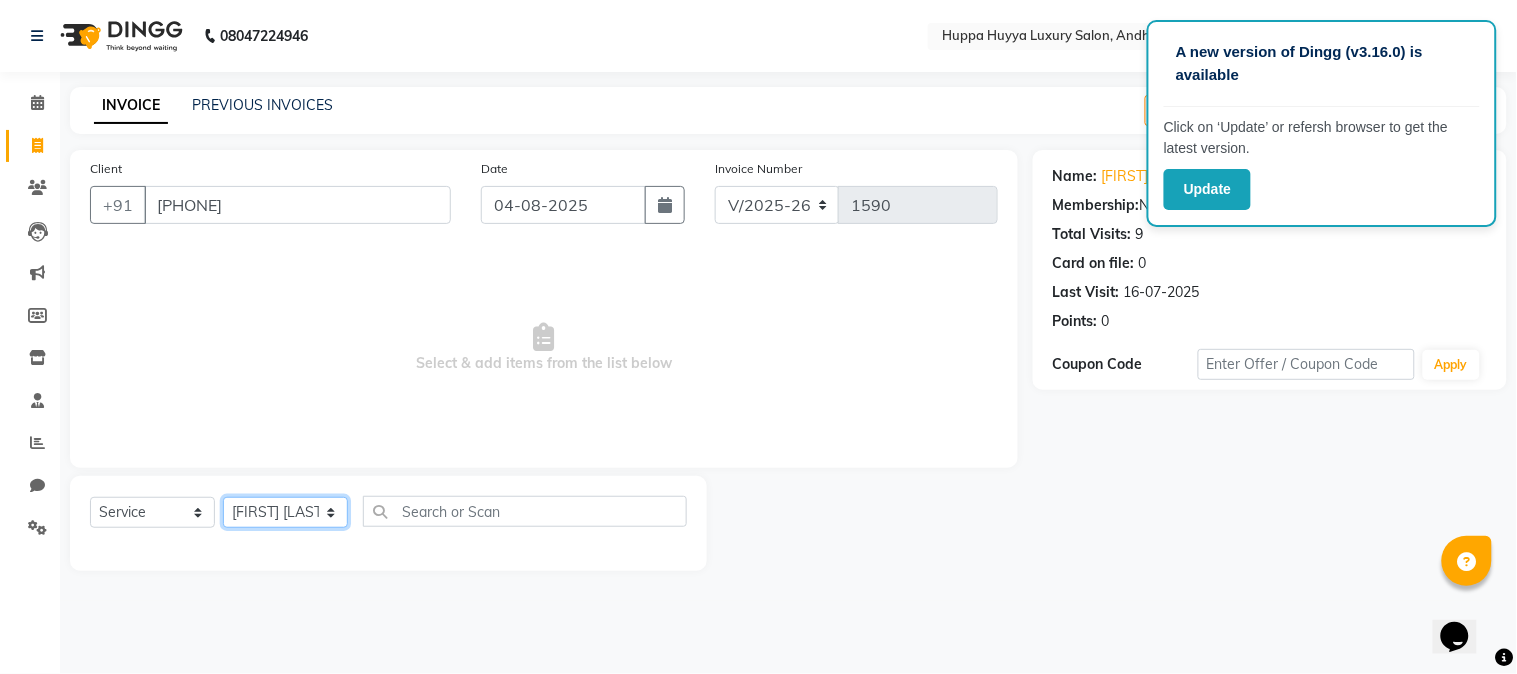 click on "Select Stylist Afsana Shaikh Jagan Nazmin Shah Salim  Mansoori Salon Shaan Salmani" 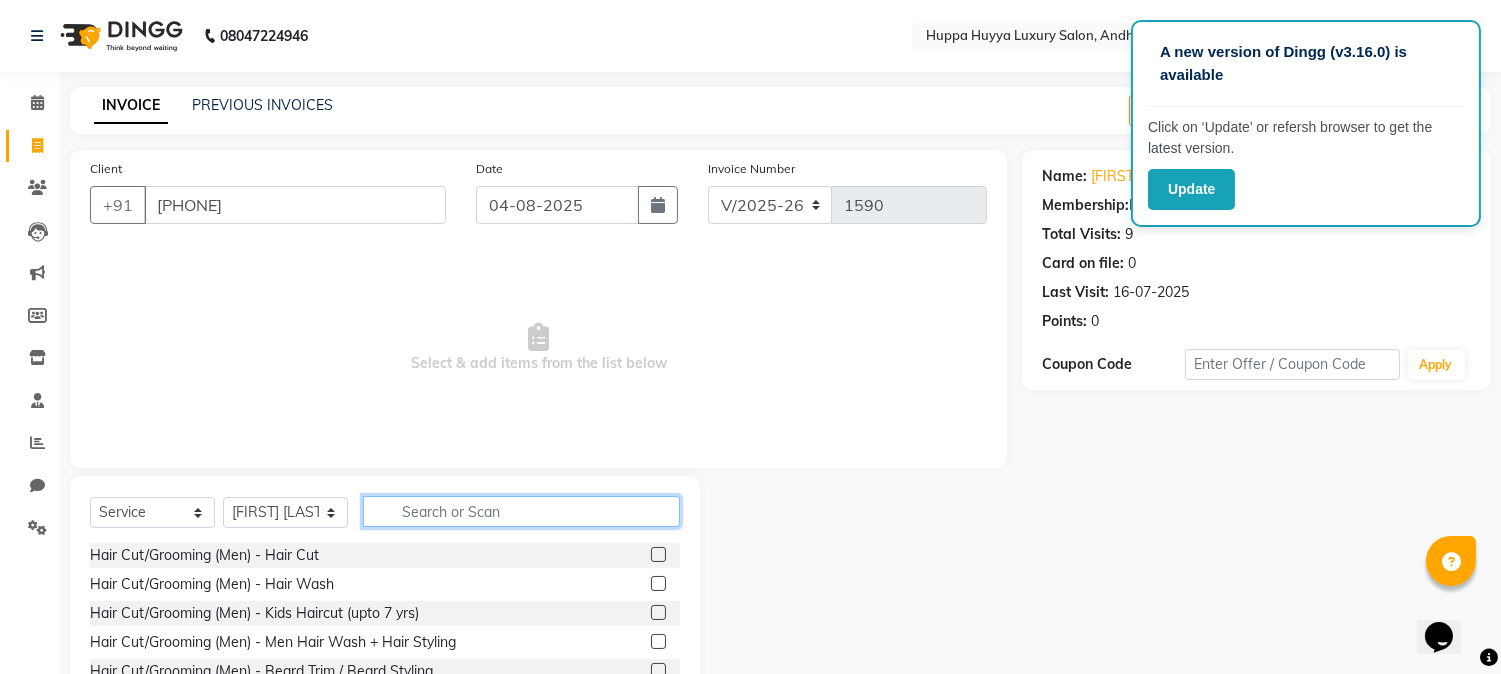 click 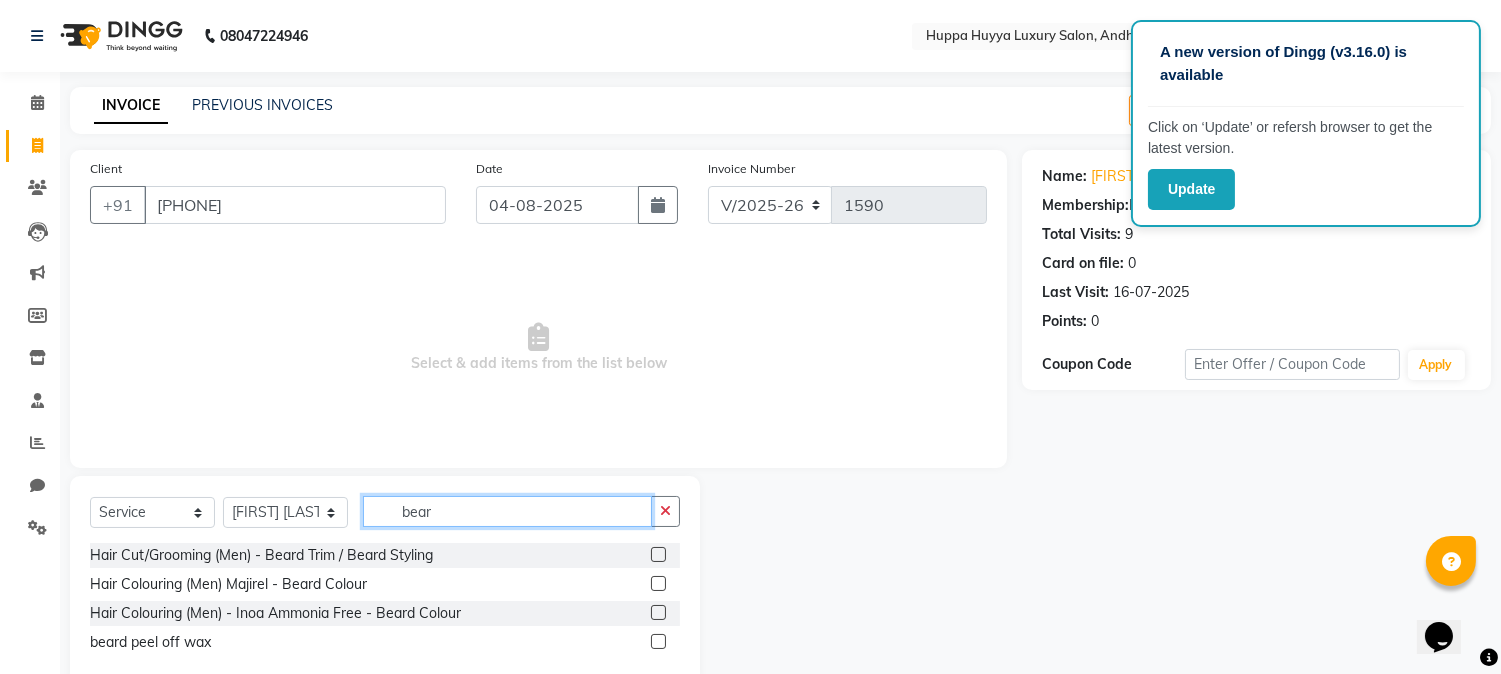 type on "bear" 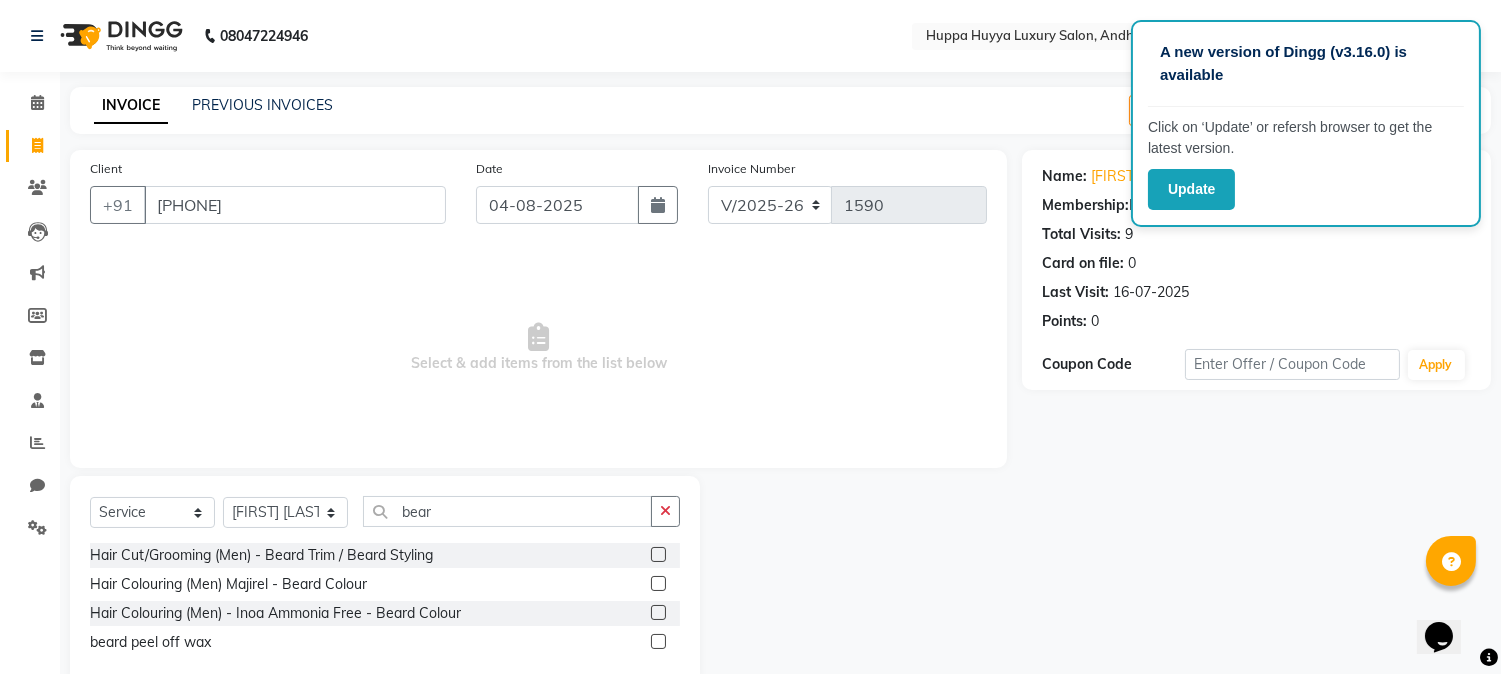 click 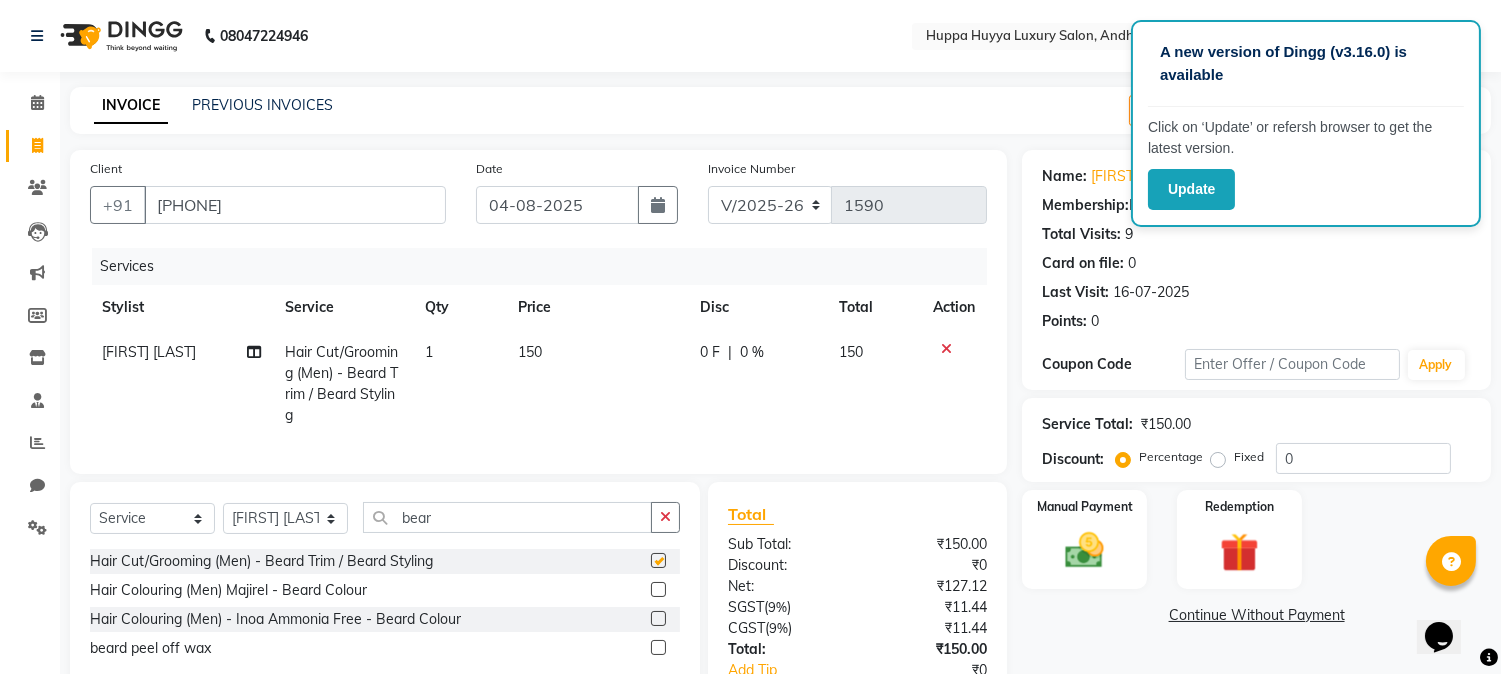 checkbox on "false" 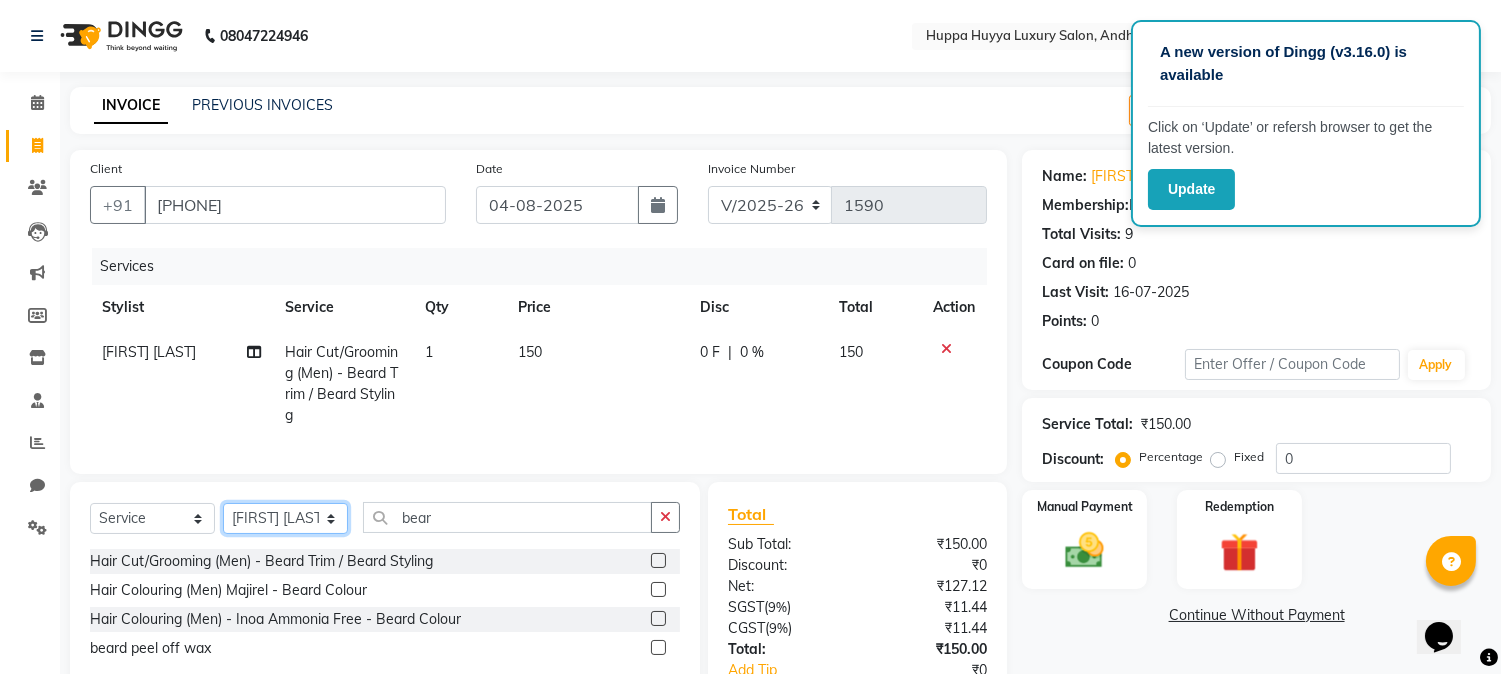 click on "Select Stylist Afsana Shaikh Jagan Nazmin Shah Salim  Mansoori Salon Shaan Salmani" 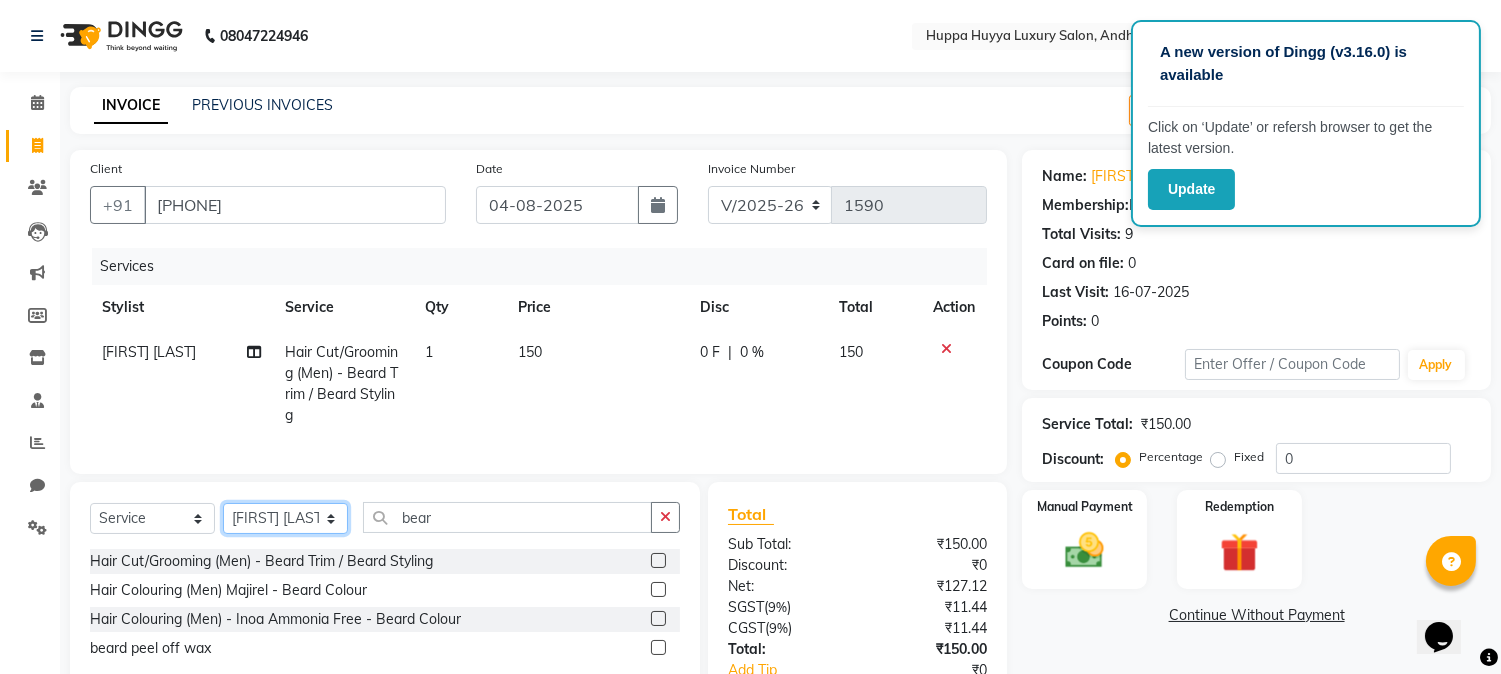 select on "69292" 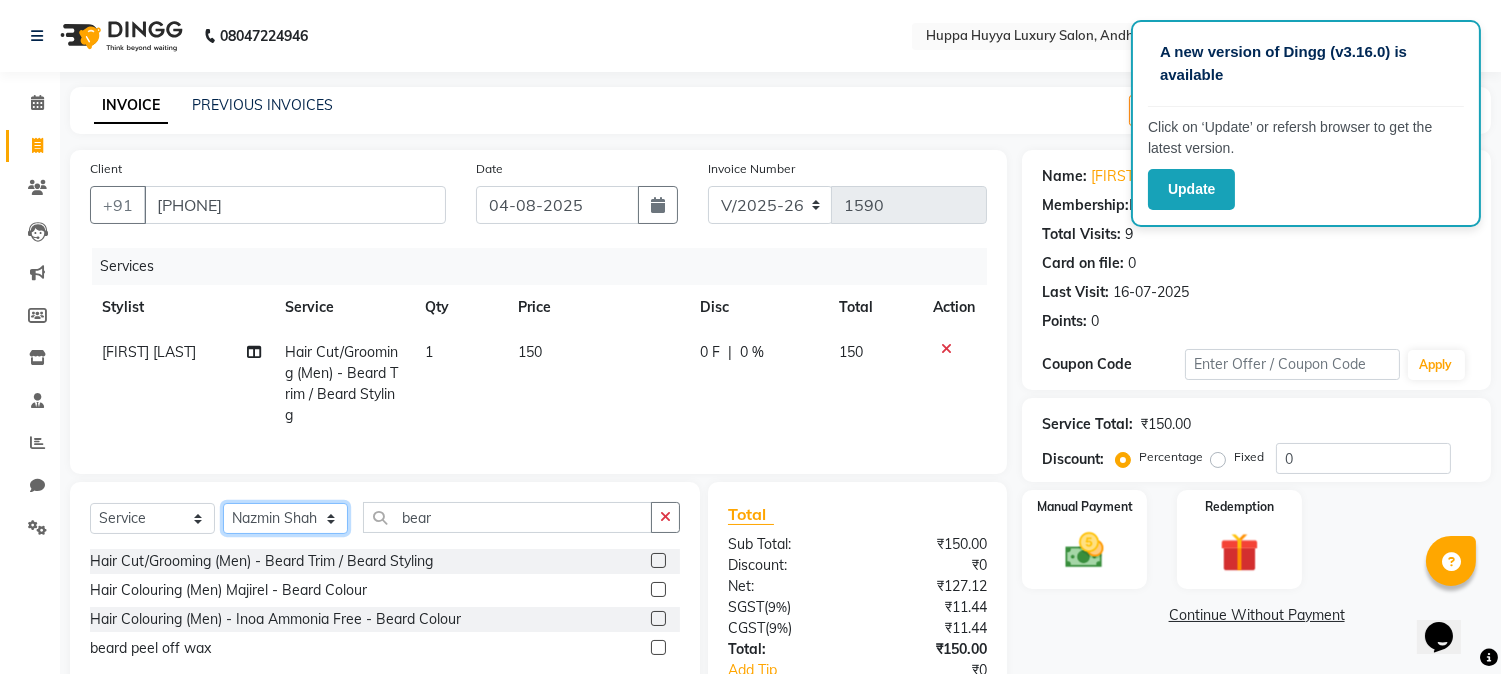 click on "Select Stylist Afsana Shaikh Jagan Nazmin Shah Salim  Mansoori Salon Shaan Salmani" 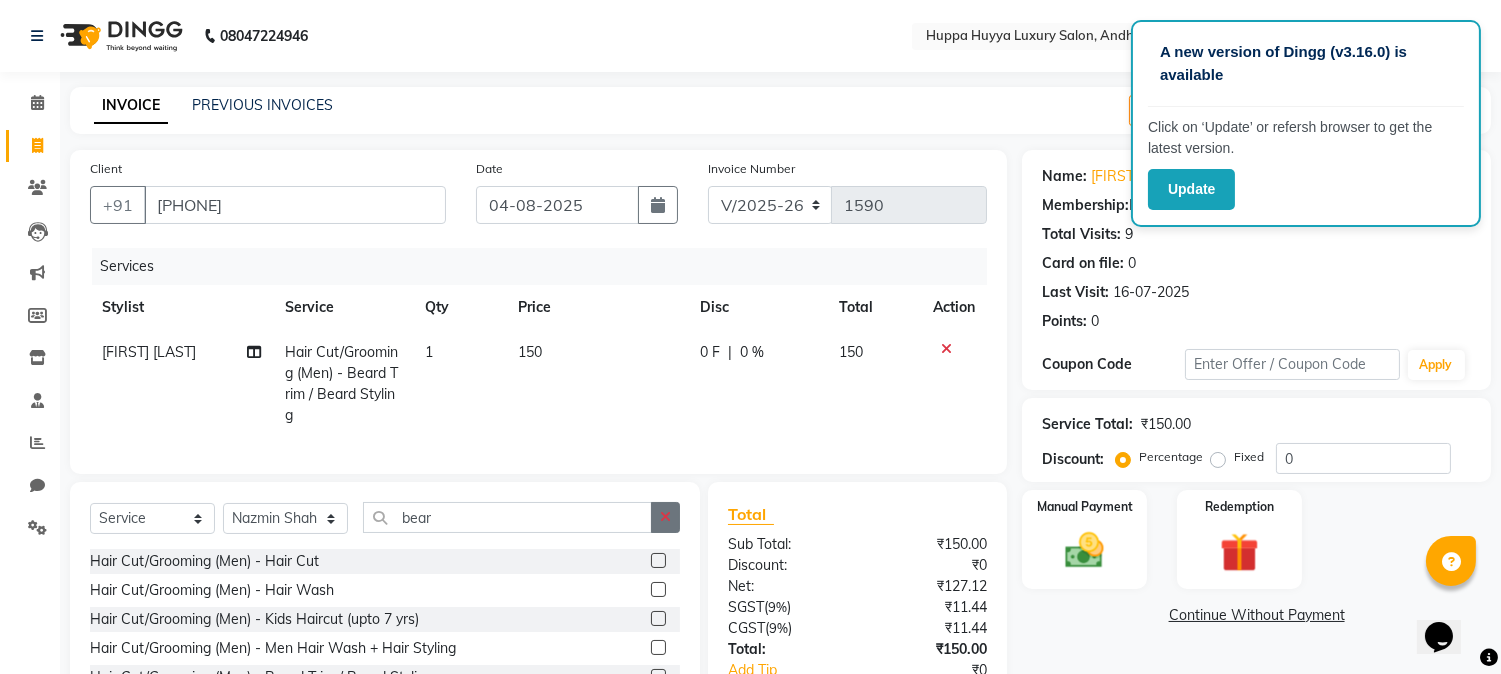 click 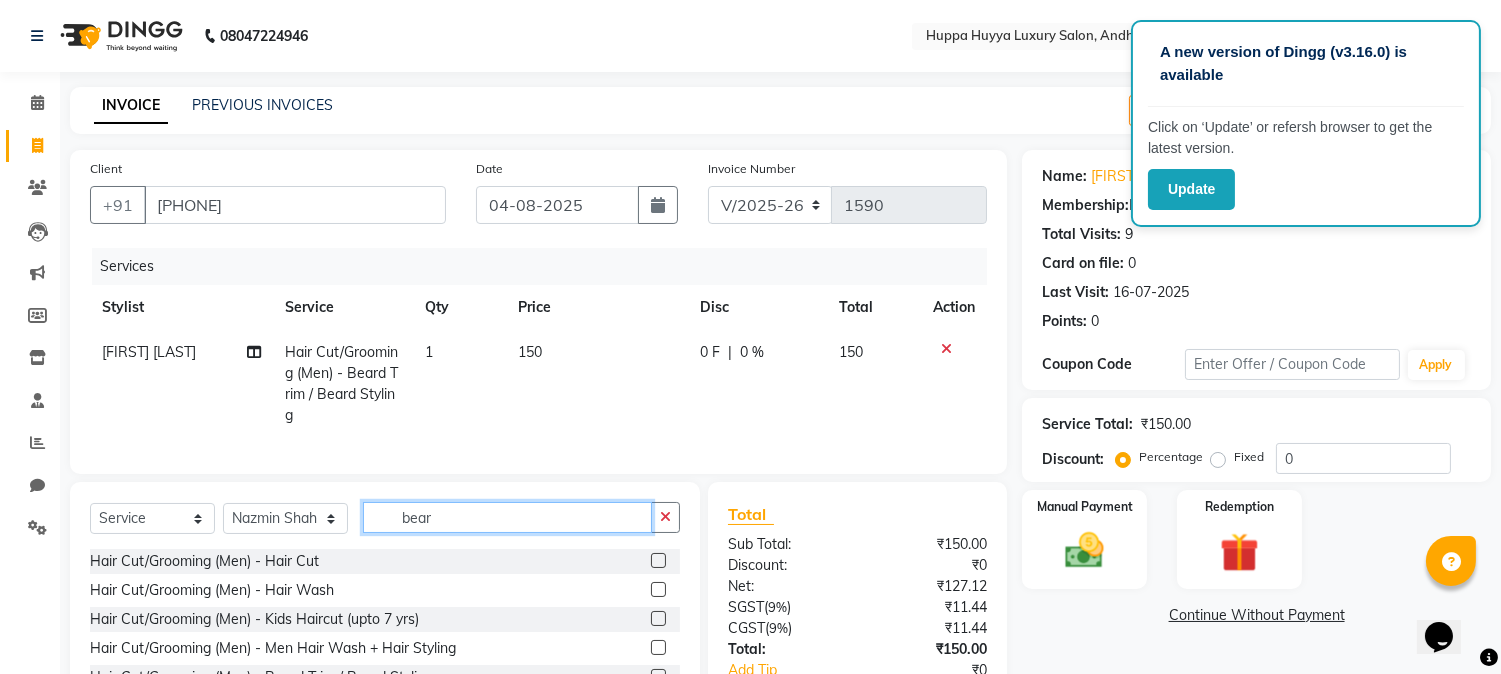 type 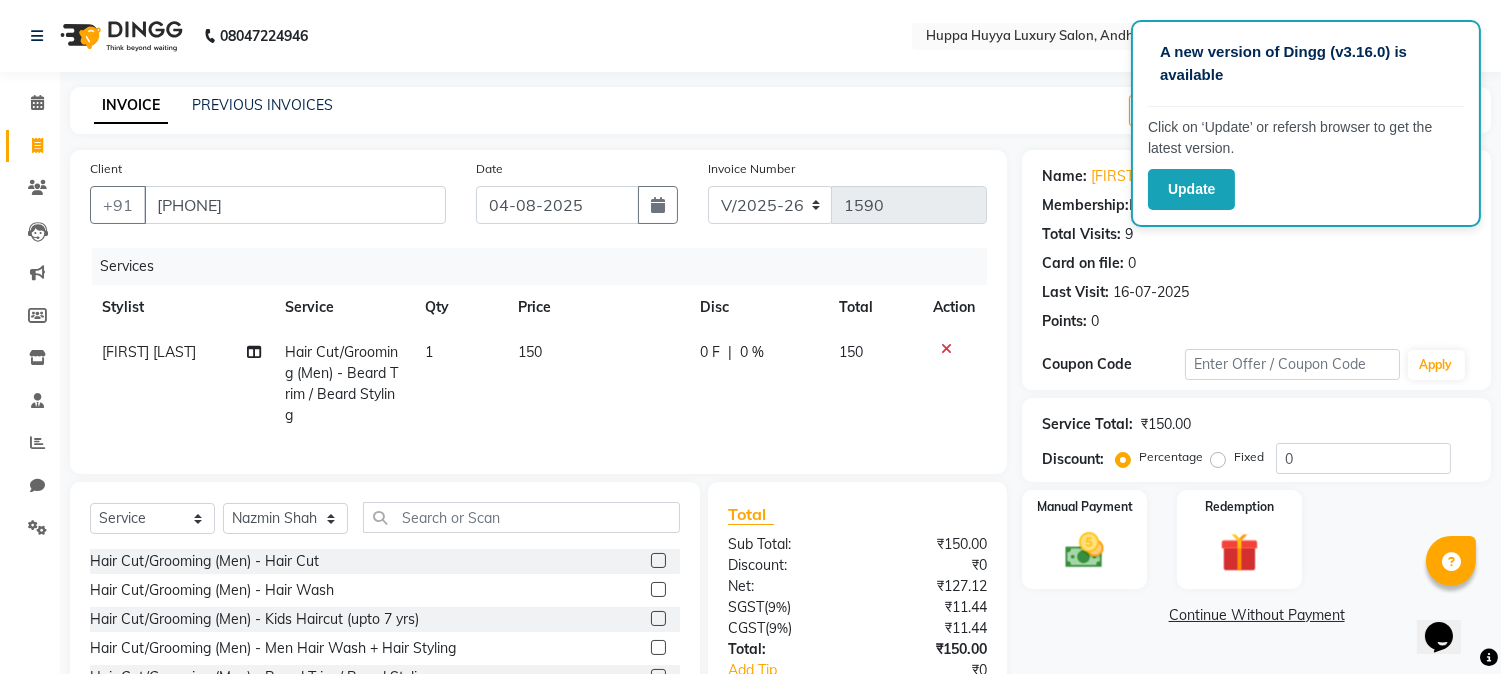 click 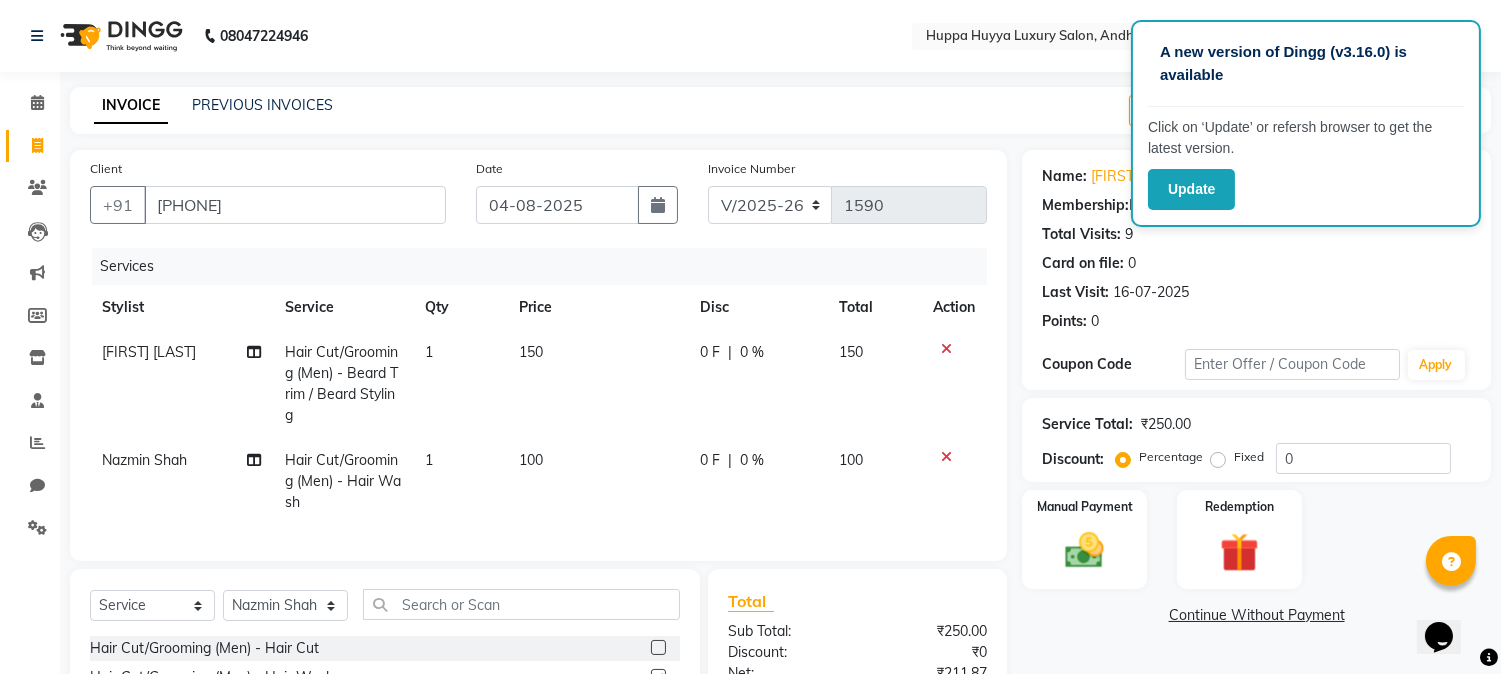 checkbox on "false" 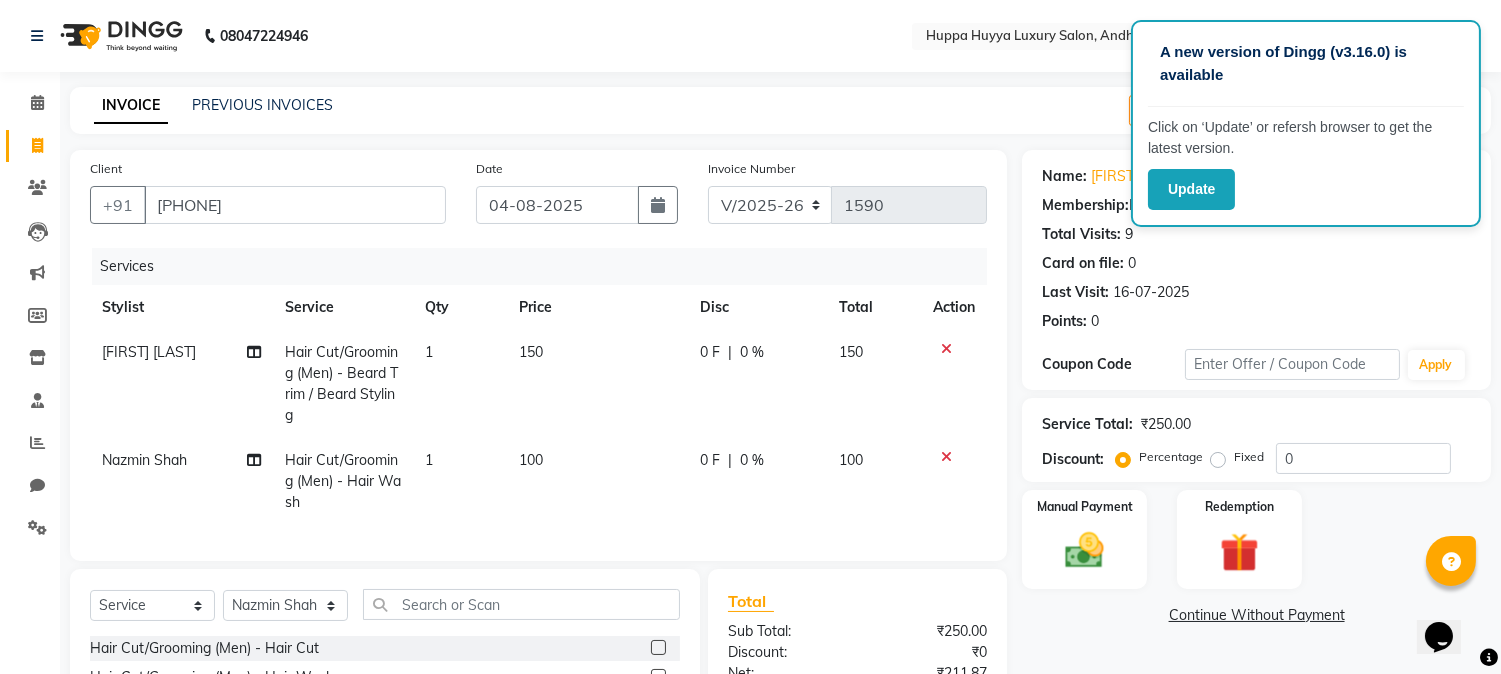 click on "100" 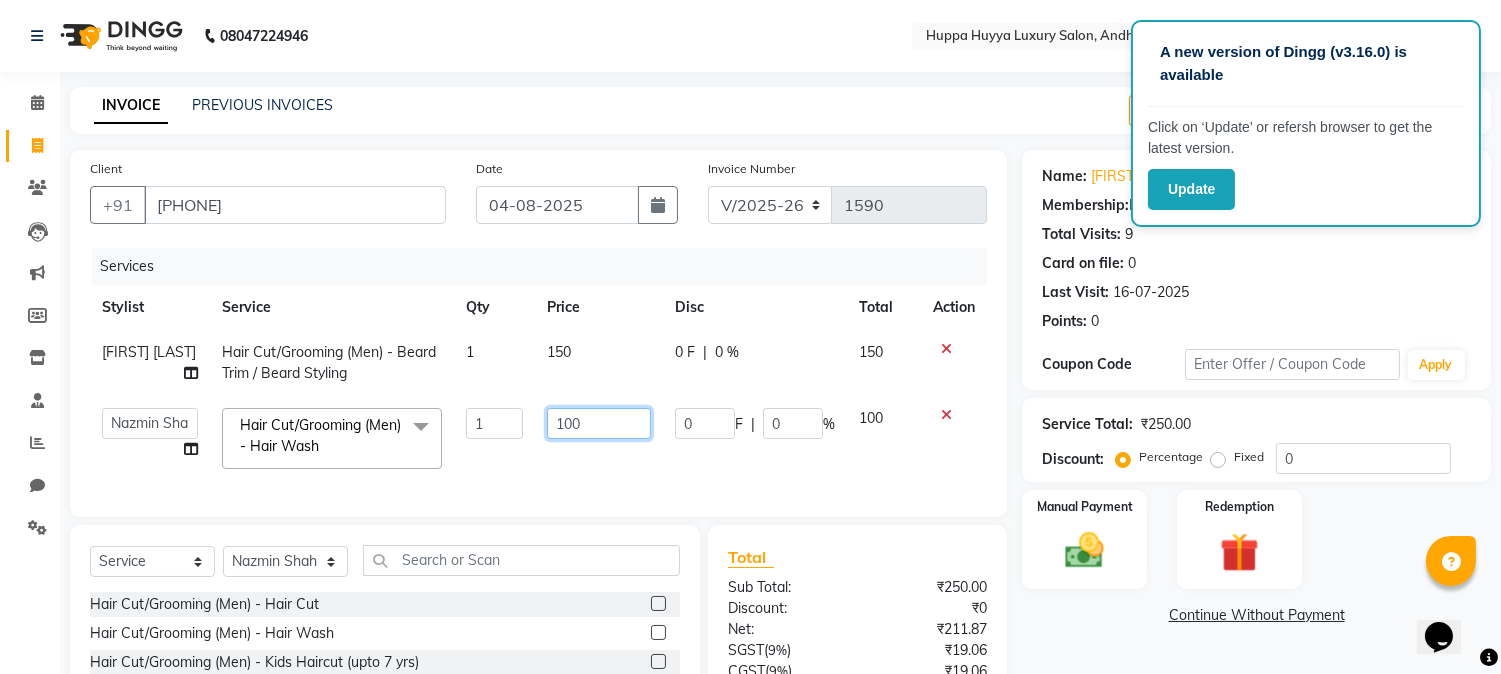 drag, startPoint x: 627, startPoint y: 425, endPoint x: 495, endPoint y: 415, distance: 132.37825 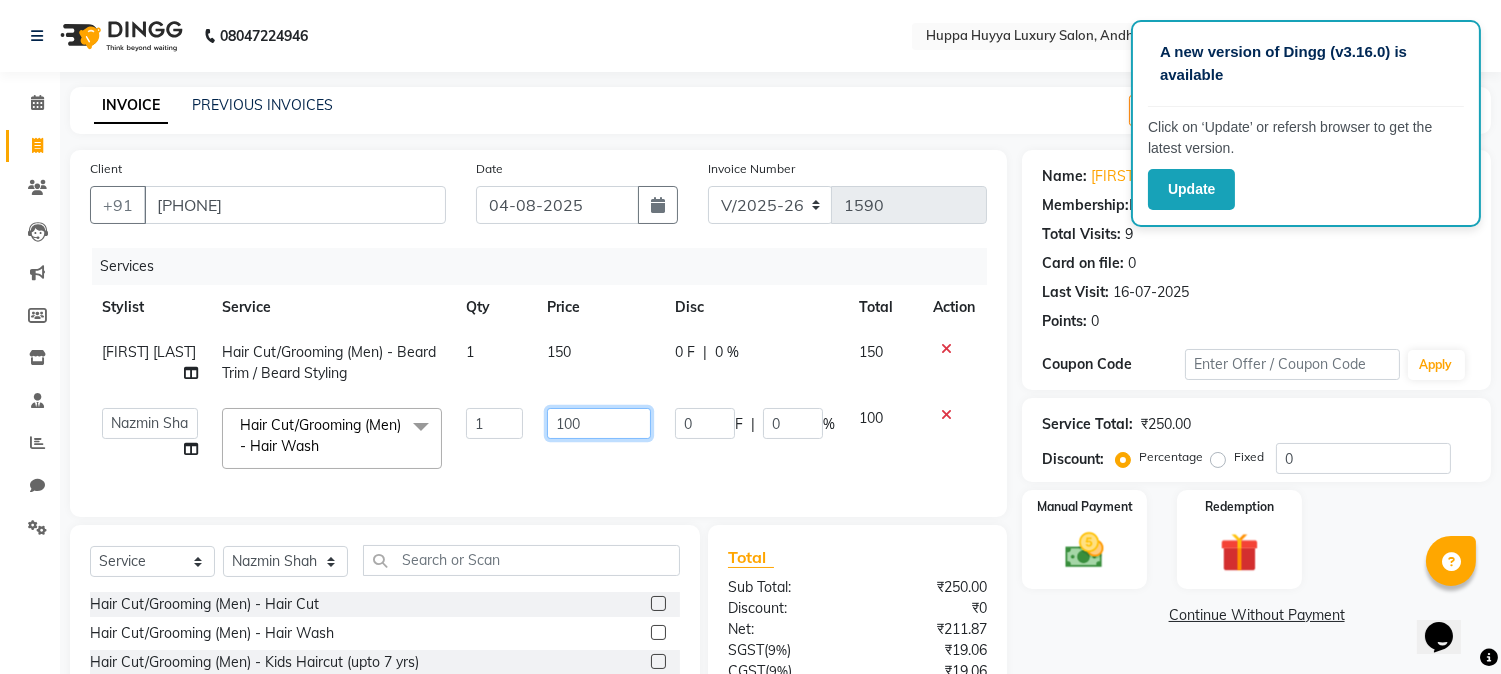 click on "Afsana Shaikh   Jagan   Nazmin Shah   Salim  Mansoori   Salon   Shaan Salmani  Hair Cut/Grooming (Men) - Hair Wash  x Hair Cut/Grooming (Men) - Hair Cut Hair Cut/Grooming (Men) - Hair Wash Hair Cut/Grooming (Men) - Kids Haircut (upto 7 yrs) Hair Cut/Grooming (Men) - Men Hair Wash + Hair Styling Hair Cut/Grooming (Men) - Beard Trim / Beard Styling Hair Cut/Grooming (Men) - Shave Hair Cut/Grooming (Men) - Basic Hair Spa - Men (Onward)* Women Hair Styling Hair Colouring (Men) Majirel - Global Colouring (Onwards)* Hair Colouring (Men) Majirel - Highlights Hair Colouring (Men) Majirel - Beard Colour Hair Colouring (Men) - Inoa Ammonia Free - Global Colouring - (Onward)* Hair Colouring (Men) - Inoa Ammonia Free - Hightlights Hair Colouring (Men) - Inoa Ammonia Free - Beard Colour Hair Cut (Women) - Basic Hair Cut Hair Cut (Women) - Advance Hair cut (Onwards)* Hair Cut (Women) - Hair Wash (Onwards)* Hair Cut (Women) - Advance Hair Wash (Onwards)* Hair Cut (Women) - Fringe Cut Hair Essential - Oil Wash + Blast Dry" 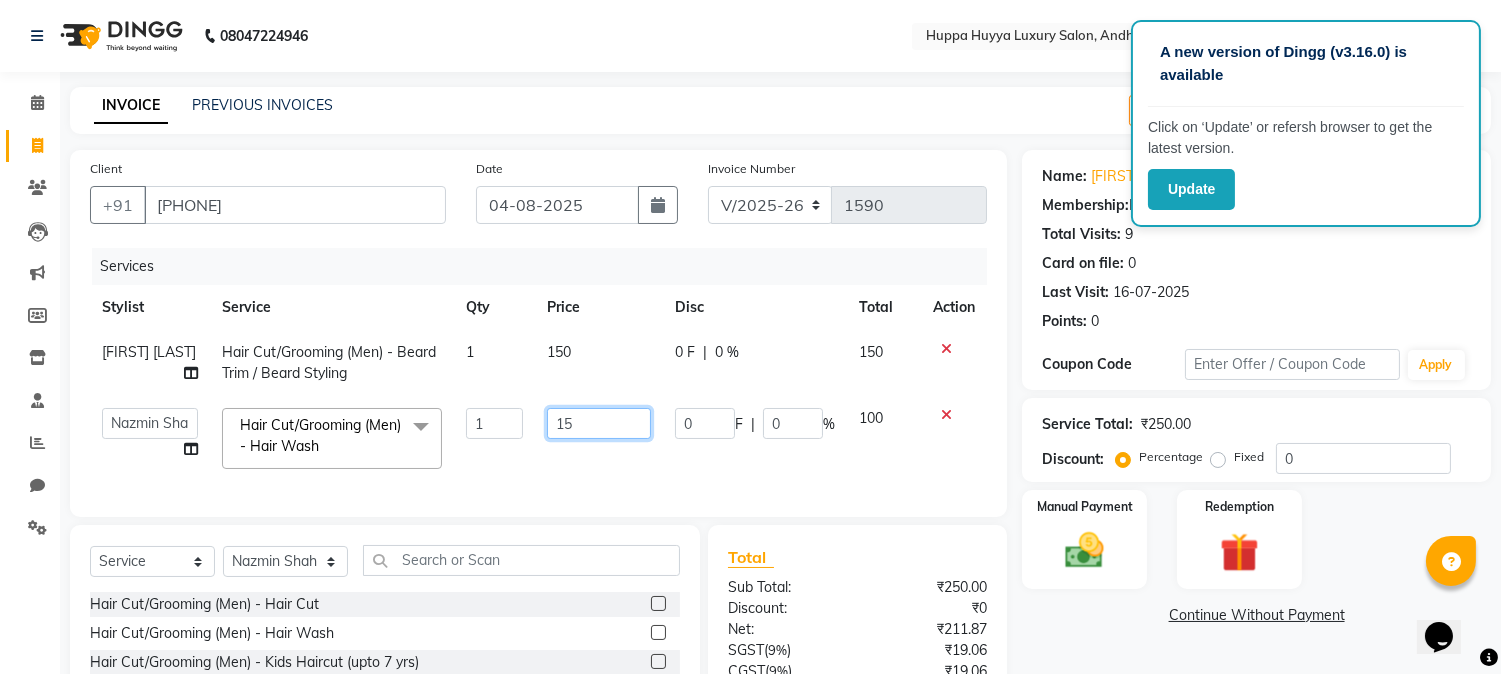 type on "150" 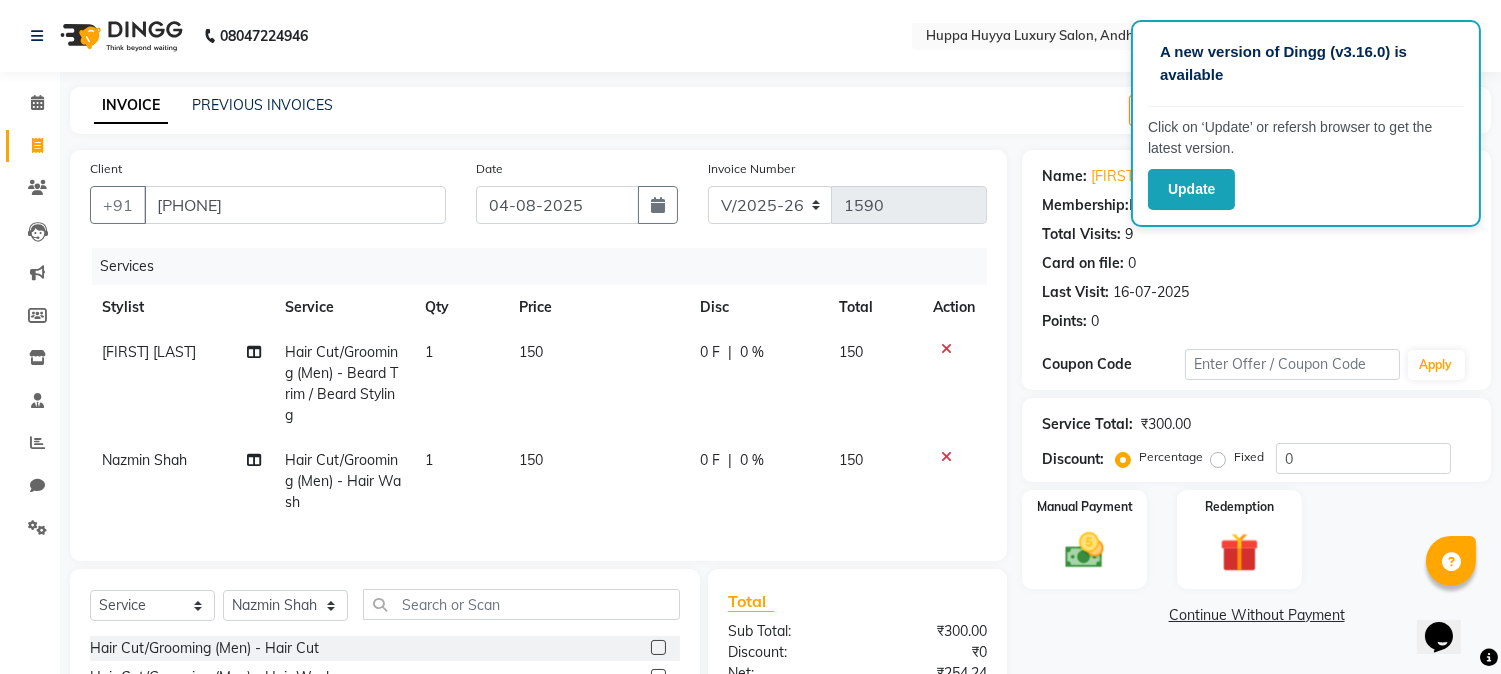 click on "150" 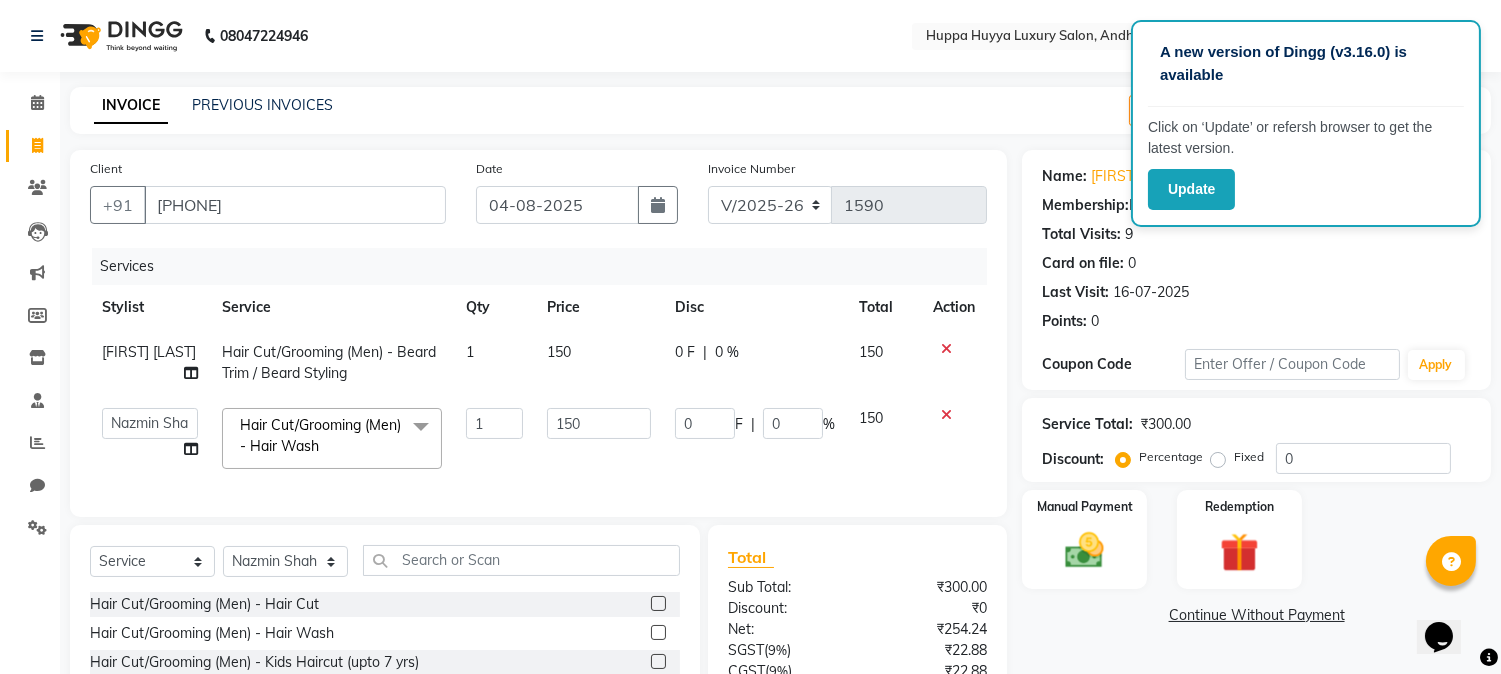 scroll, scrollTop: 192, scrollLeft: 0, axis: vertical 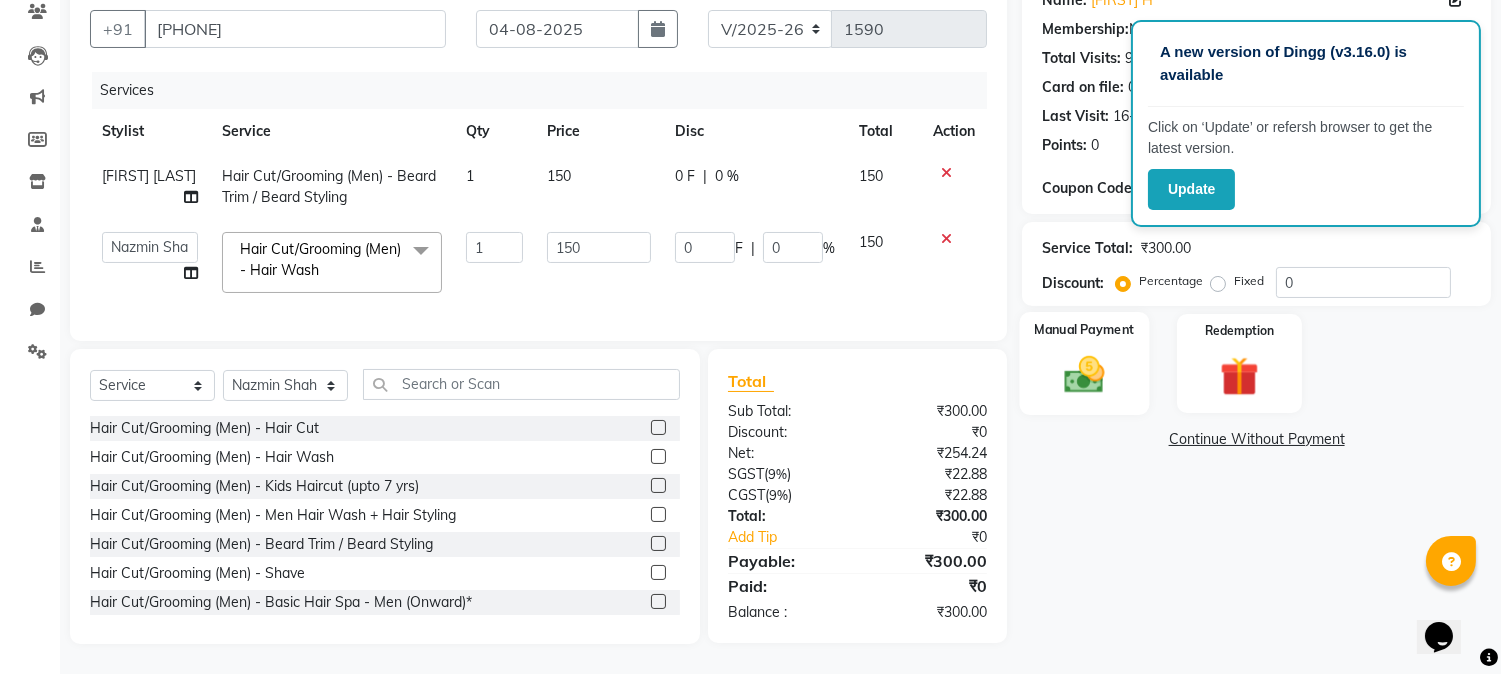 click 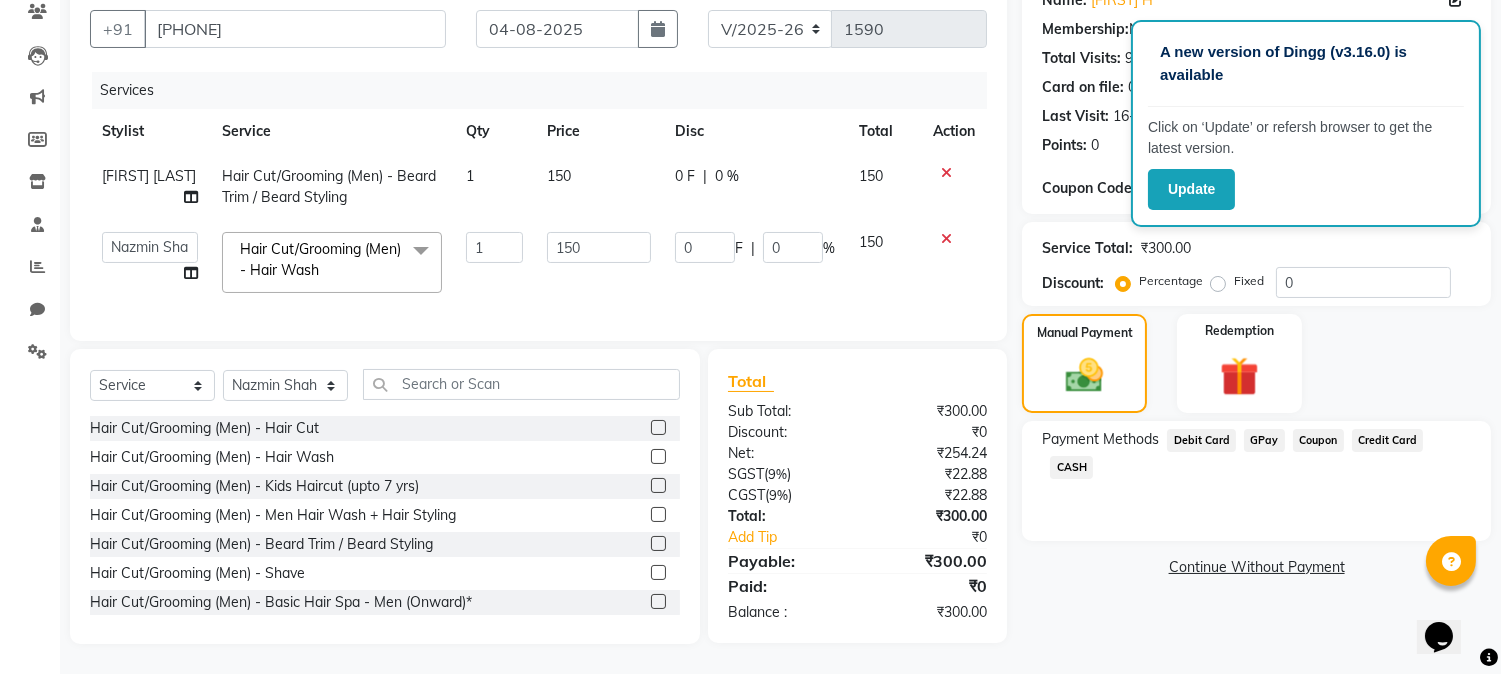 click on "GPay" 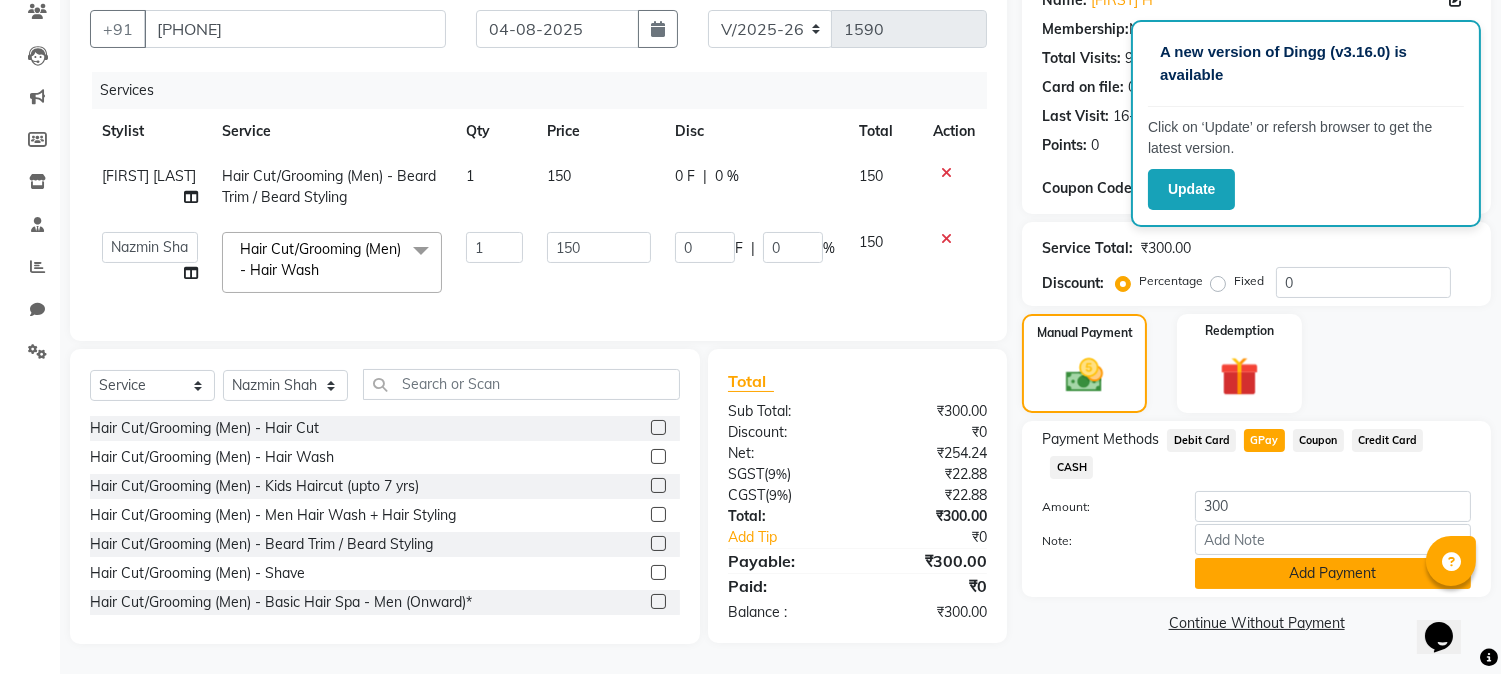 click on "Add Payment" 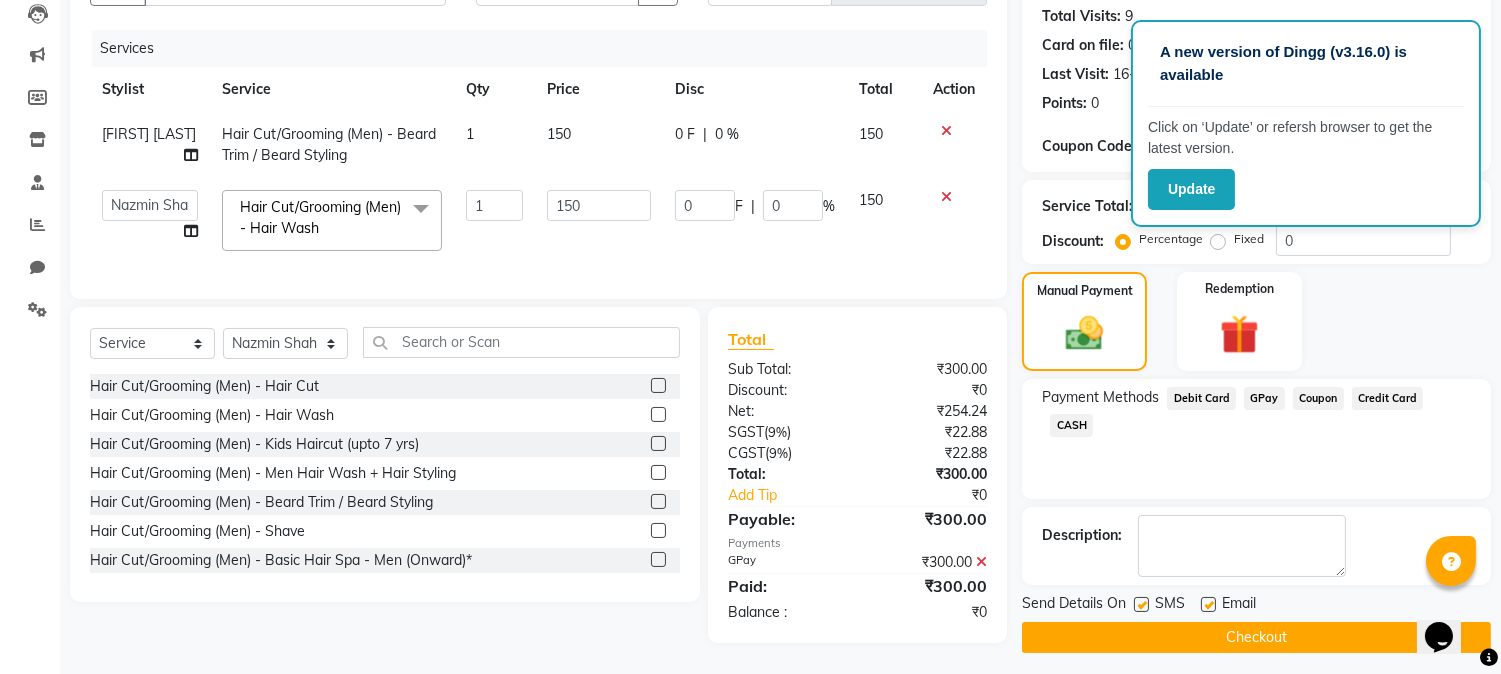 scroll, scrollTop: 233, scrollLeft: 0, axis: vertical 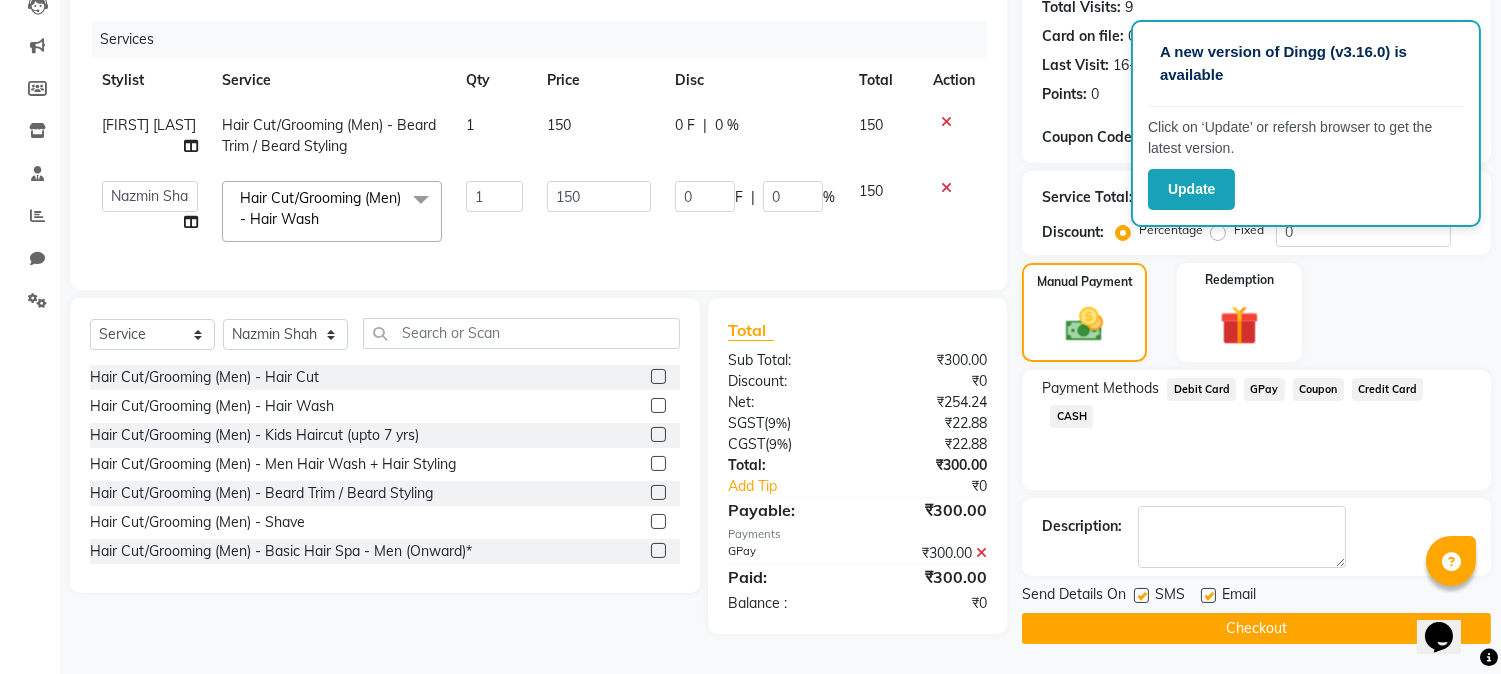 click on "Checkout" 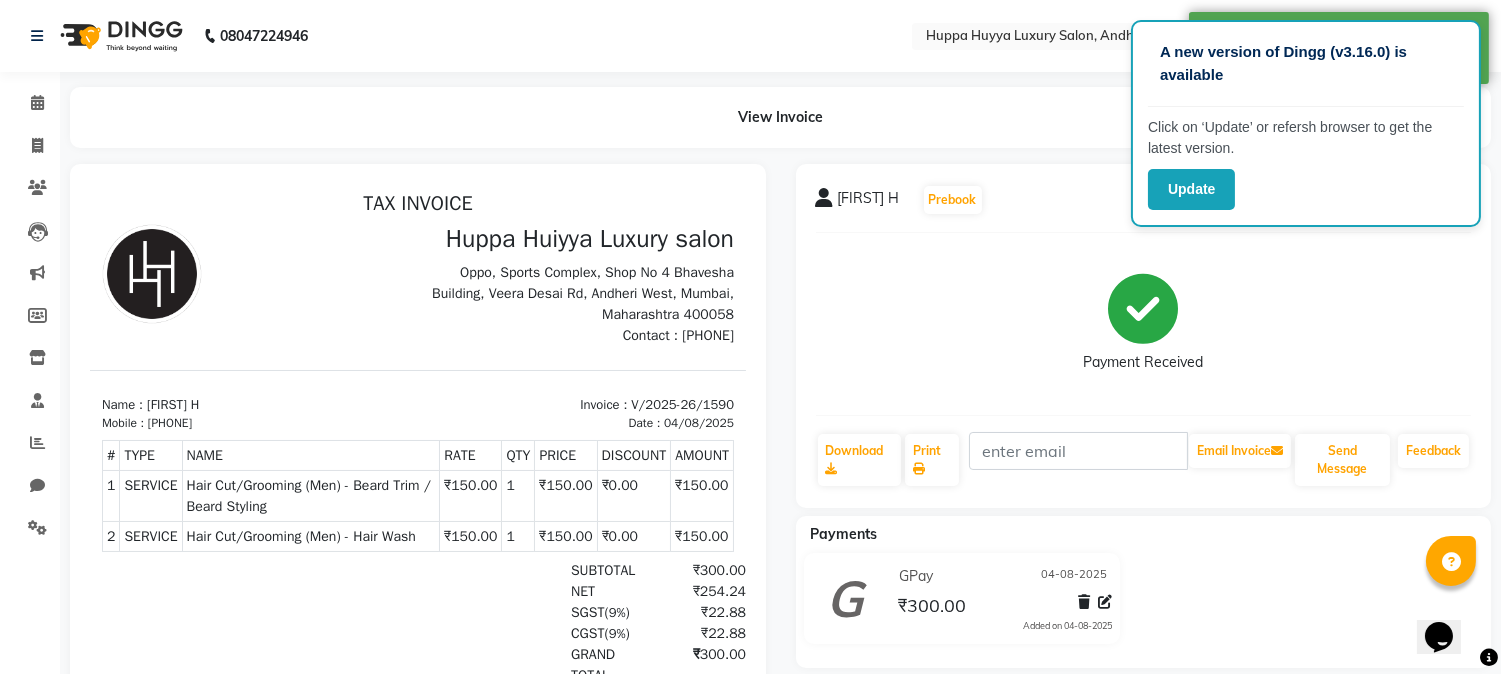 scroll, scrollTop: 0, scrollLeft: 0, axis: both 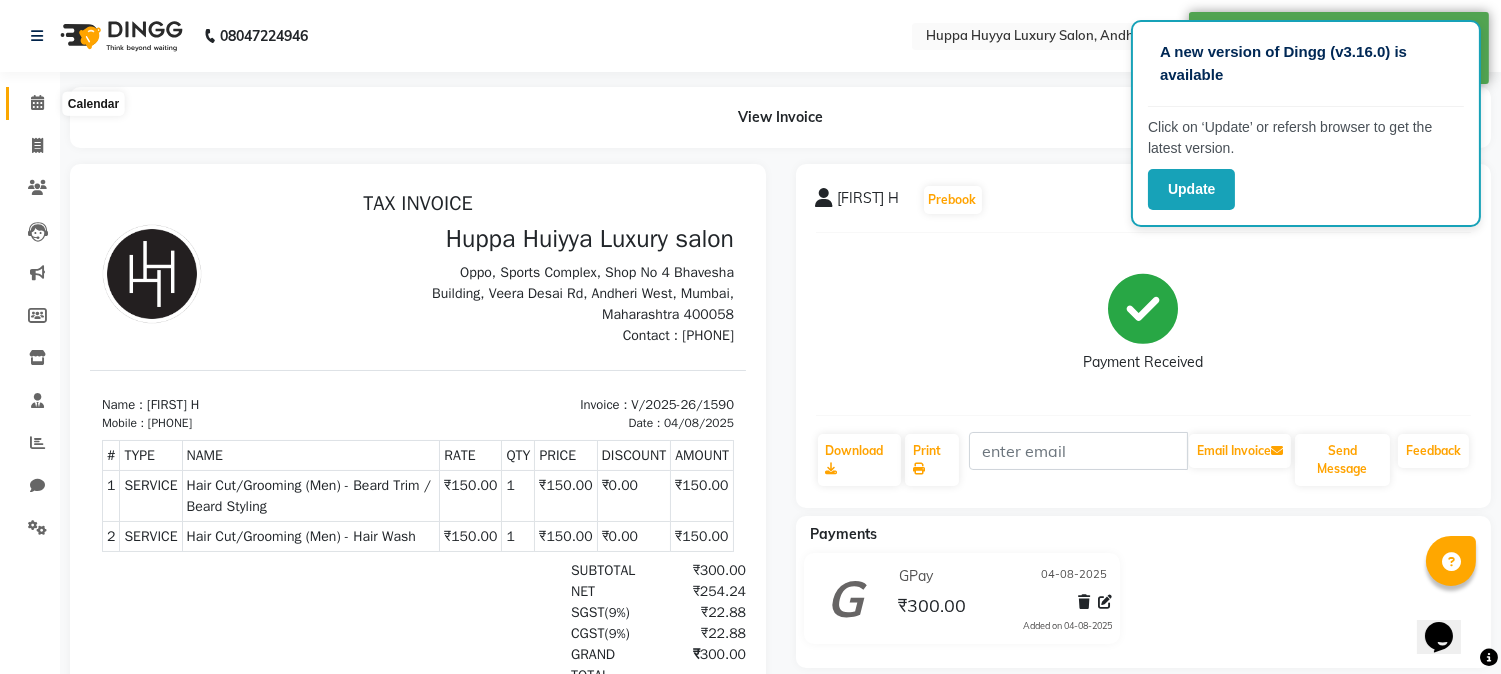 click 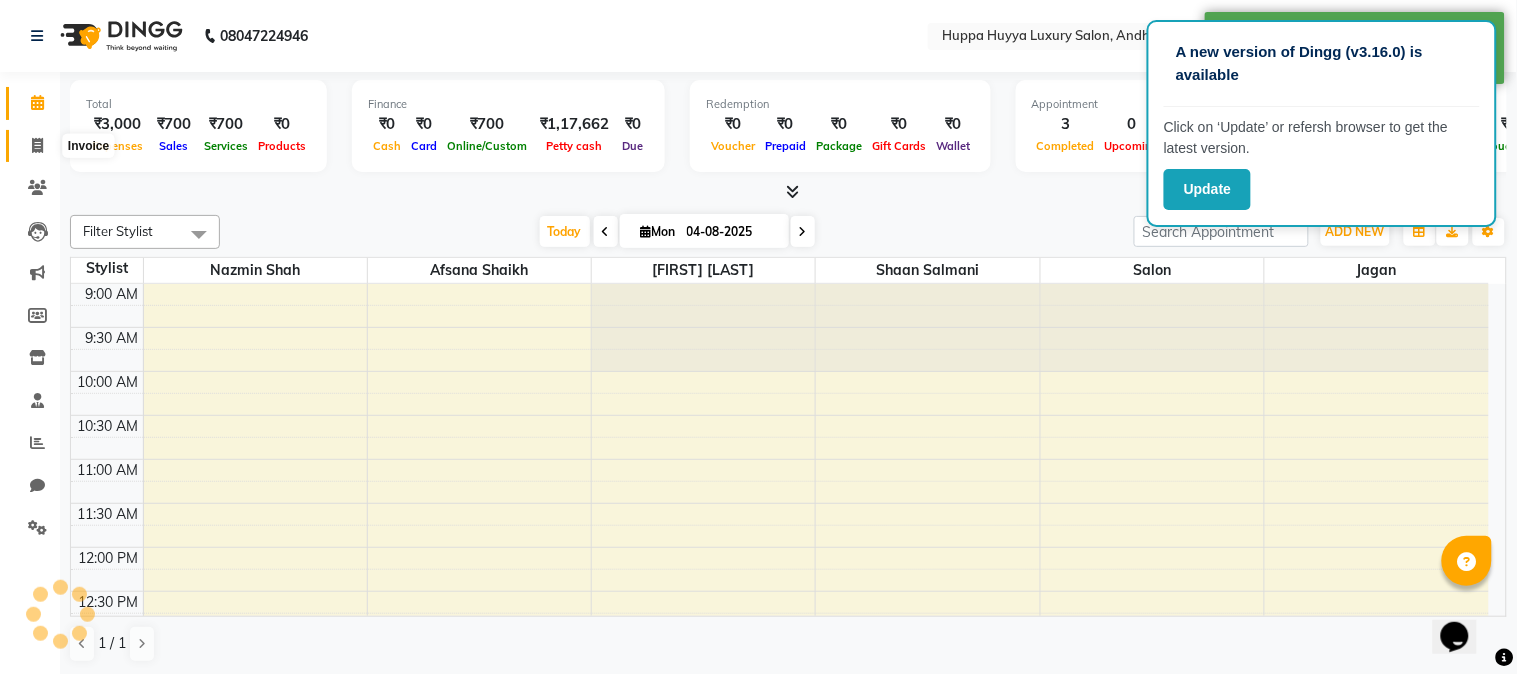 click 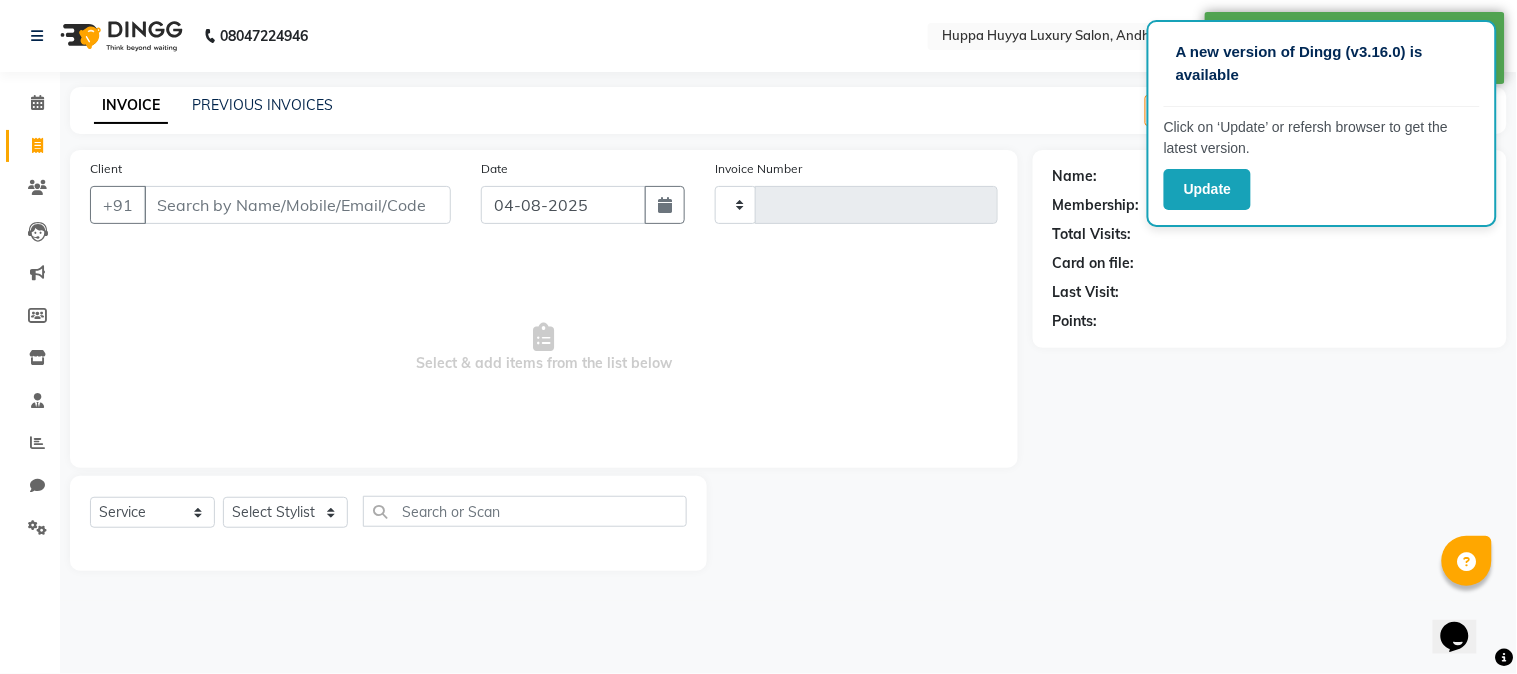 type on "1591" 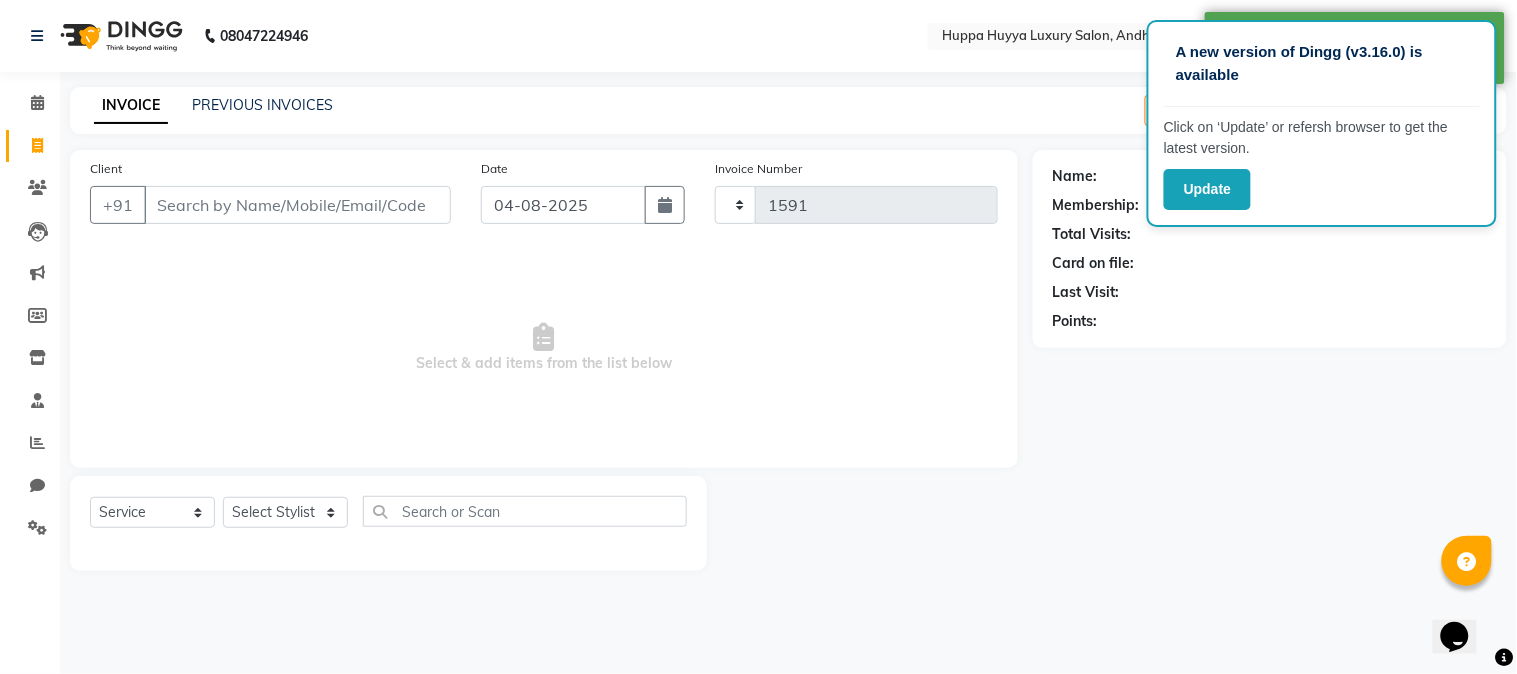 select on "7752" 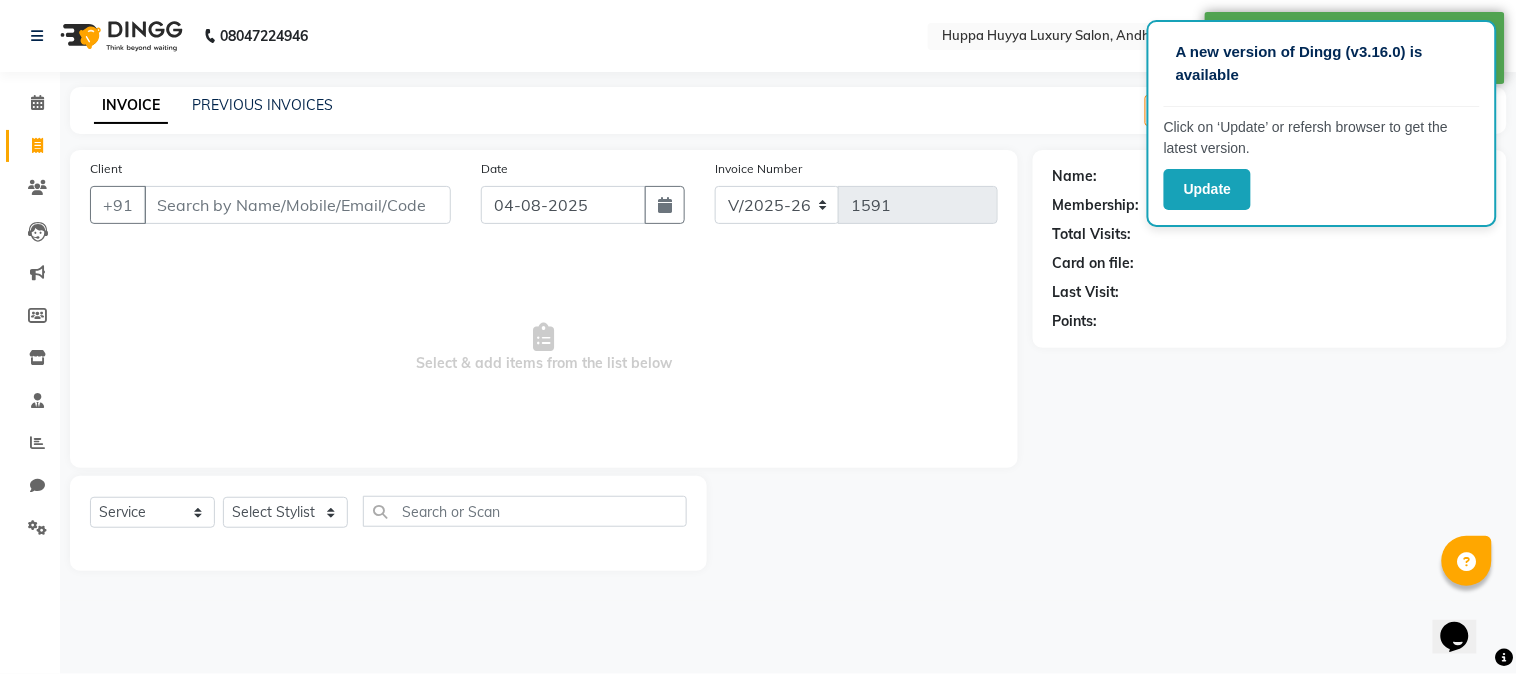 click on "Client" at bounding box center (297, 205) 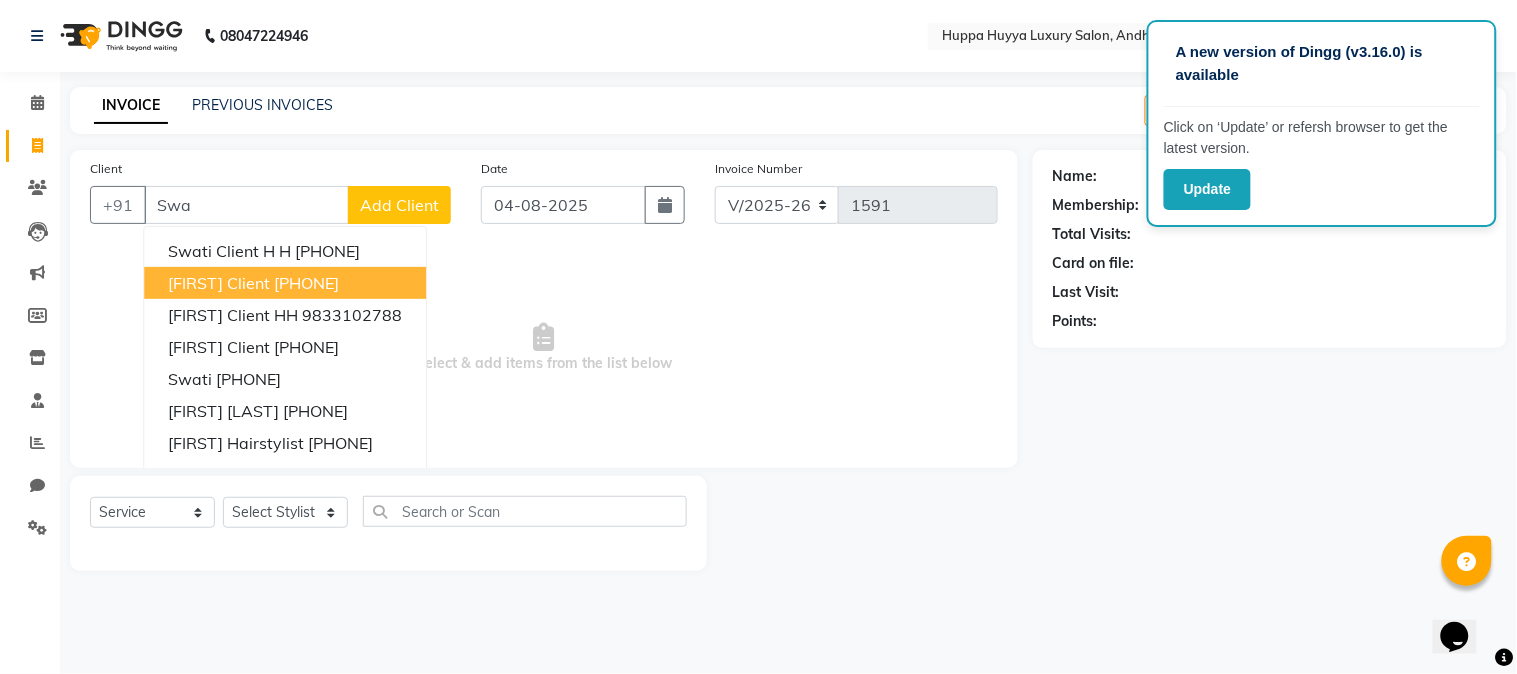 click on "Swapnil Client" at bounding box center (219, 283) 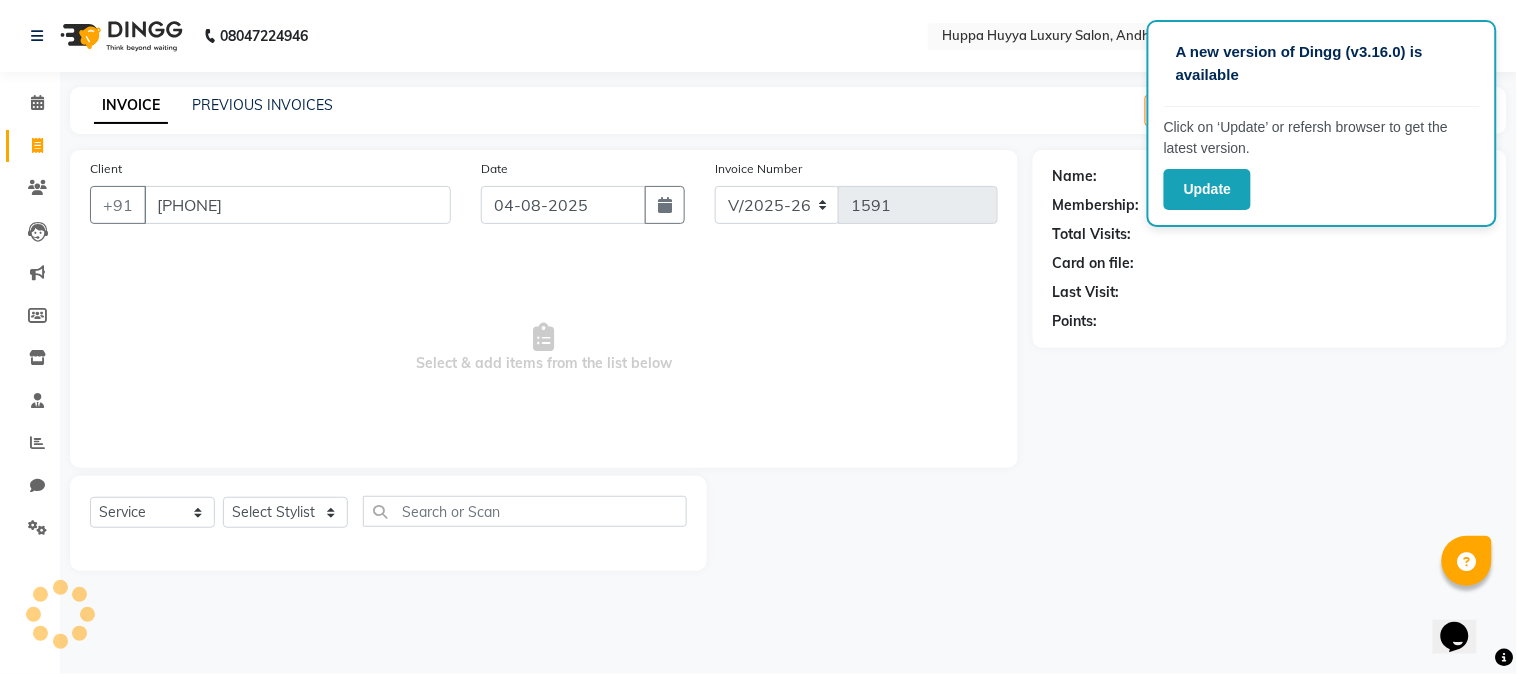 type on "9604155102" 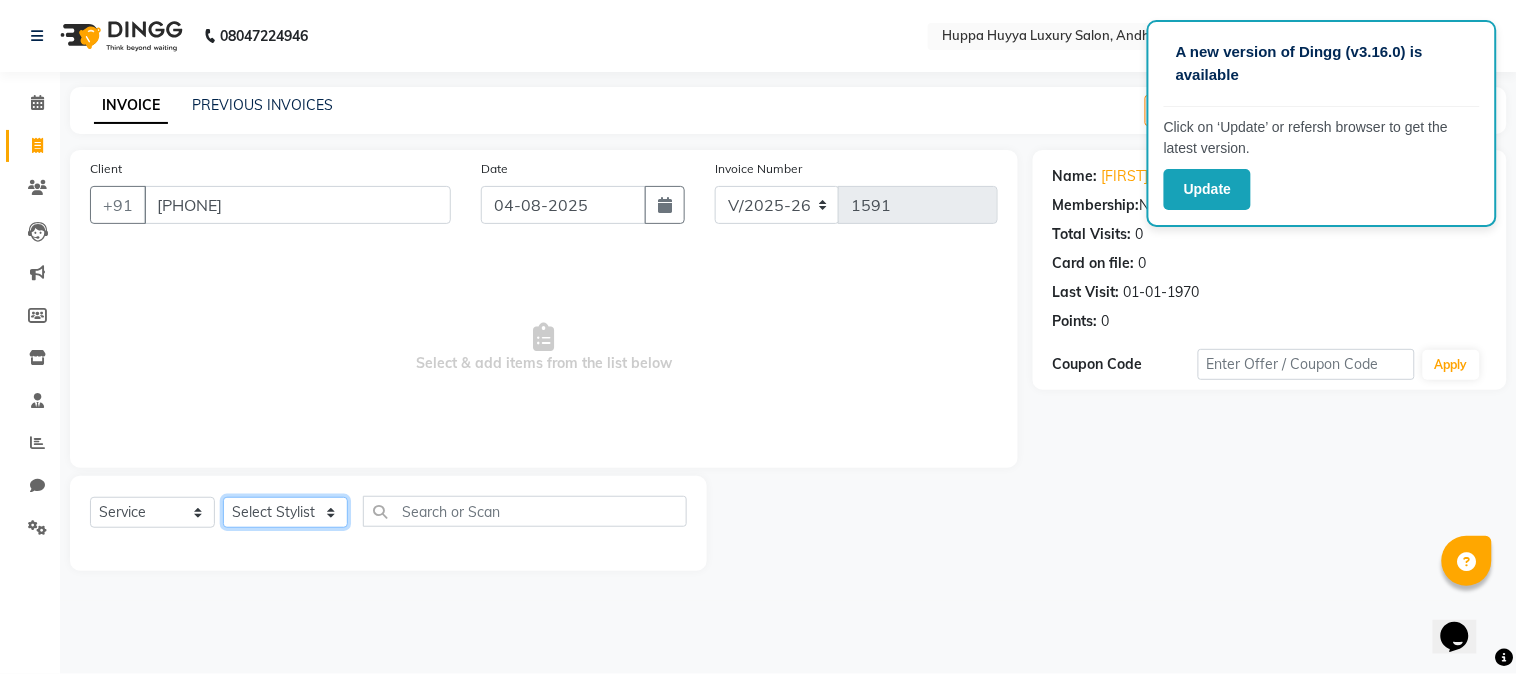 click on "Select Stylist Afsana Shaikh Jagan Nazmin Shah Salim  Mansoori Salon Shaan Salmani" 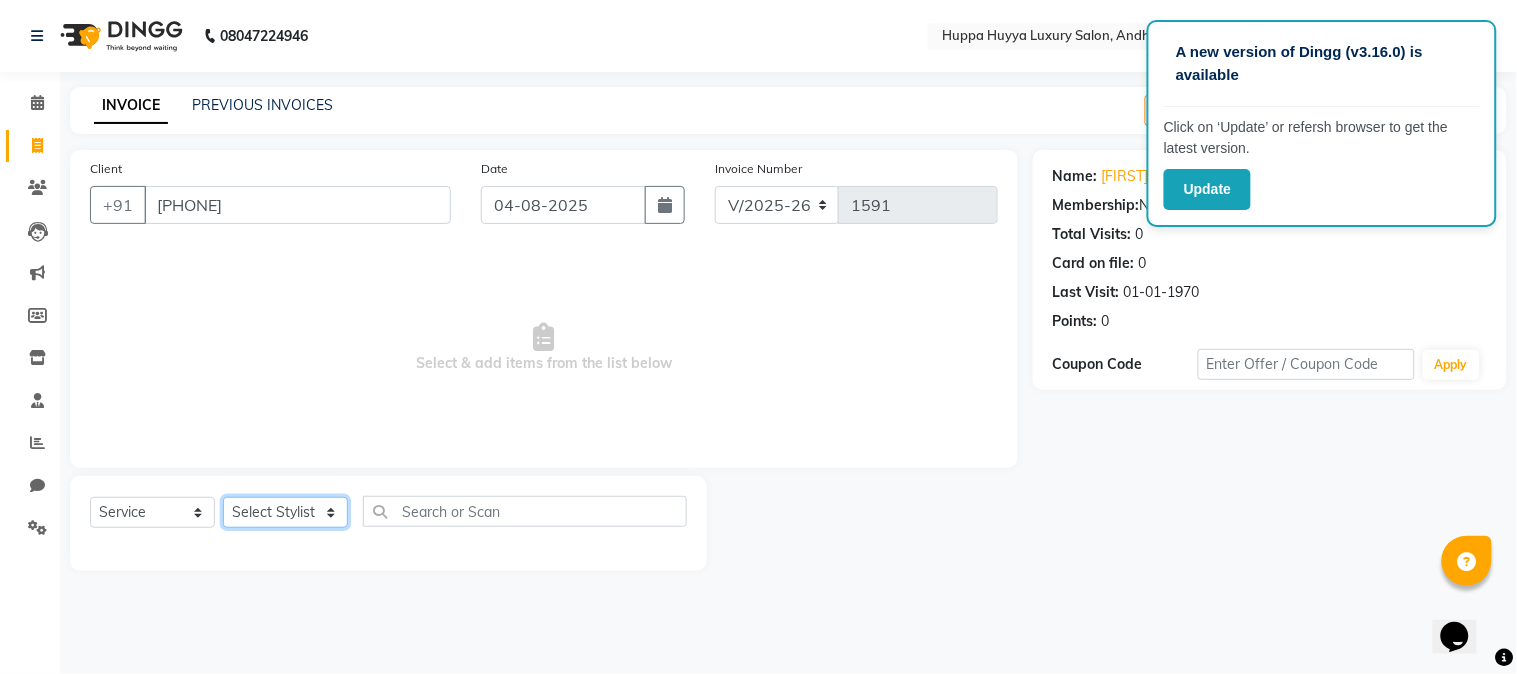 select on "87915" 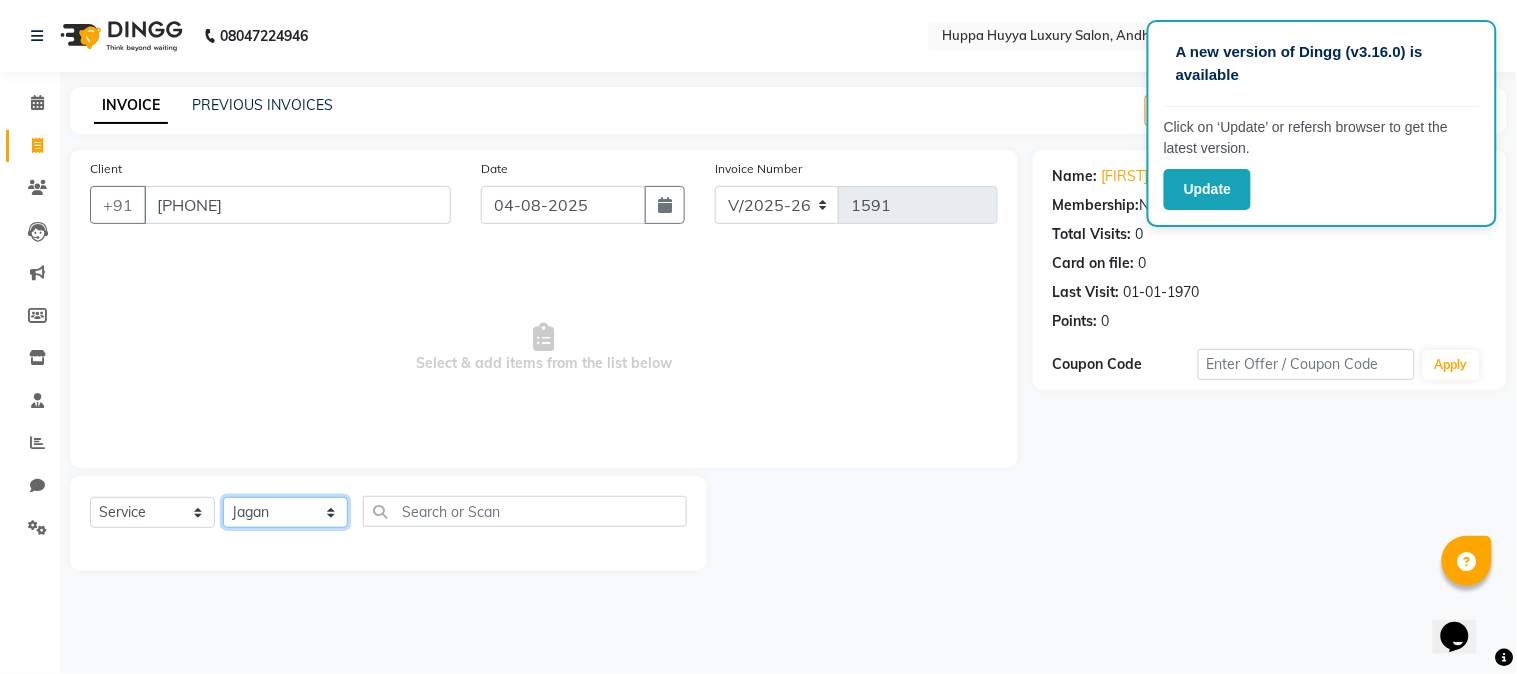 click on "Select Stylist Afsana Shaikh Jagan Nazmin Shah Salim  Mansoori Salon Shaan Salmani" 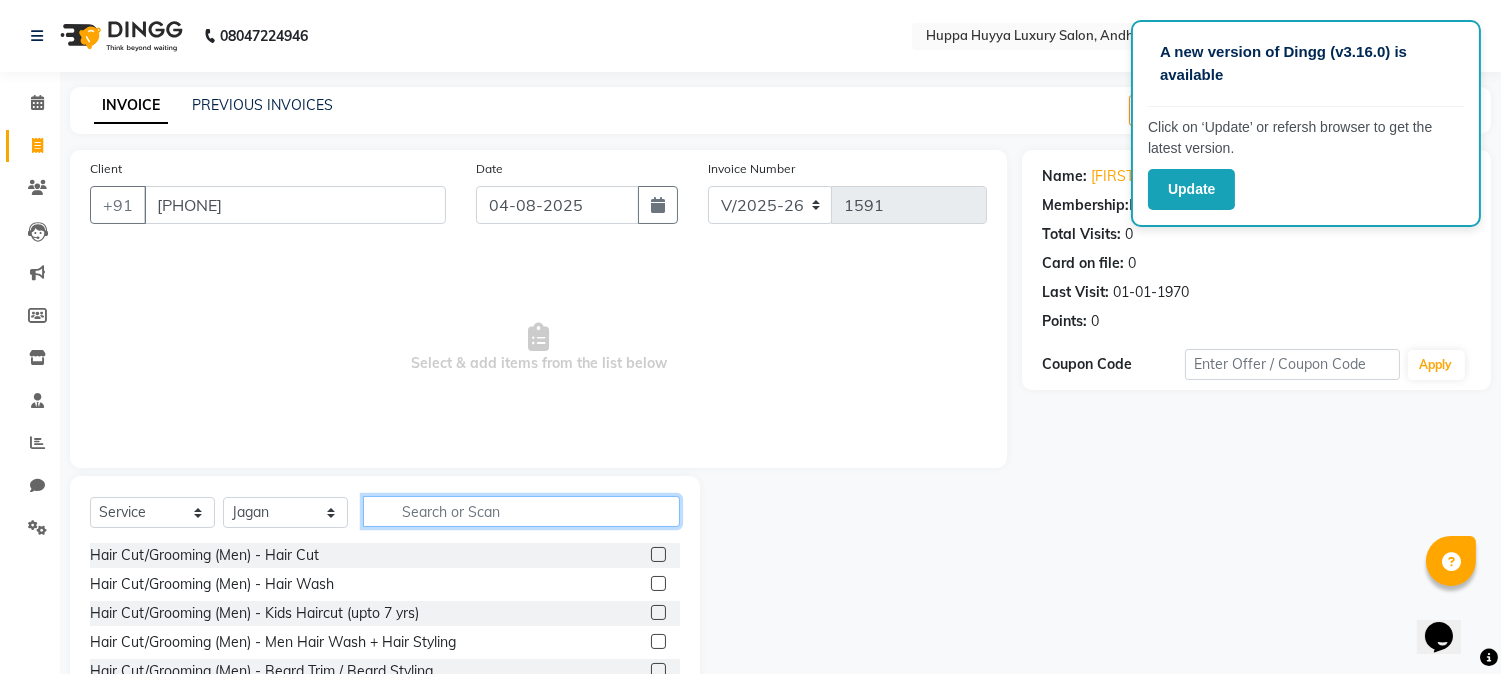 click 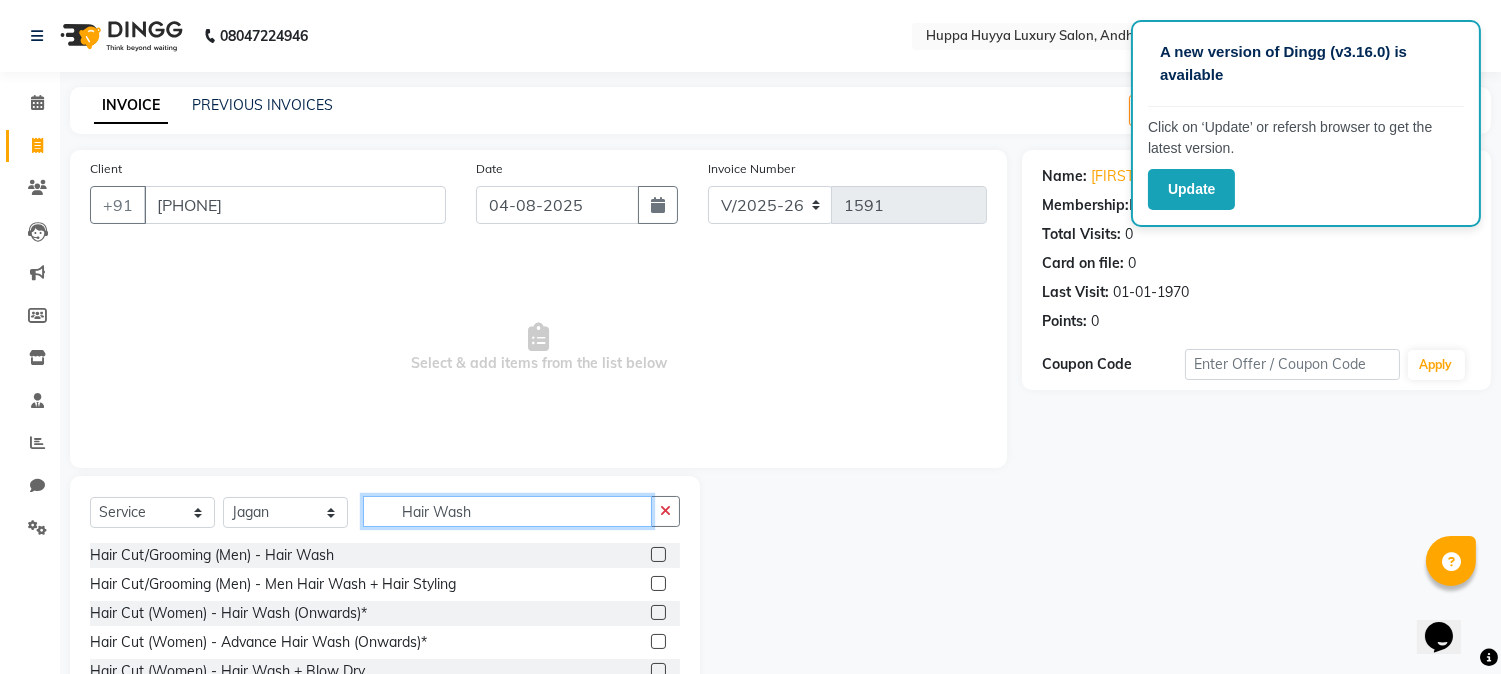 type on "Hair Wash" 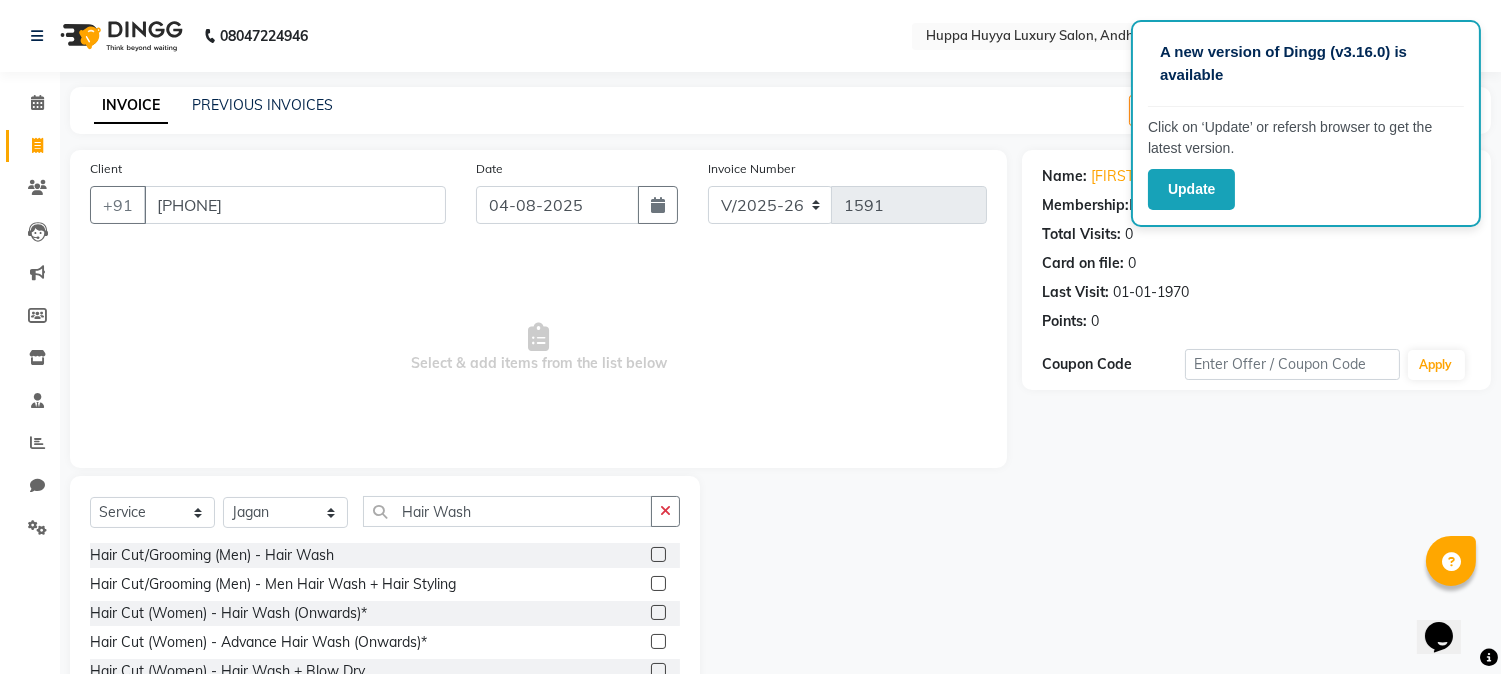 click 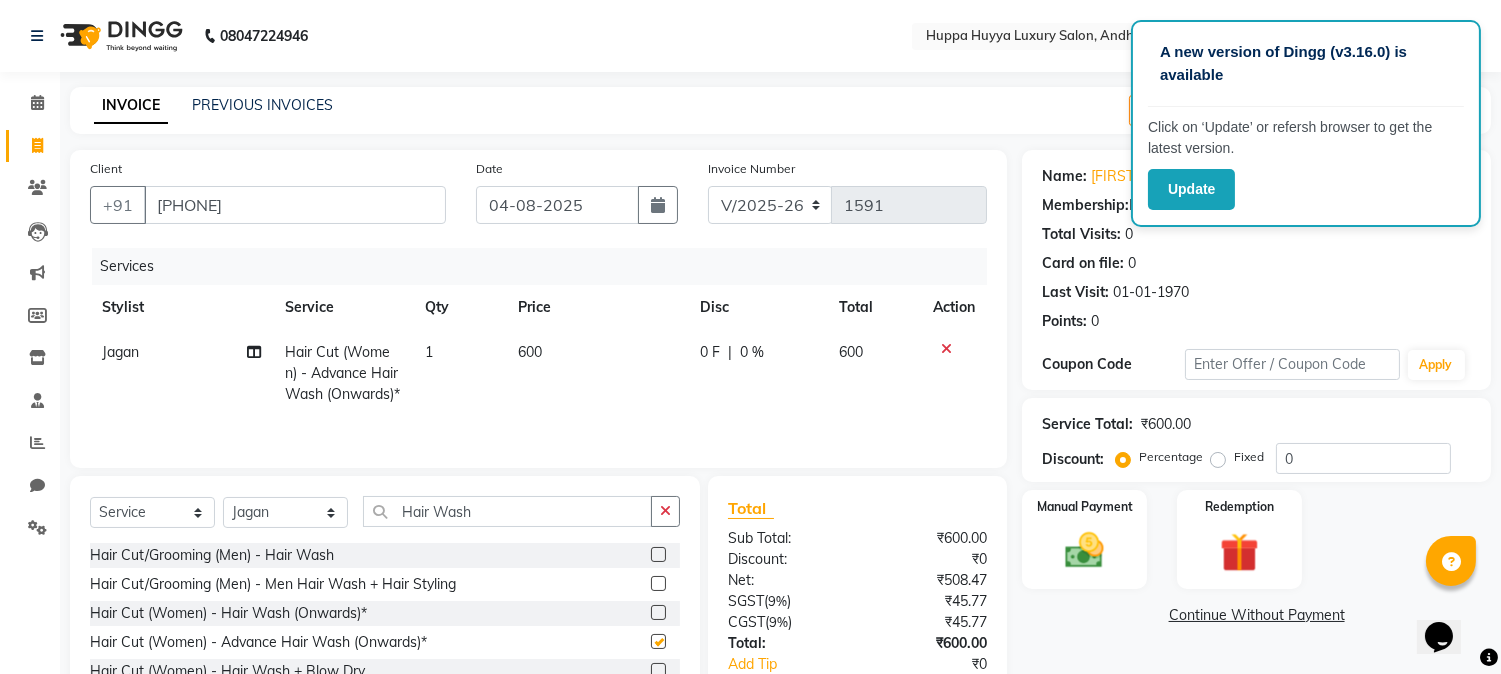 checkbox on "false" 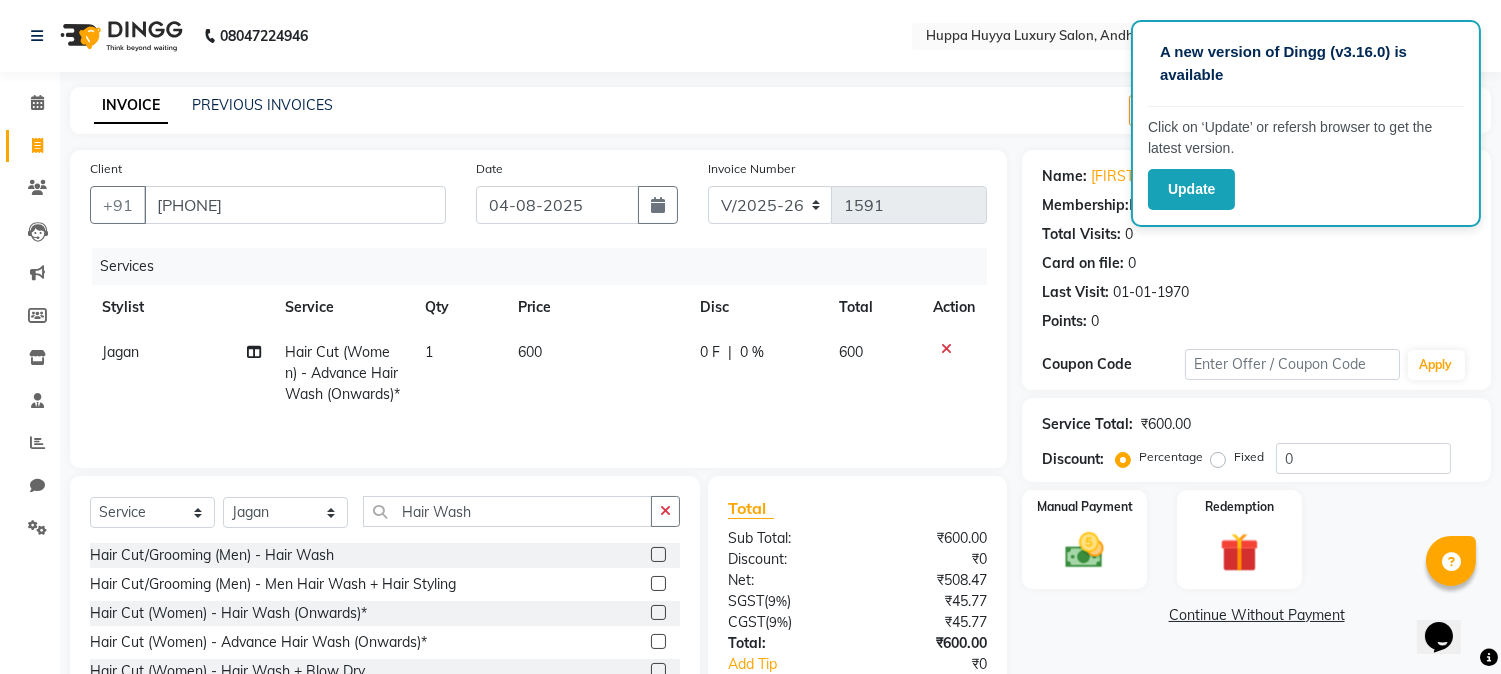 click on "0 %" 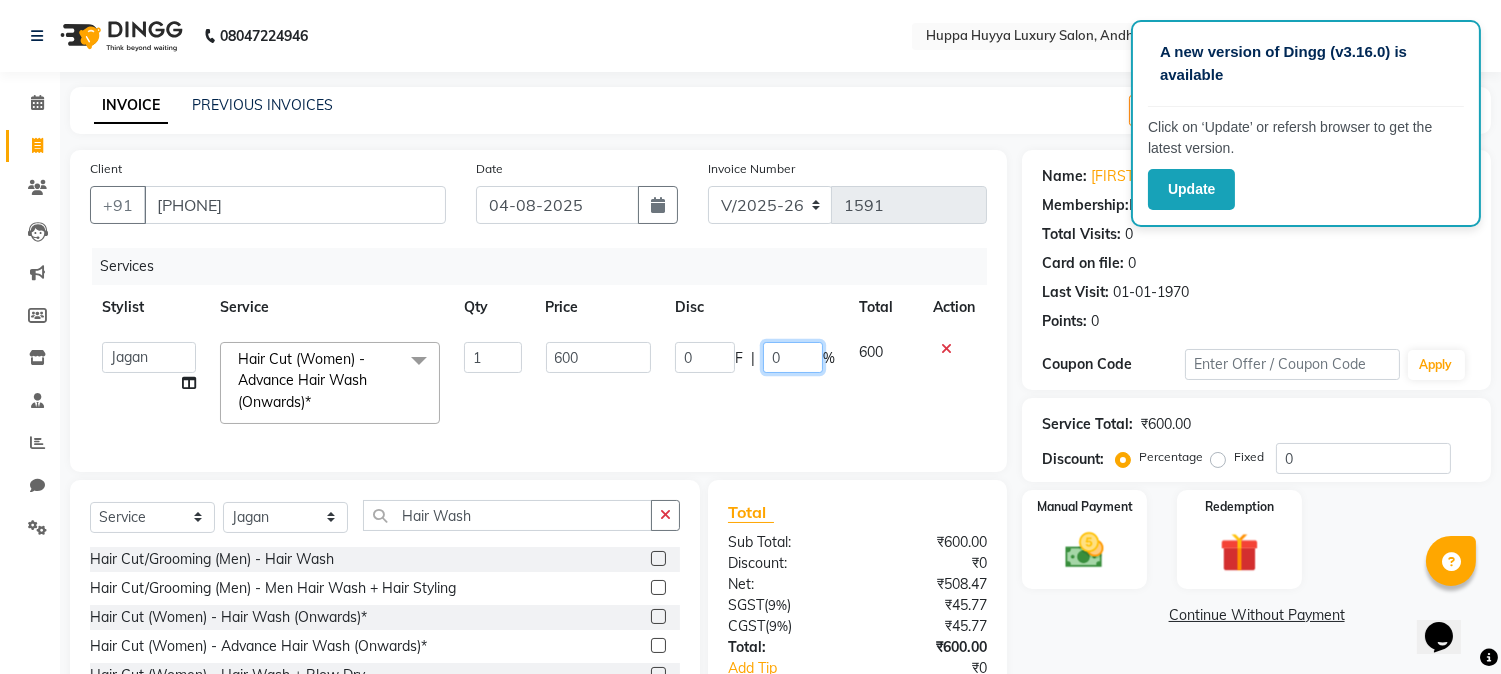 drag, startPoint x: 788, startPoint y: 355, endPoint x: 758, endPoint y: 355, distance: 30 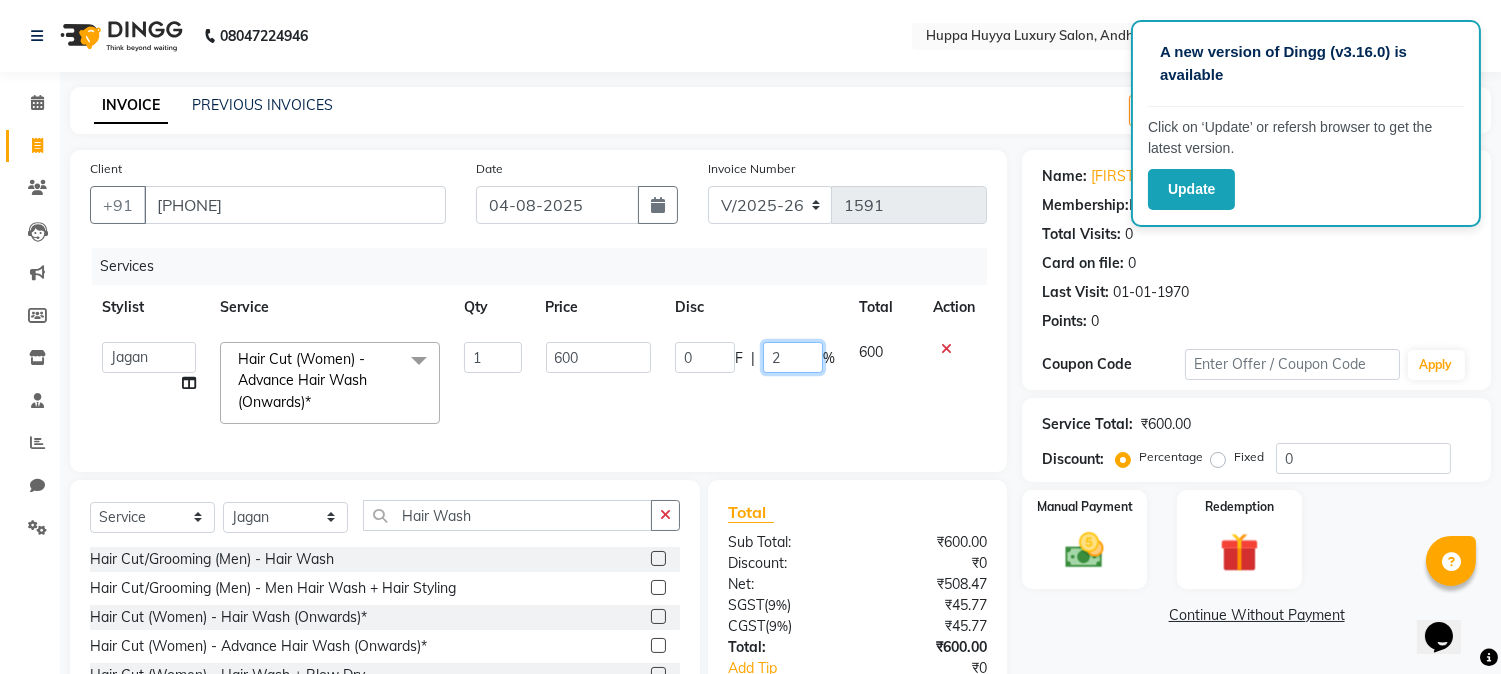 type on "20" 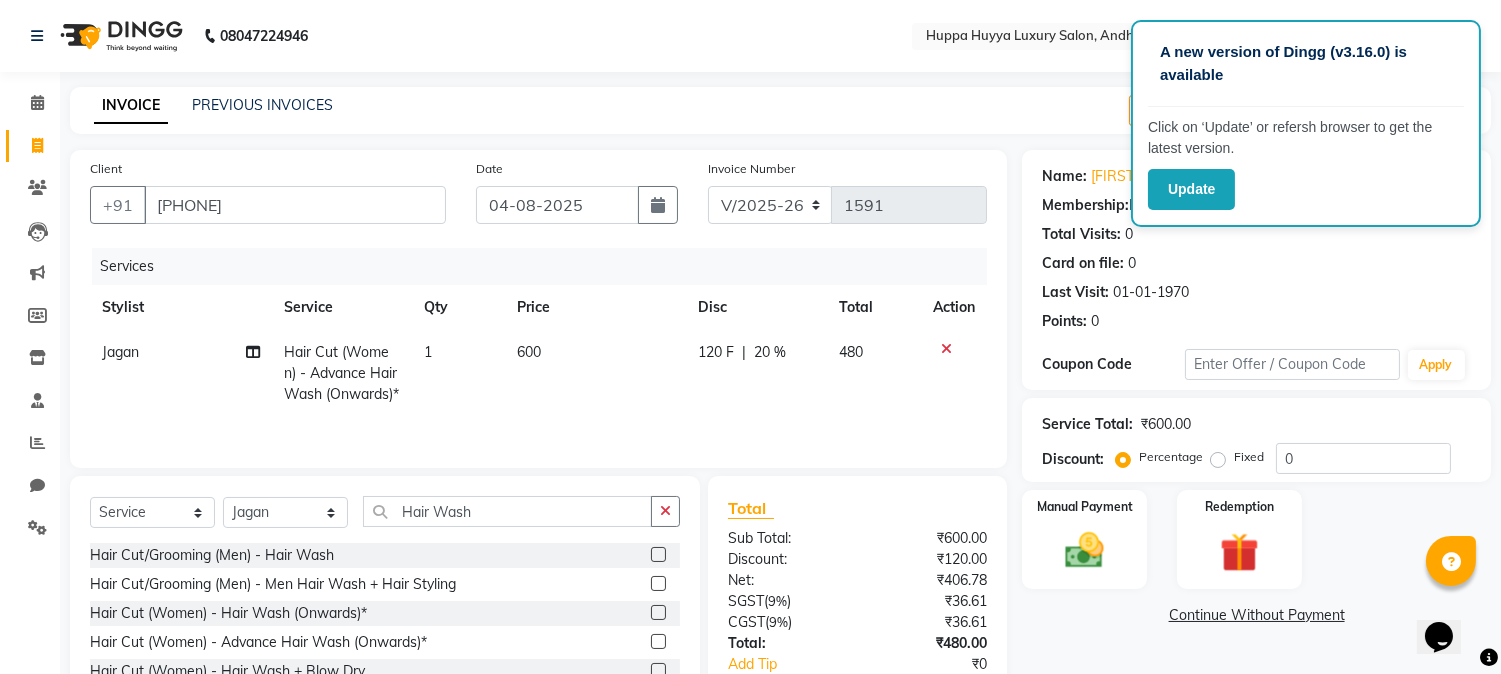 click on "120 F | 20 %" 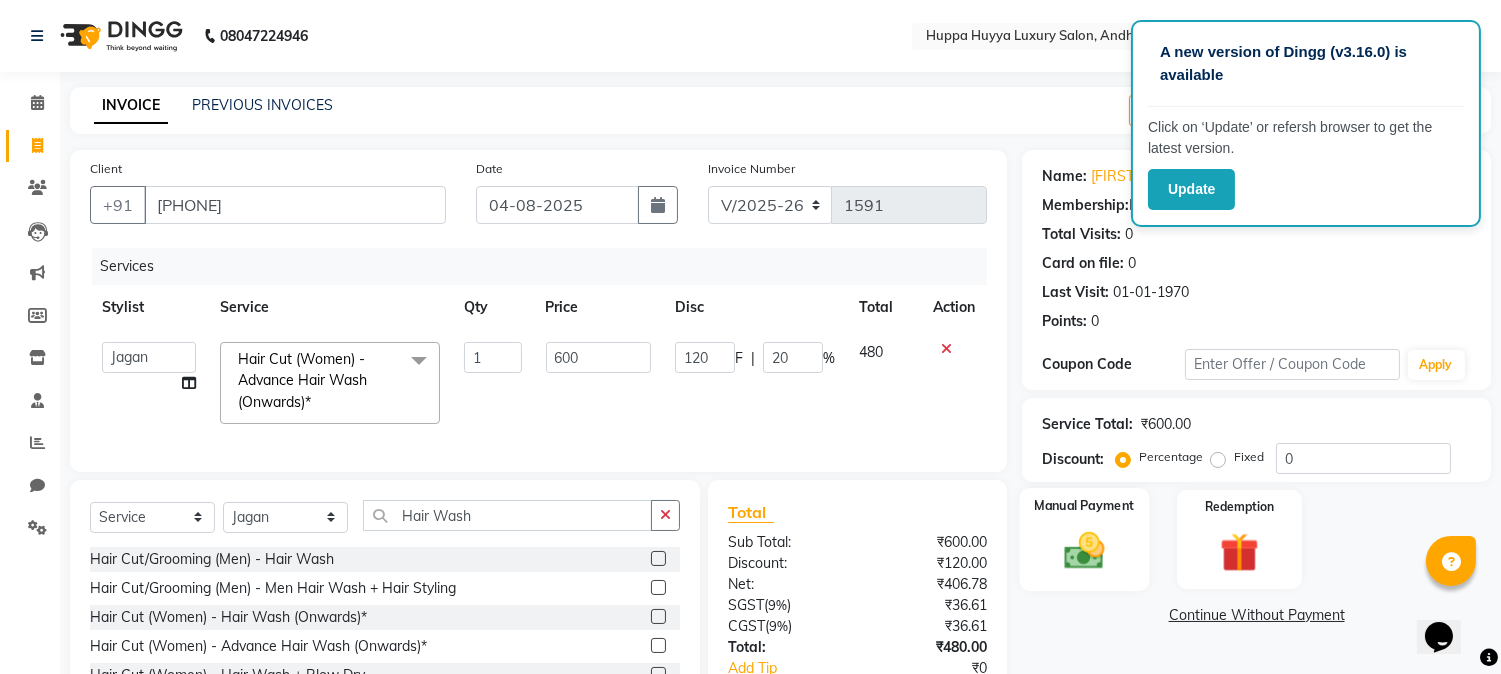 scroll, scrollTop: 147, scrollLeft: 0, axis: vertical 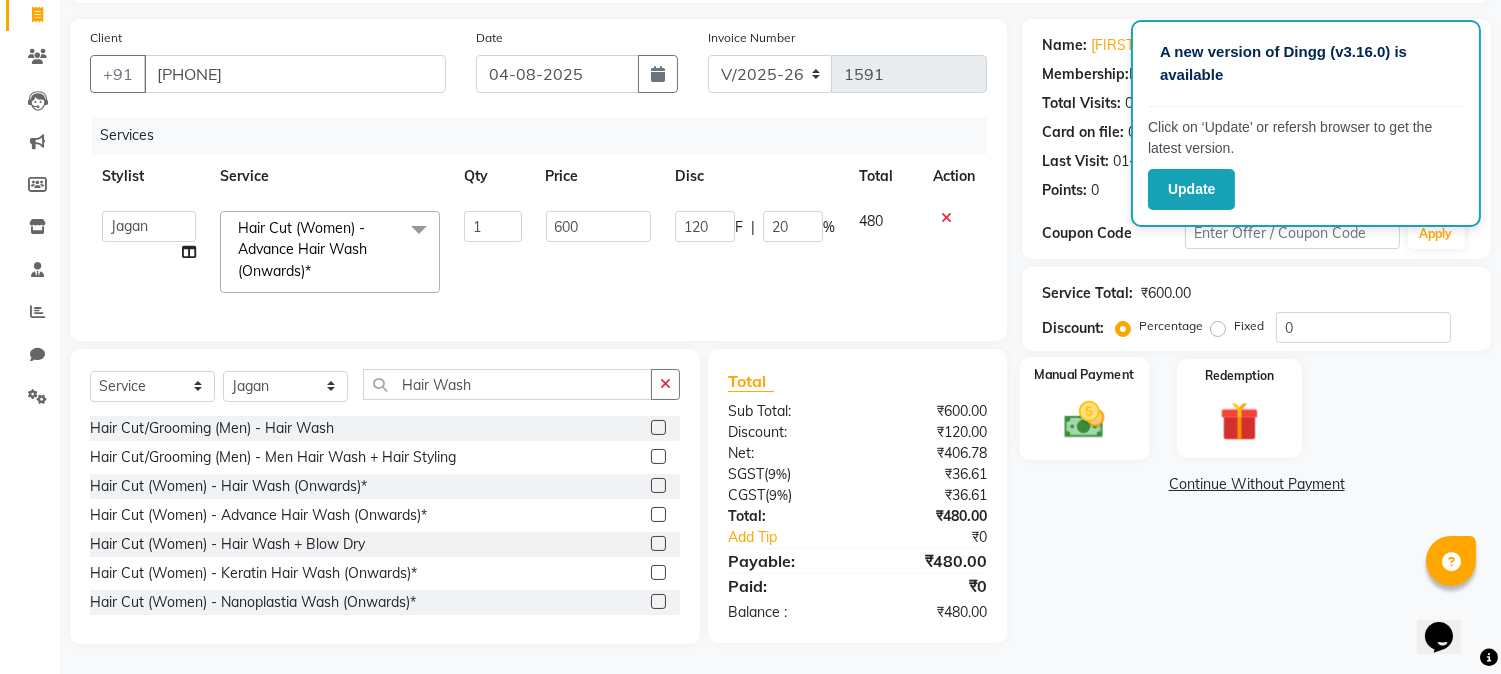 click on "Manual Payment" 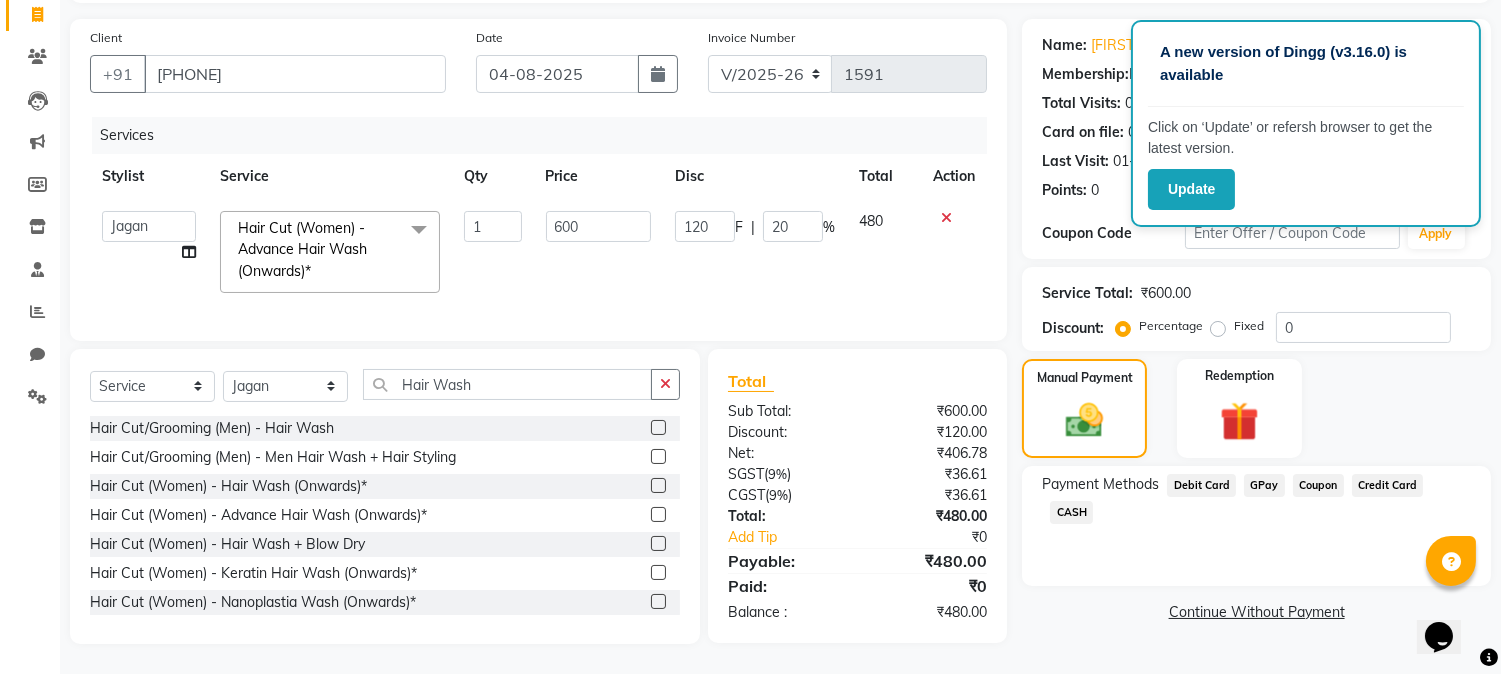 click on "GPay" 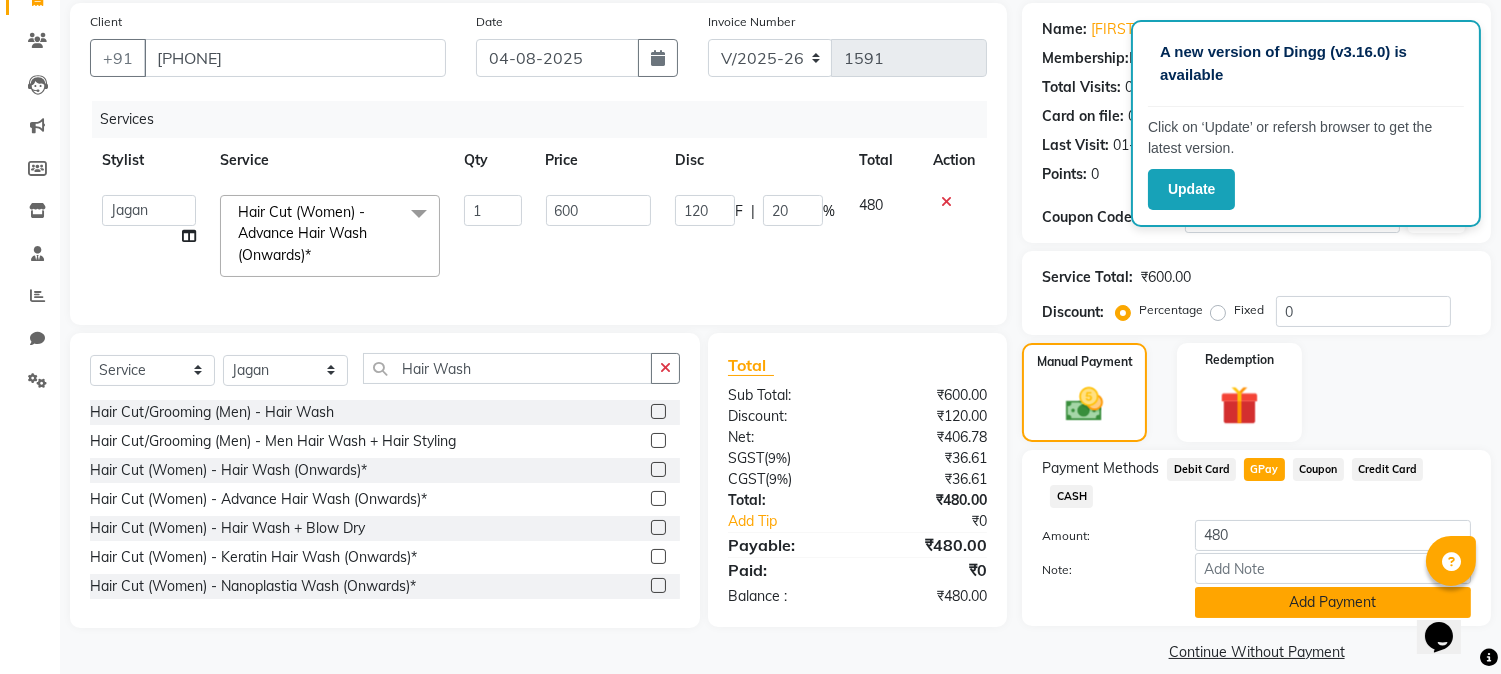 click on "Add Payment" 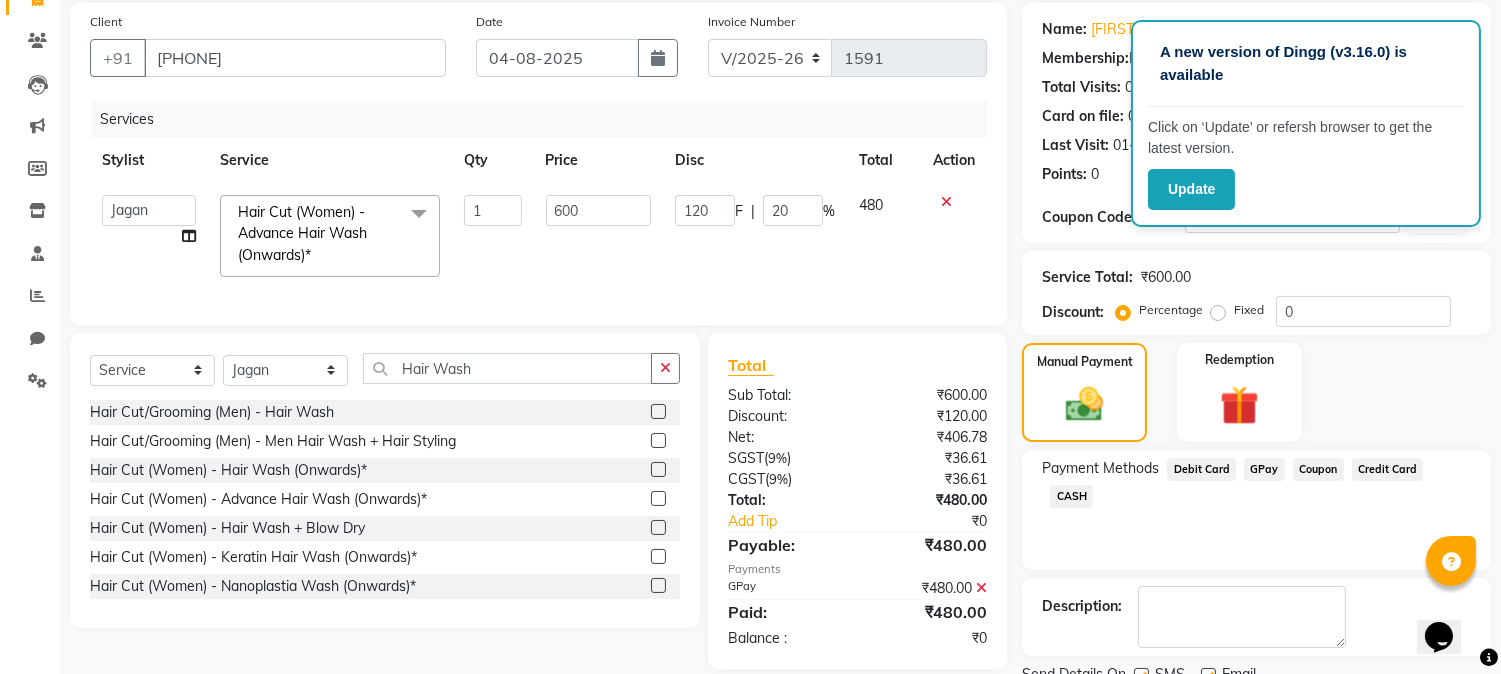 scroll, scrollTop: 225, scrollLeft: 0, axis: vertical 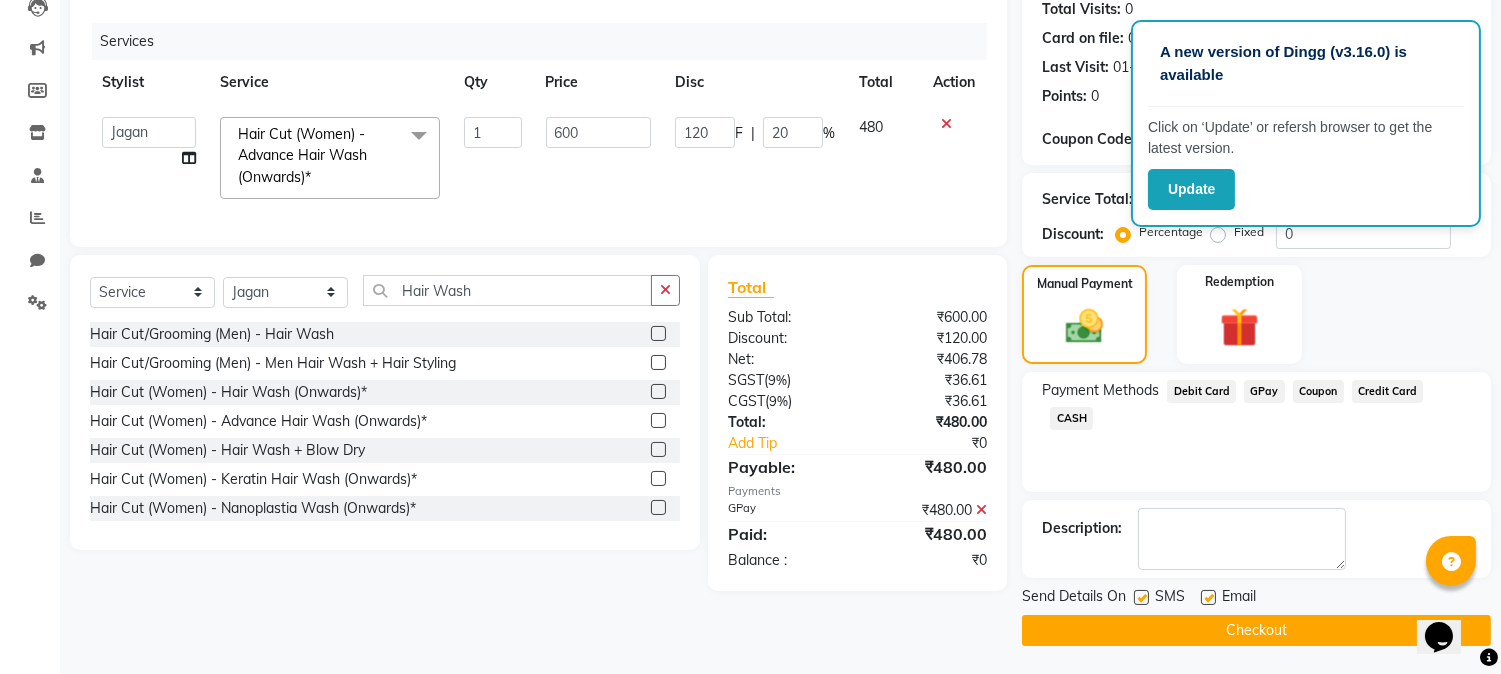 click on "Checkout" 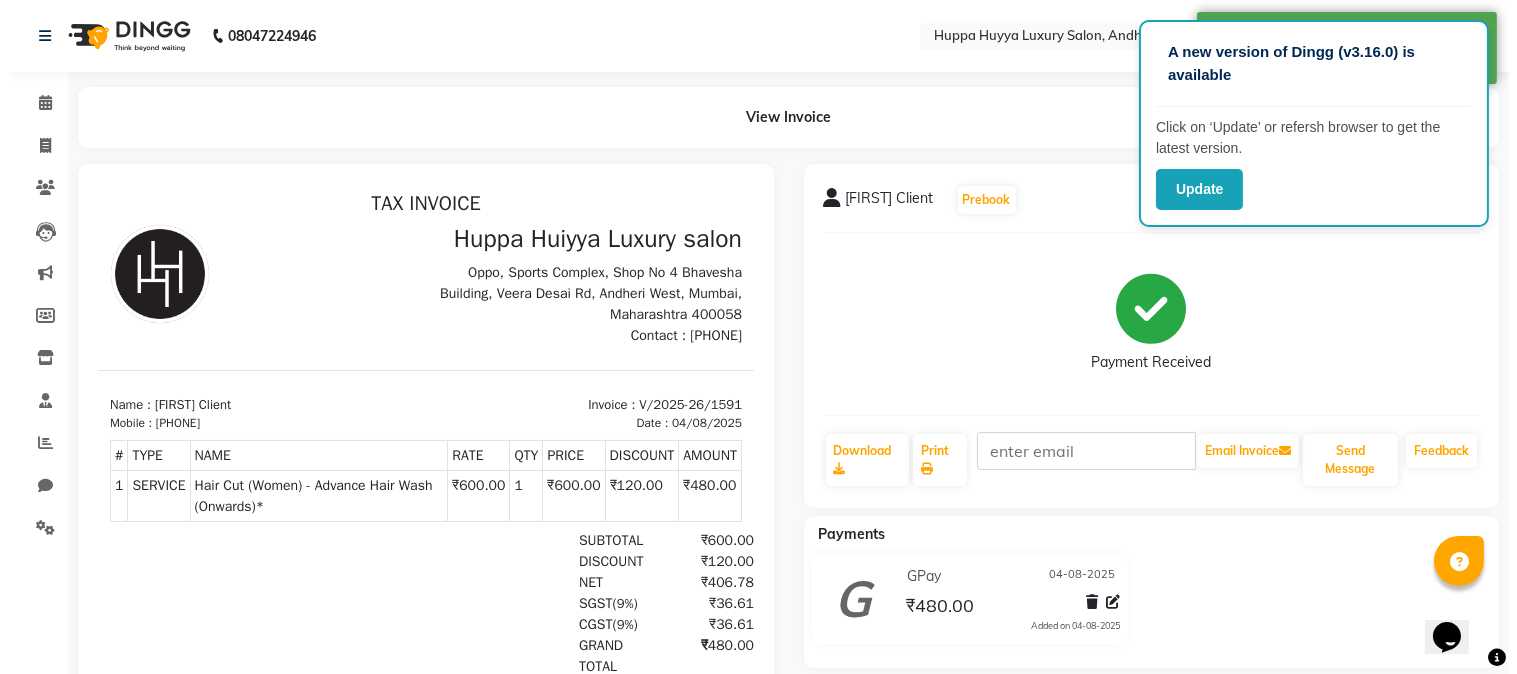 scroll, scrollTop: 0, scrollLeft: 0, axis: both 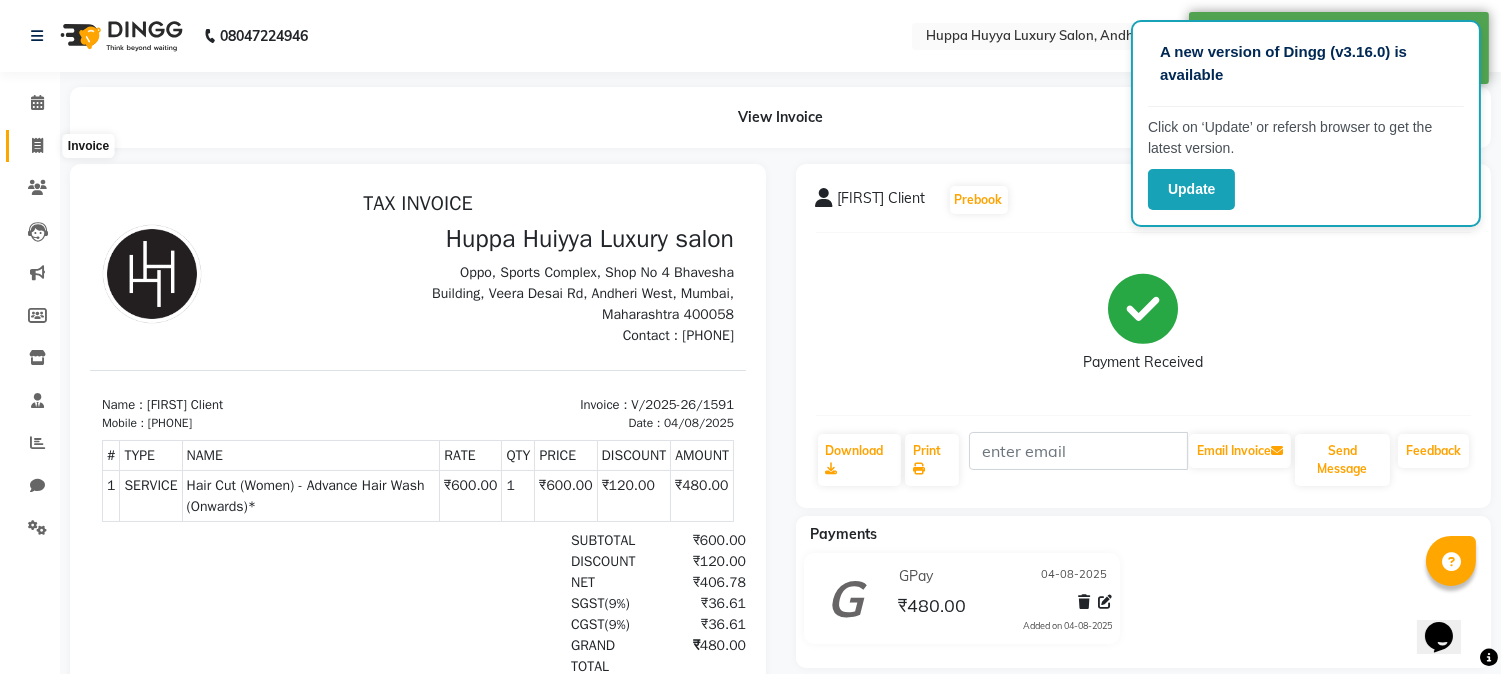 click 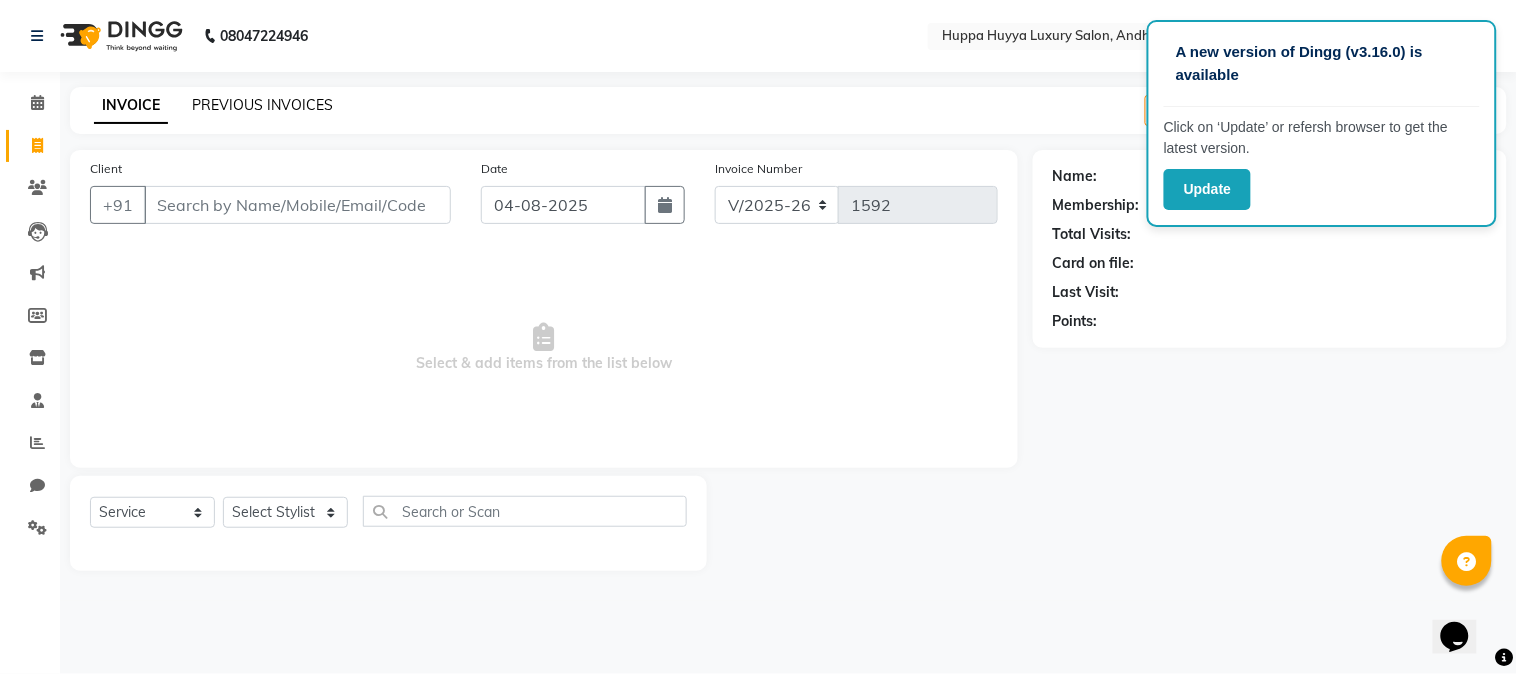 click on "PREVIOUS INVOICES" 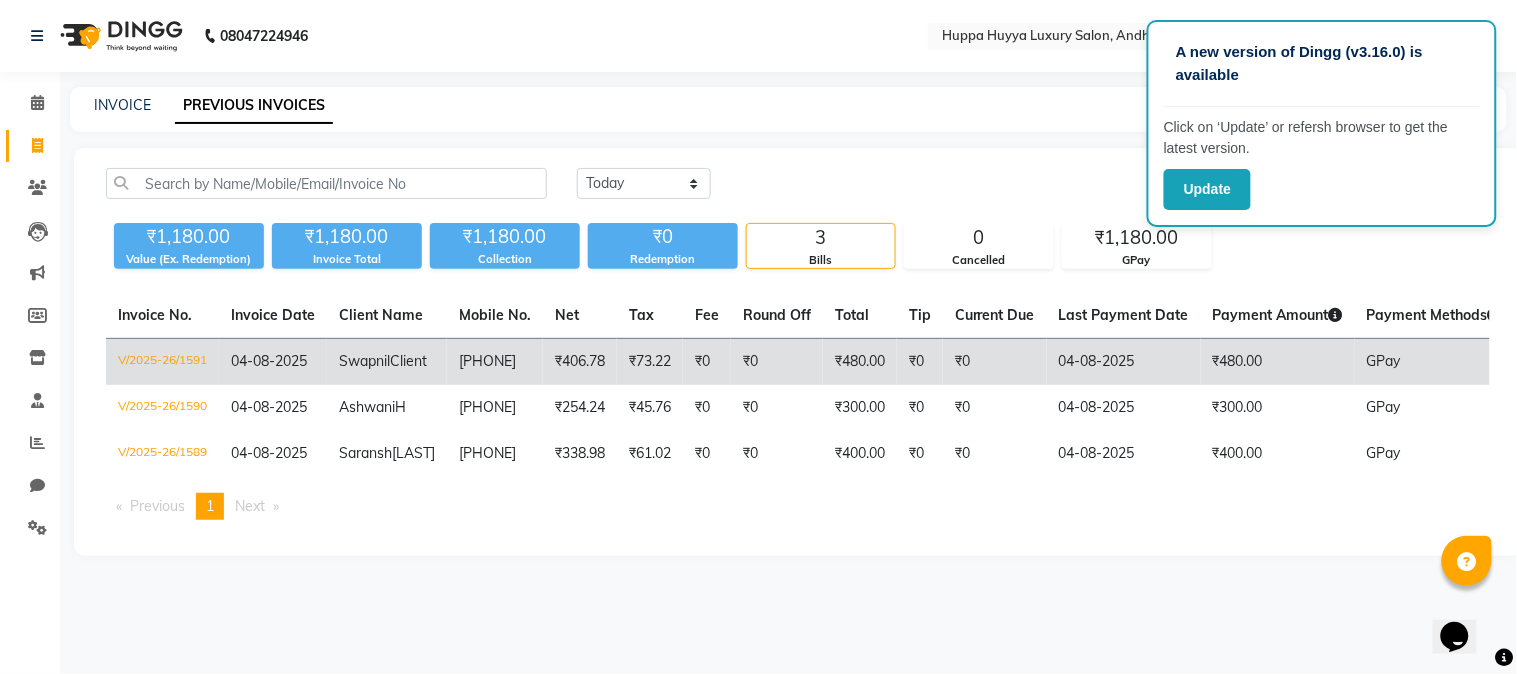 click on "₹480.00" 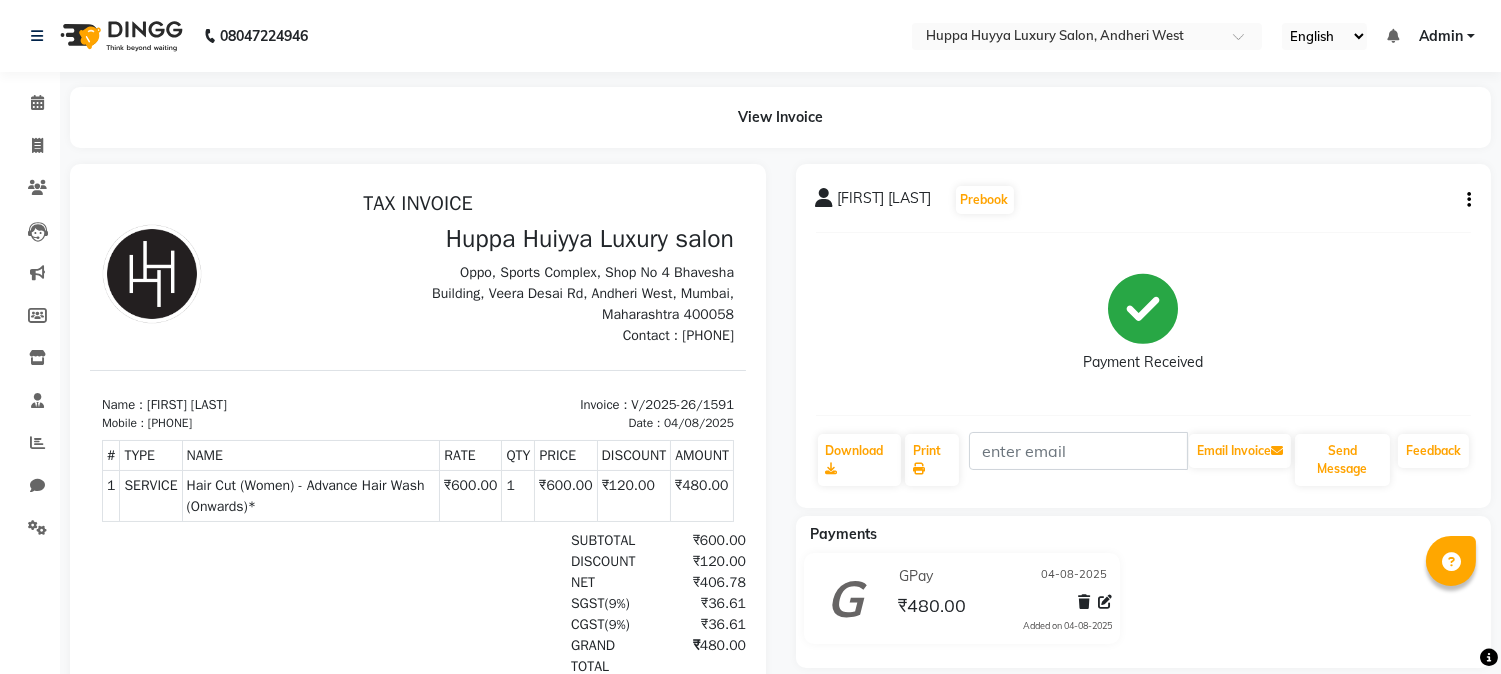 scroll, scrollTop: 0, scrollLeft: 0, axis: both 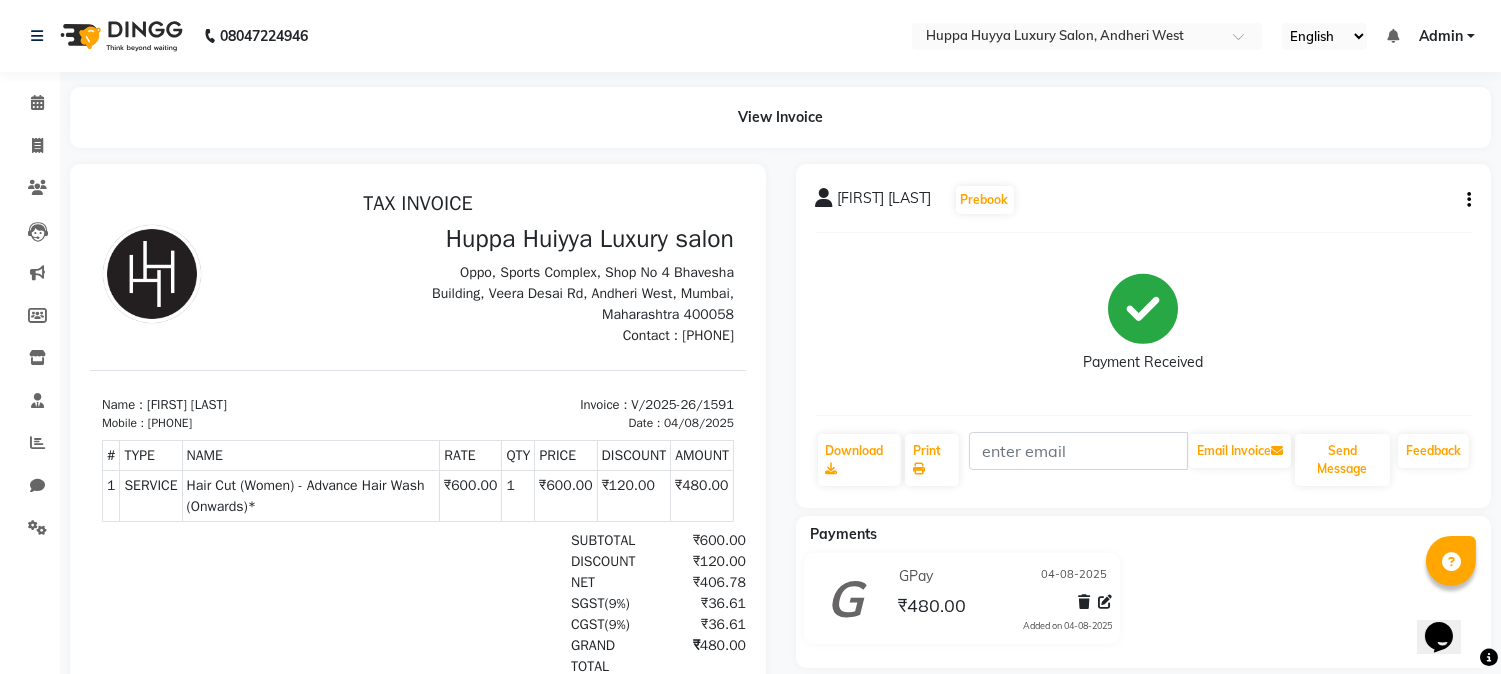 click 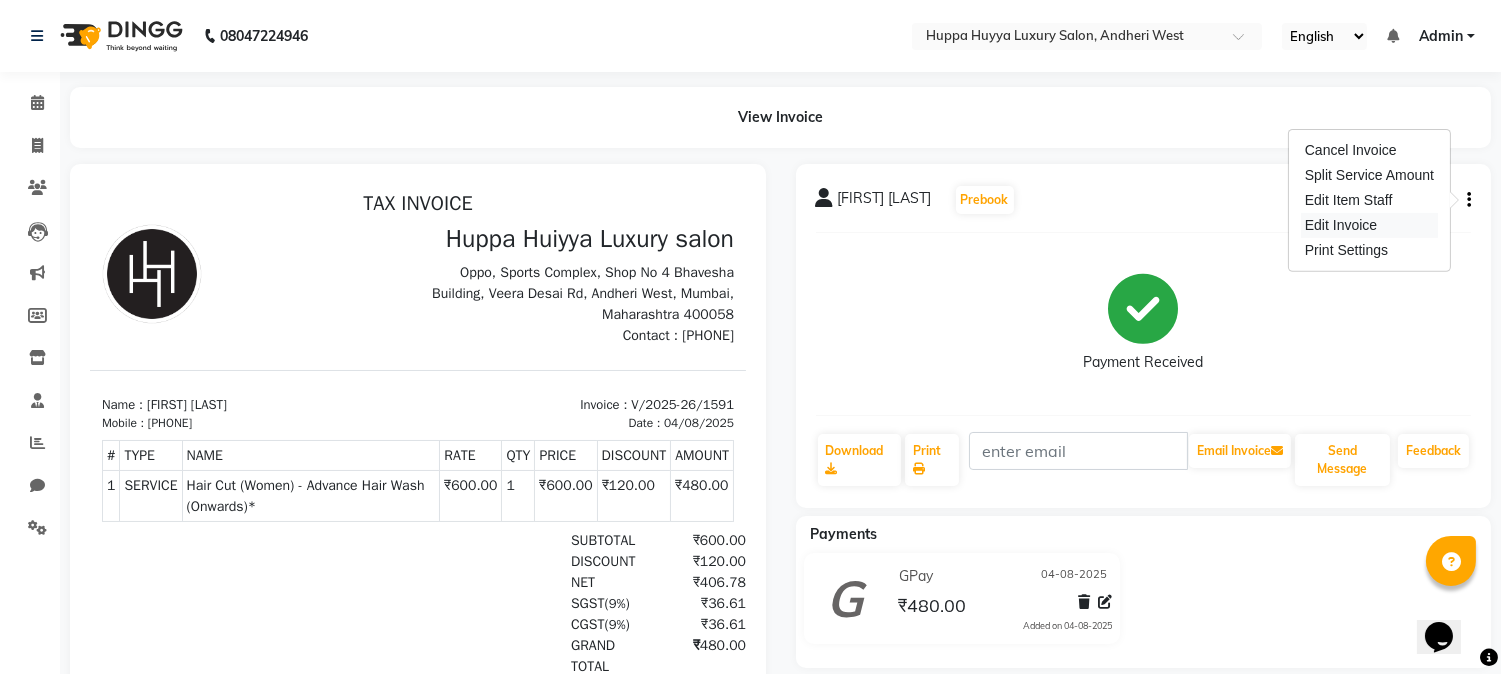 click on "Edit Invoice" at bounding box center (1369, 225) 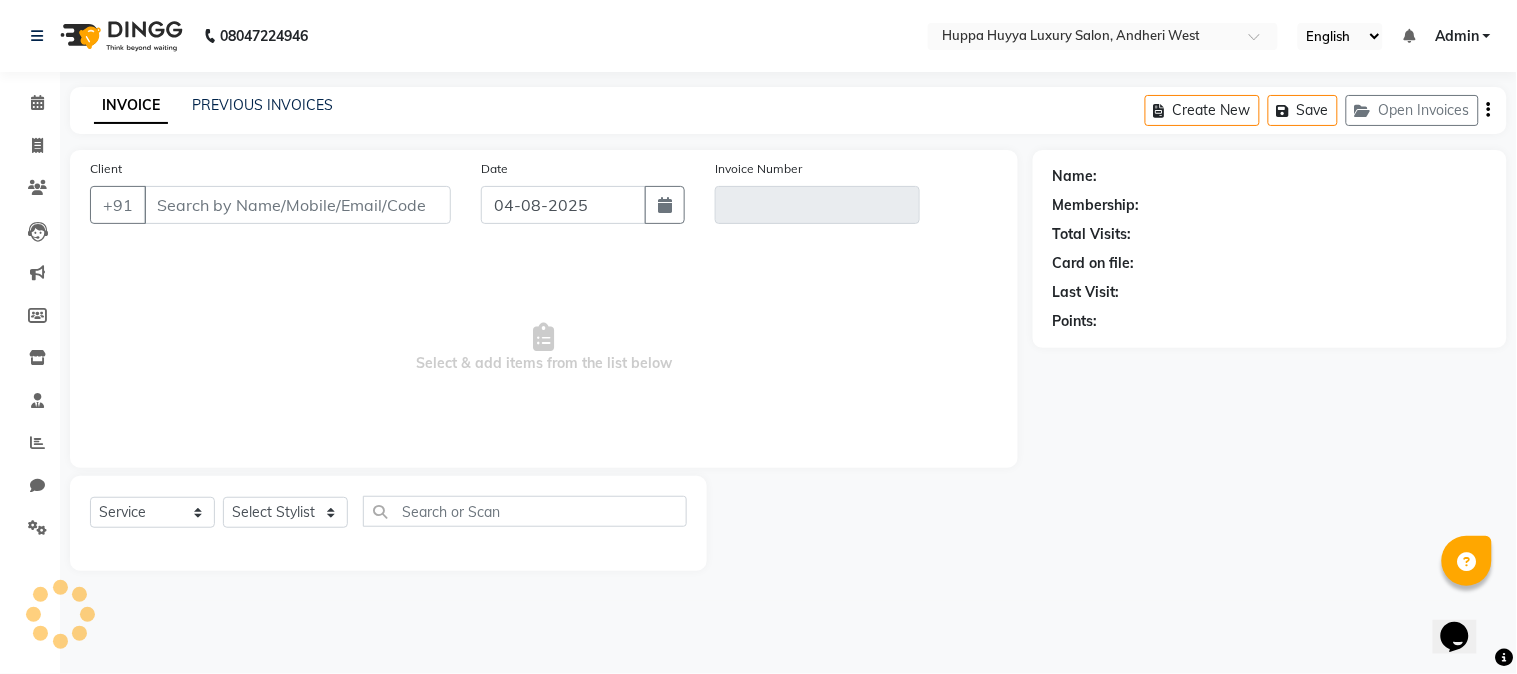 type on "[PHONE]" 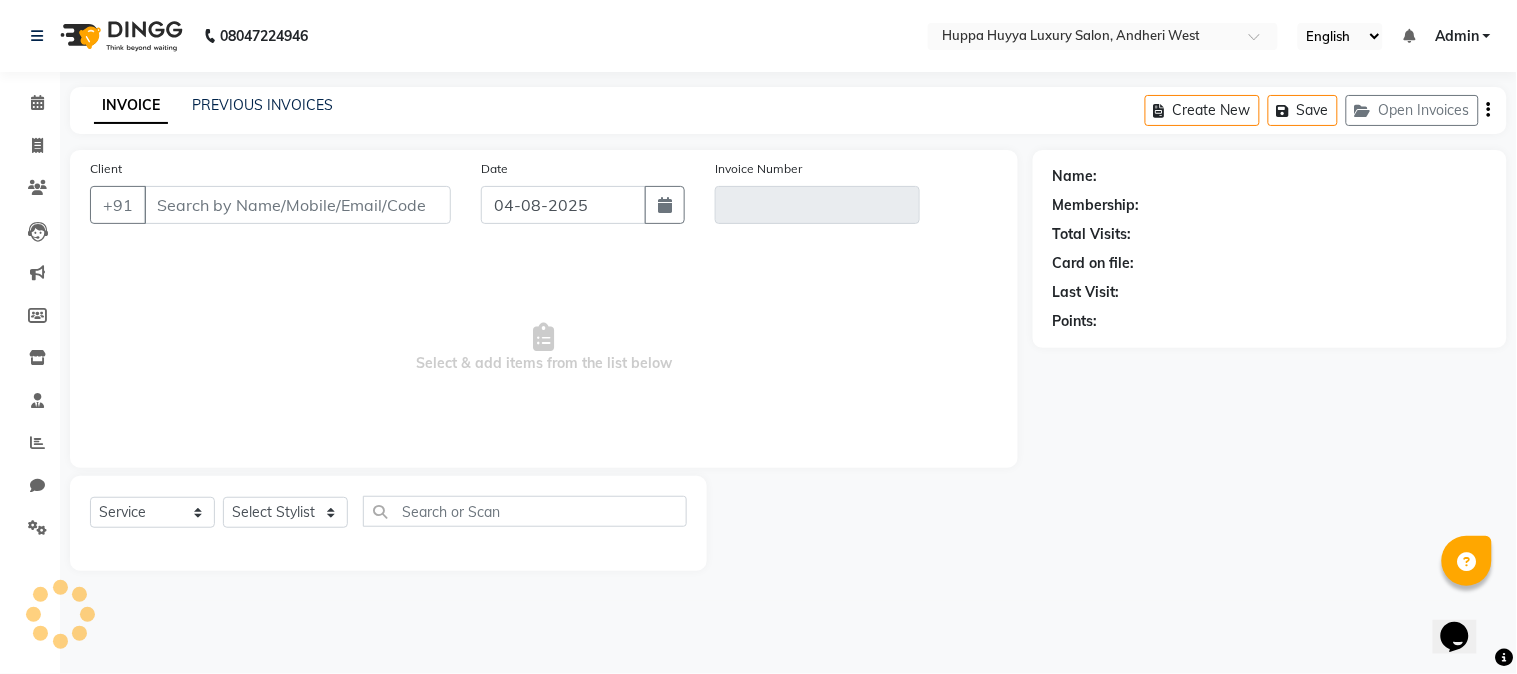type on "V/2025-26/1591" 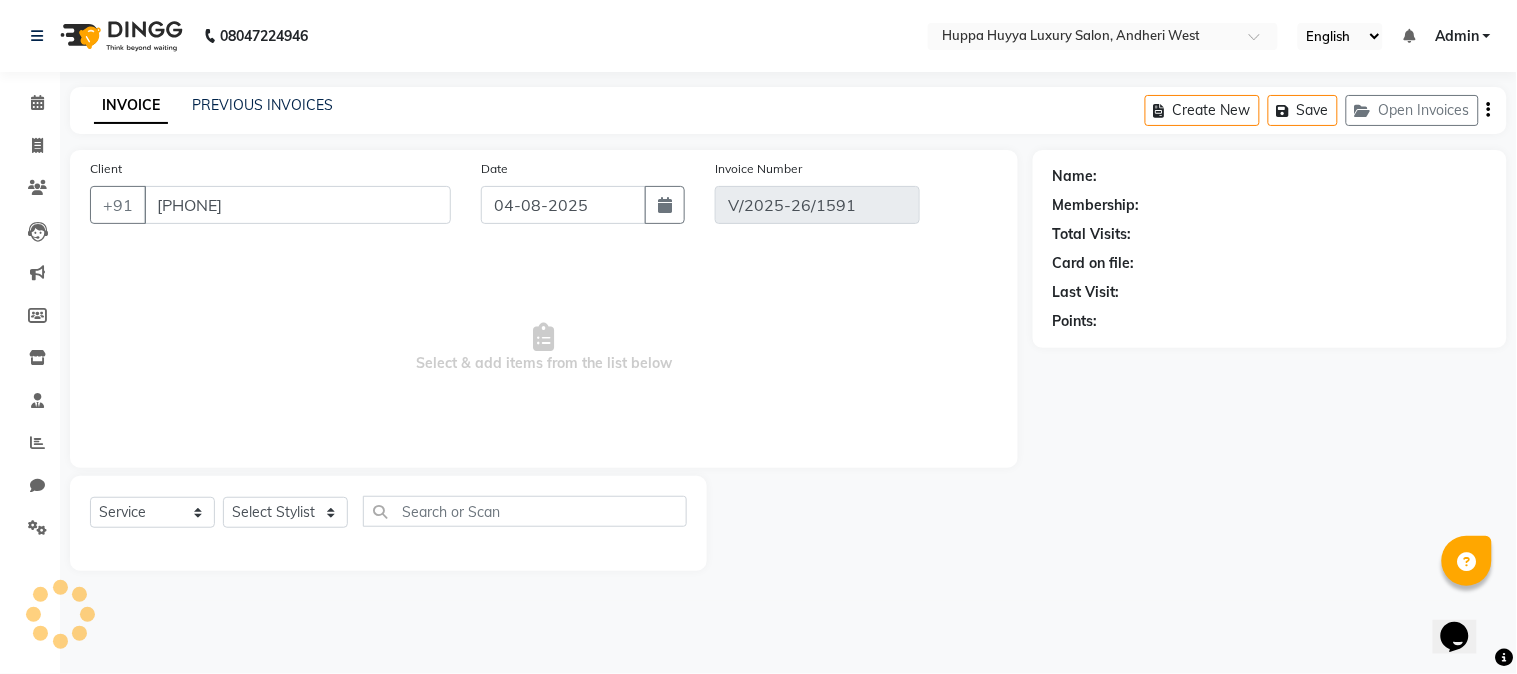 select on "select" 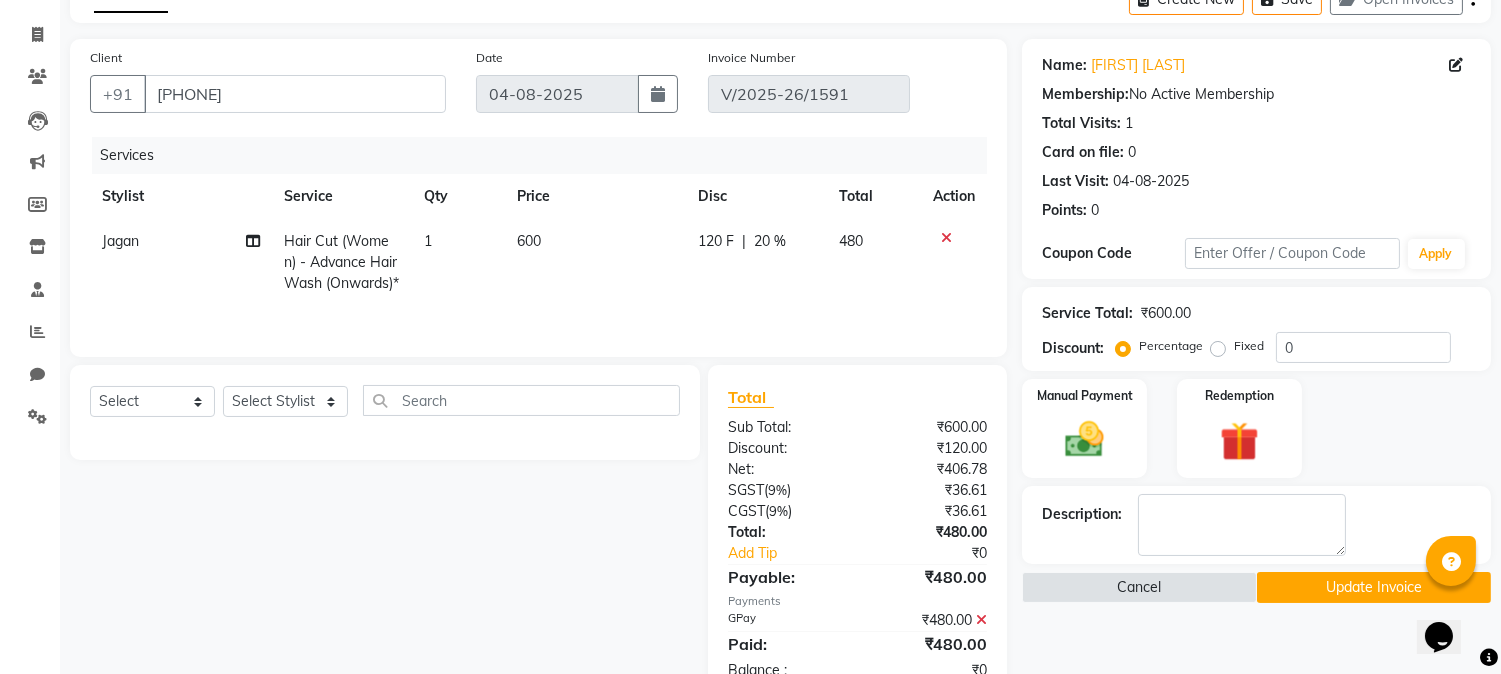 scroll, scrollTop: 190, scrollLeft: 0, axis: vertical 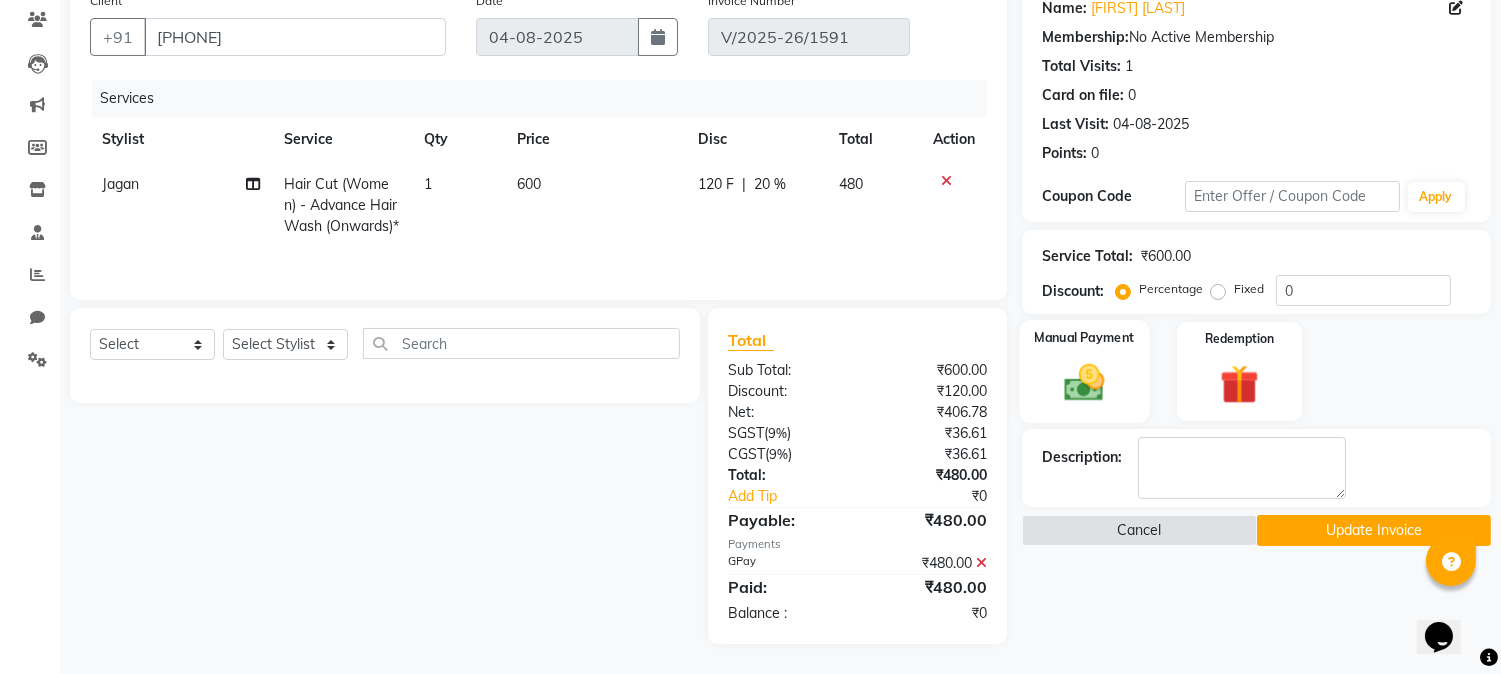 click 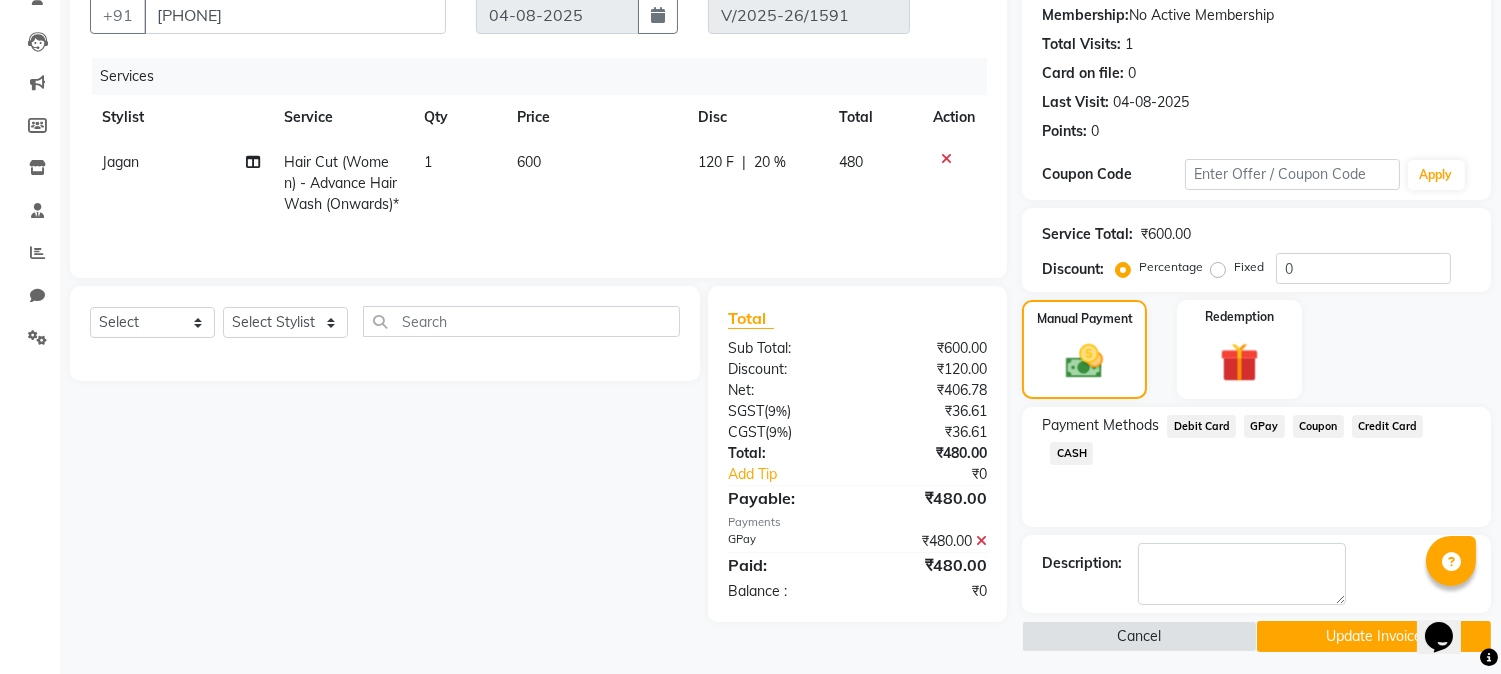 click on "Debit Card" 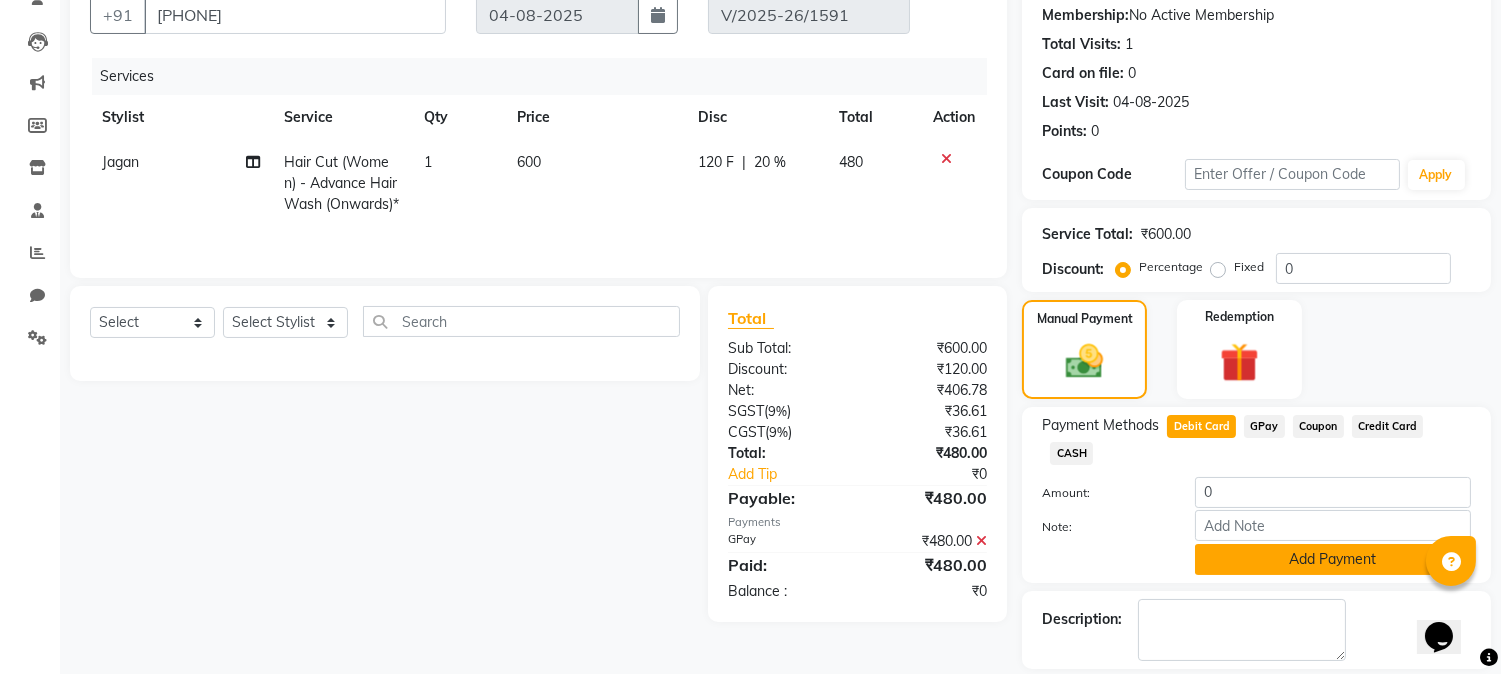 click on "Add Payment" 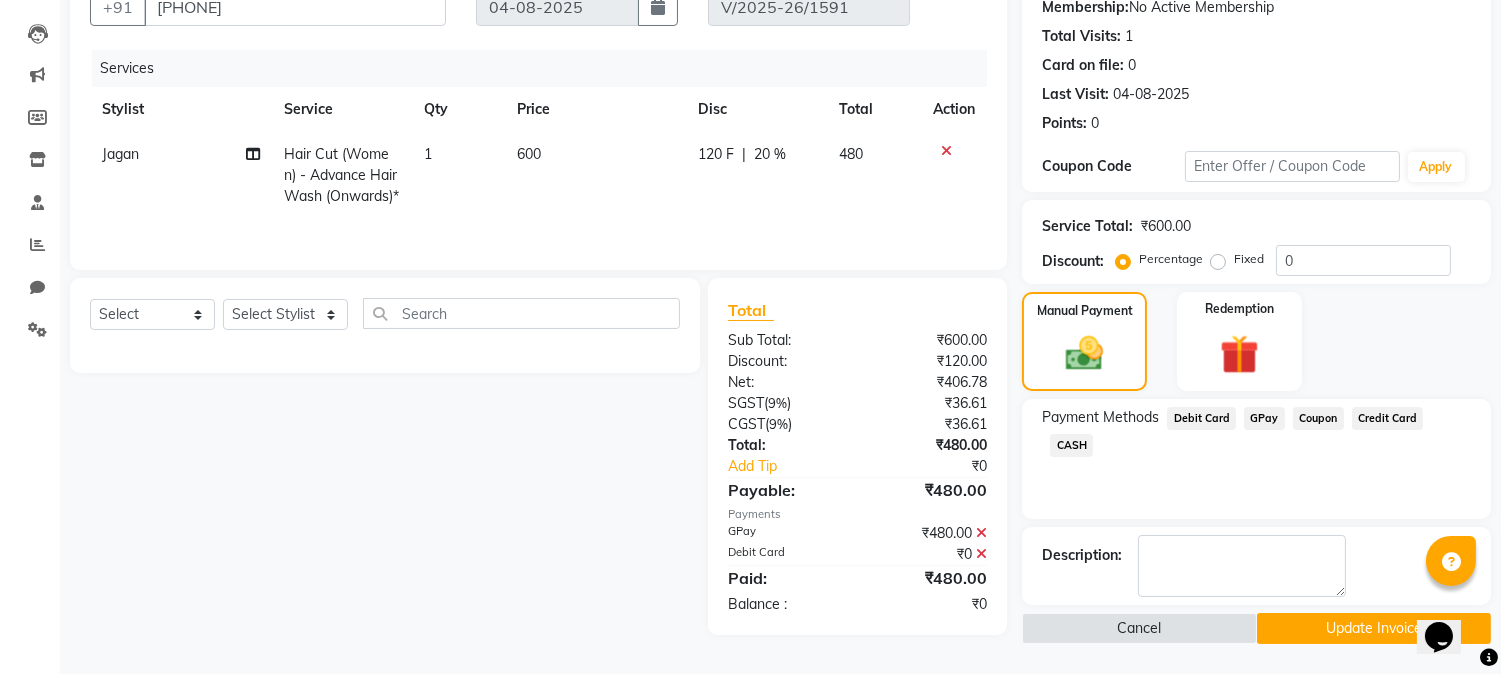 scroll, scrollTop: 211, scrollLeft: 0, axis: vertical 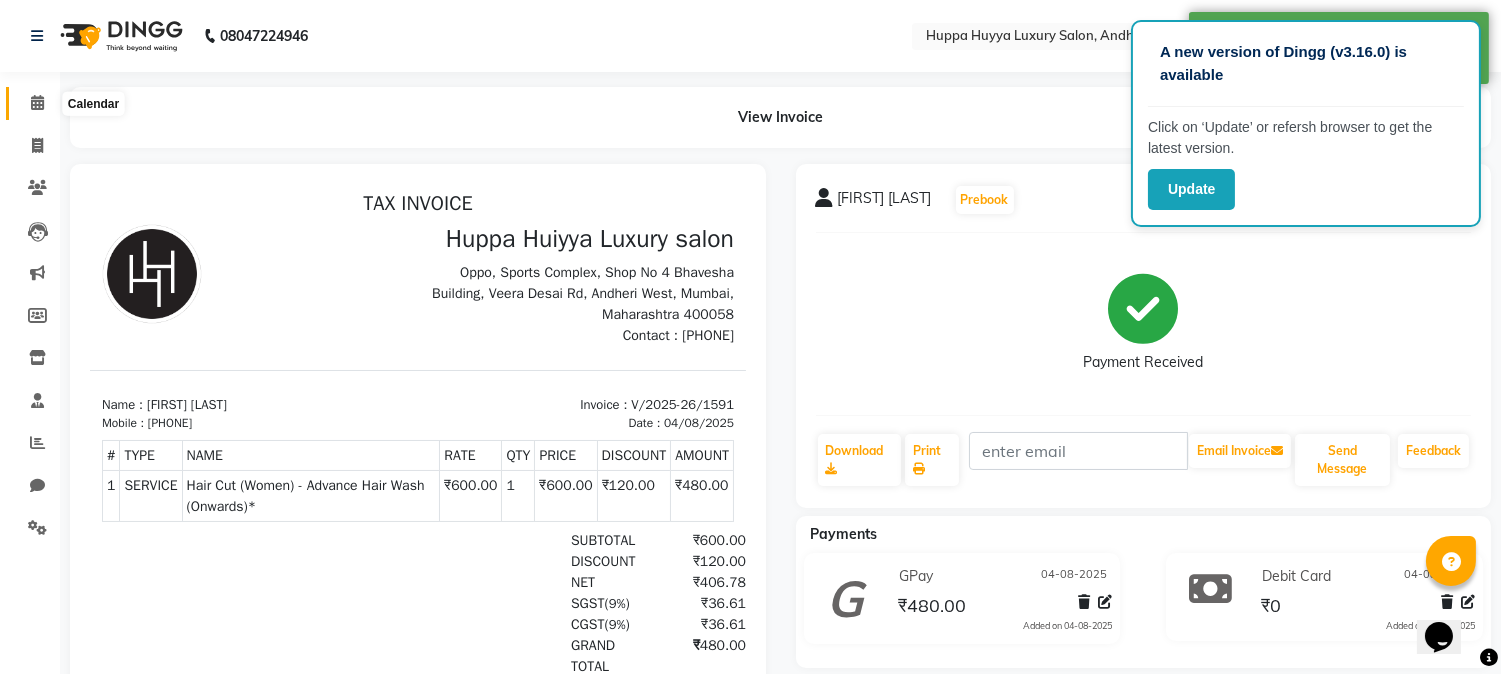 click 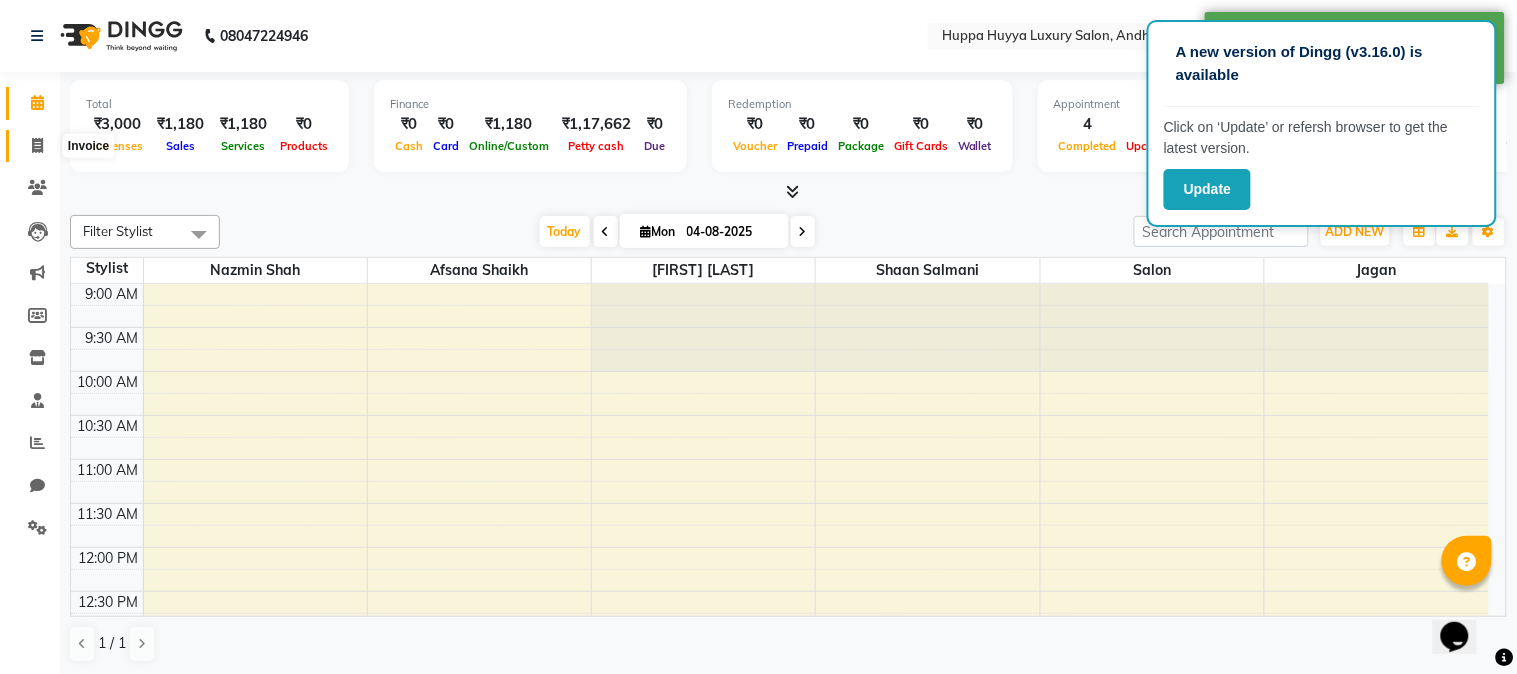 click 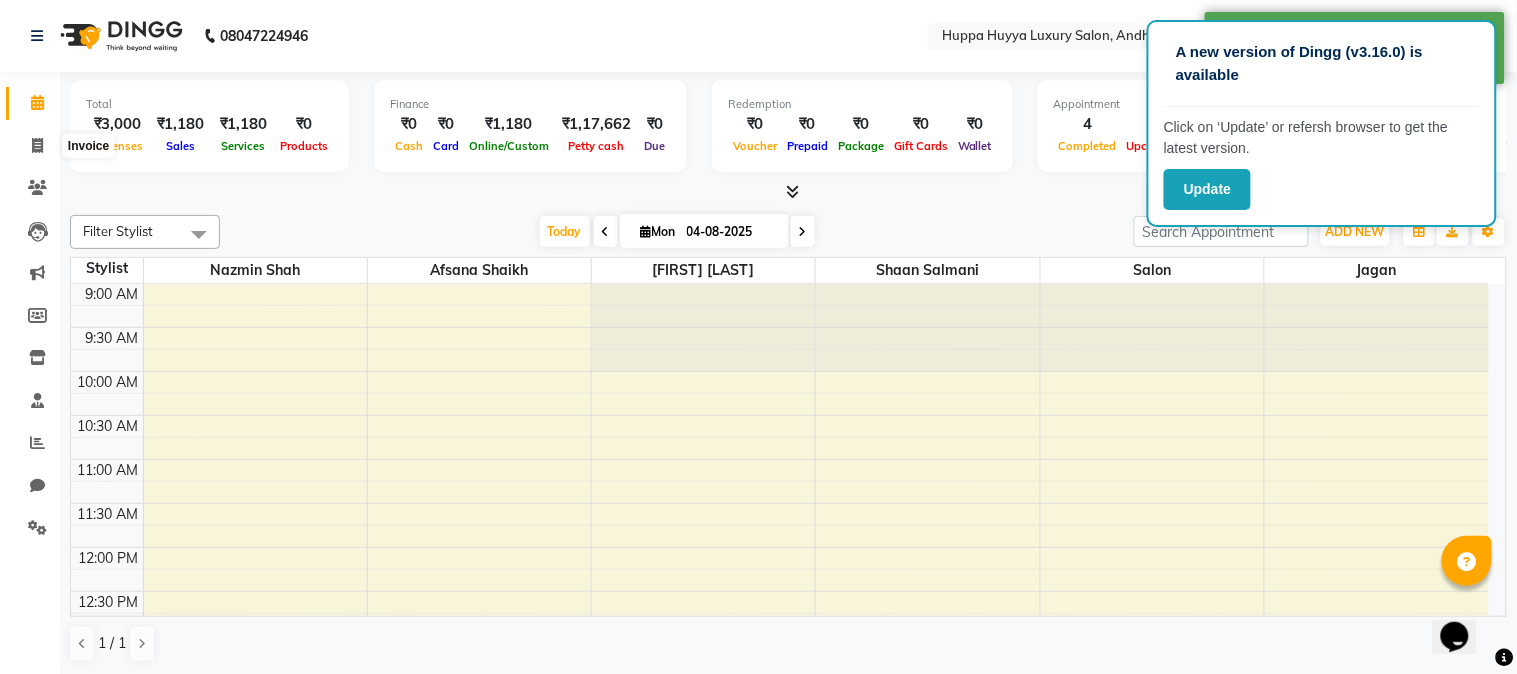 select on "7752" 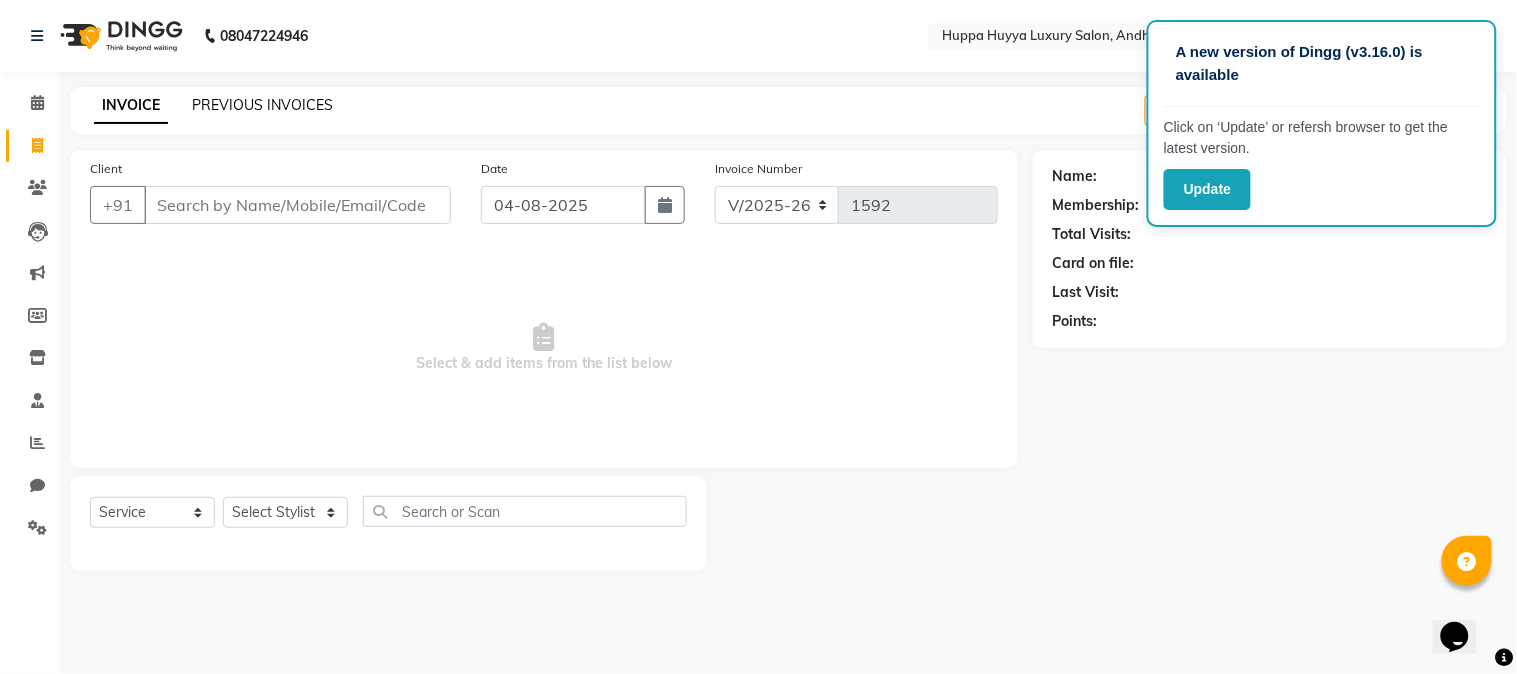 click on "PREVIOUS INVOICES" 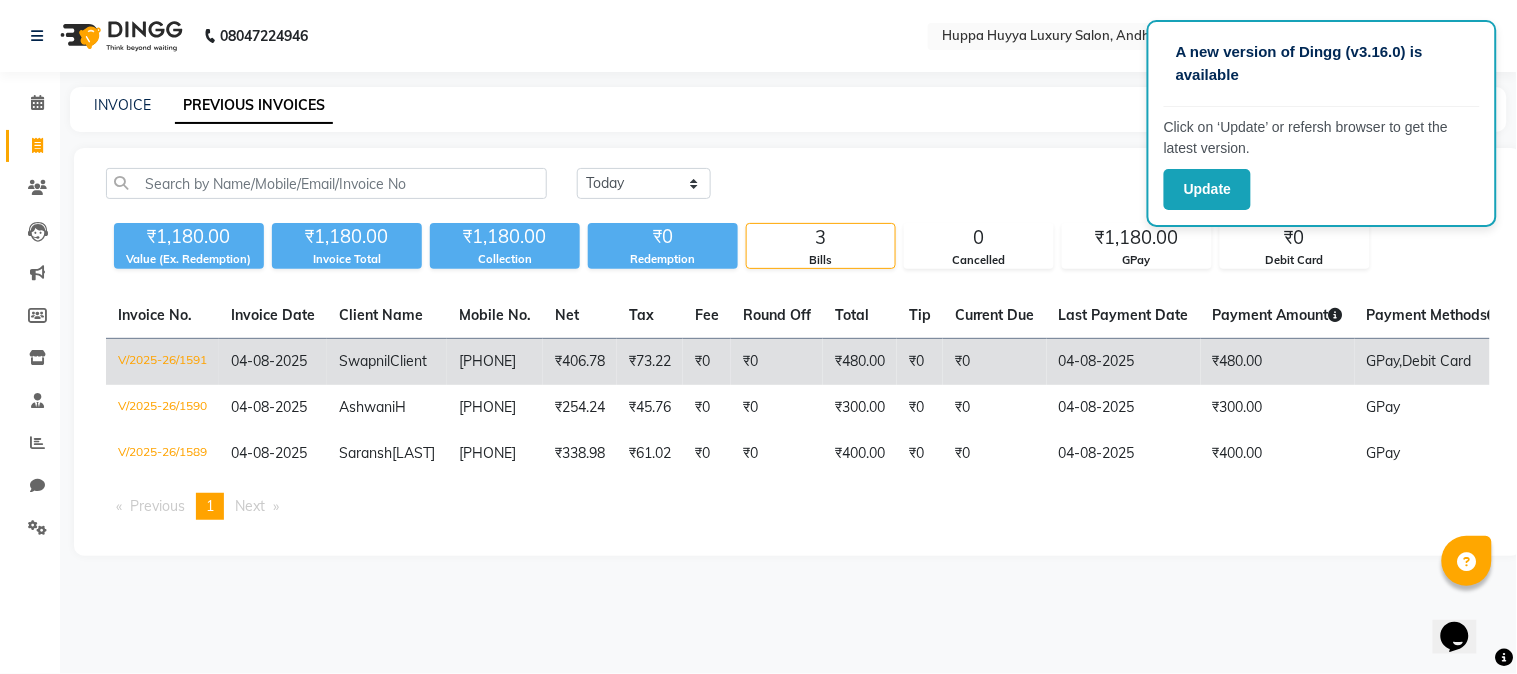 click on "GPay," 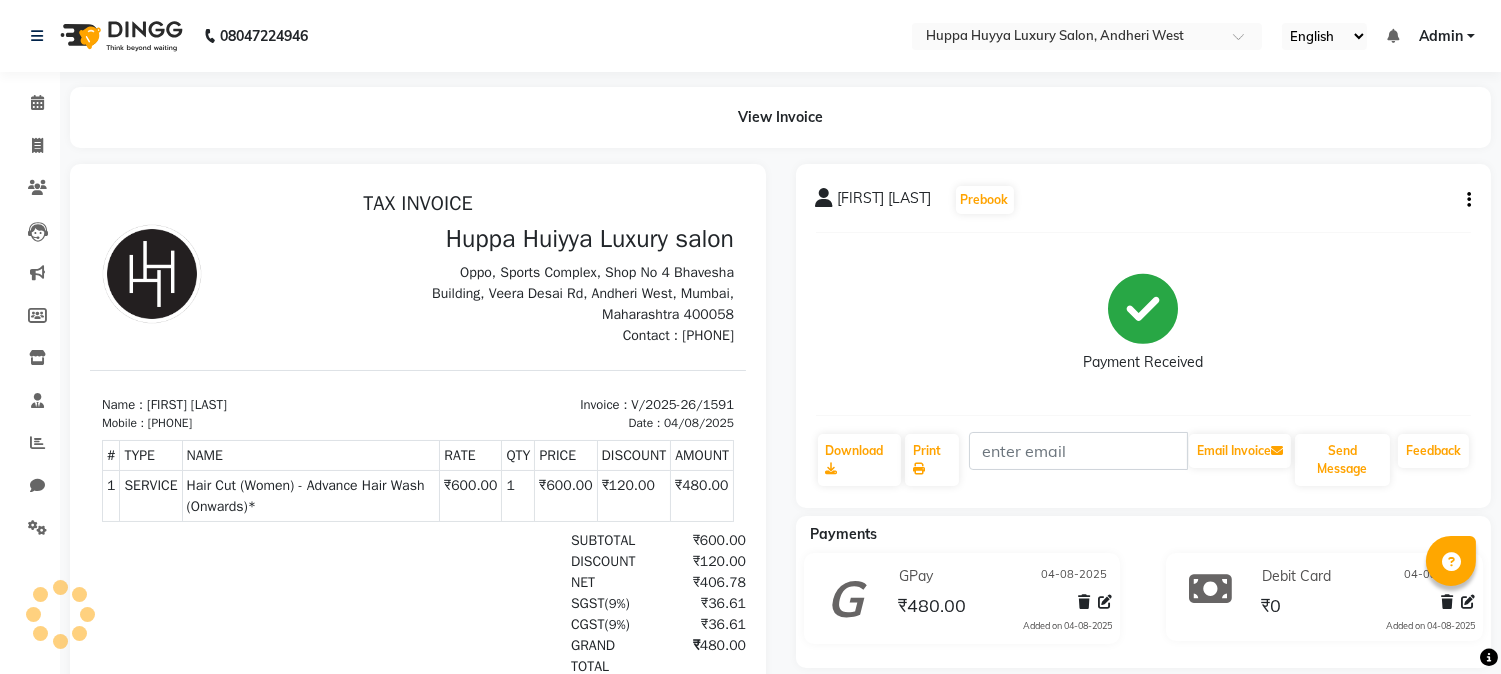 scroll, scrollTop: 0, scrollLeft: 0, axis: both 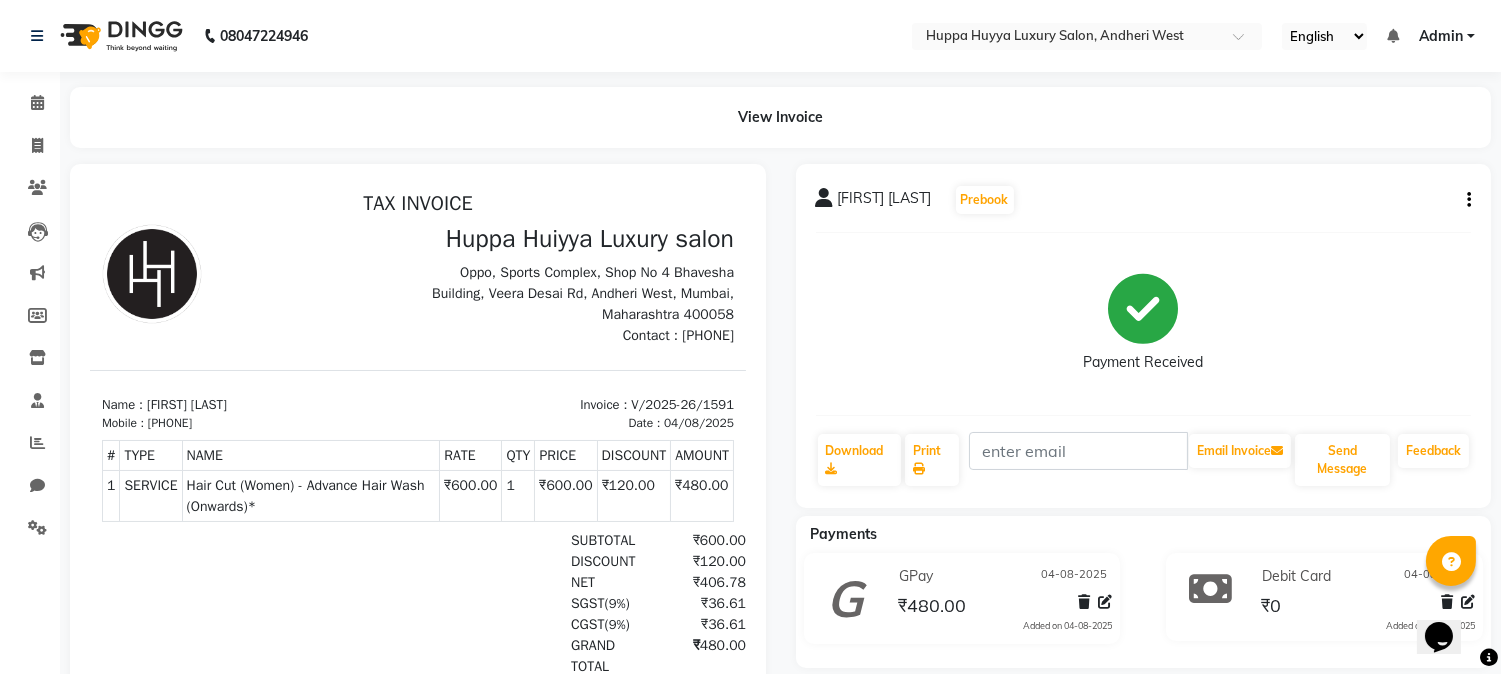 click 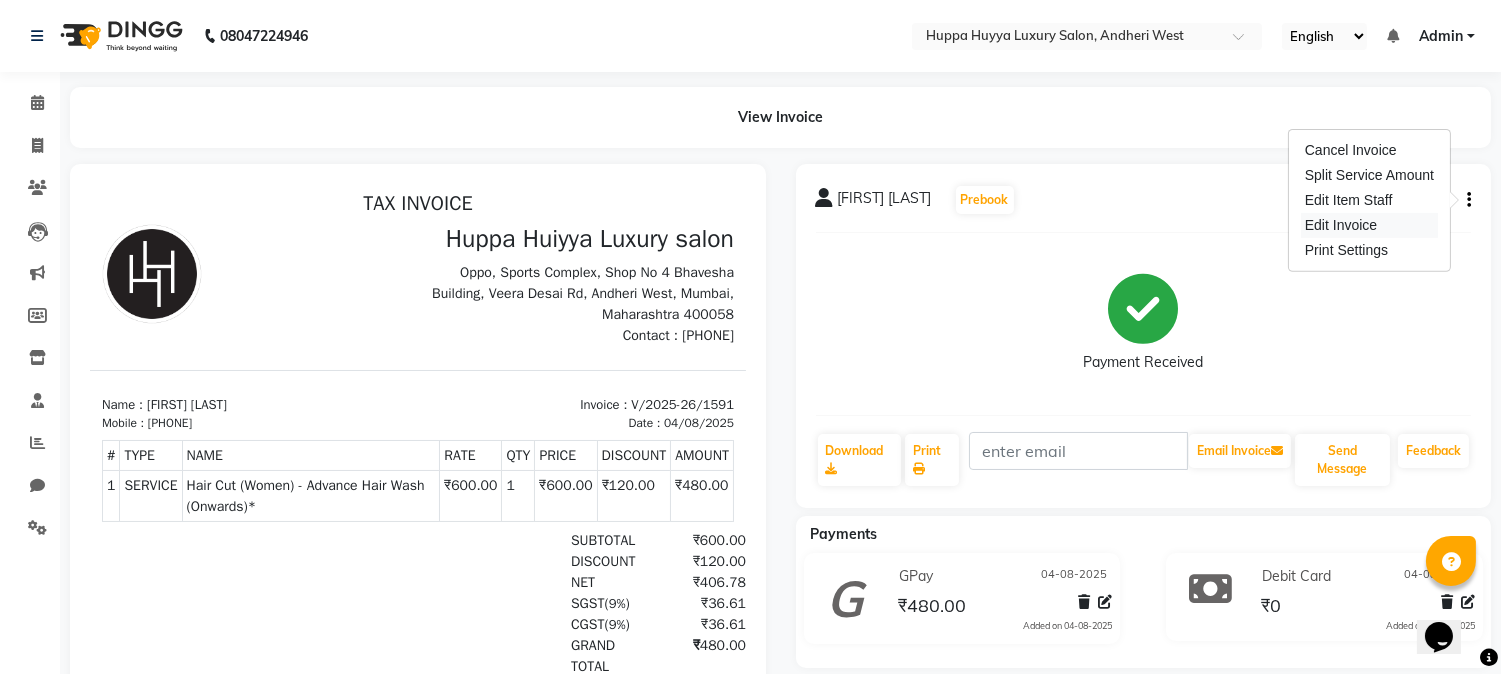 click on "Edit Invoice" at bounding box center (1369, 225) 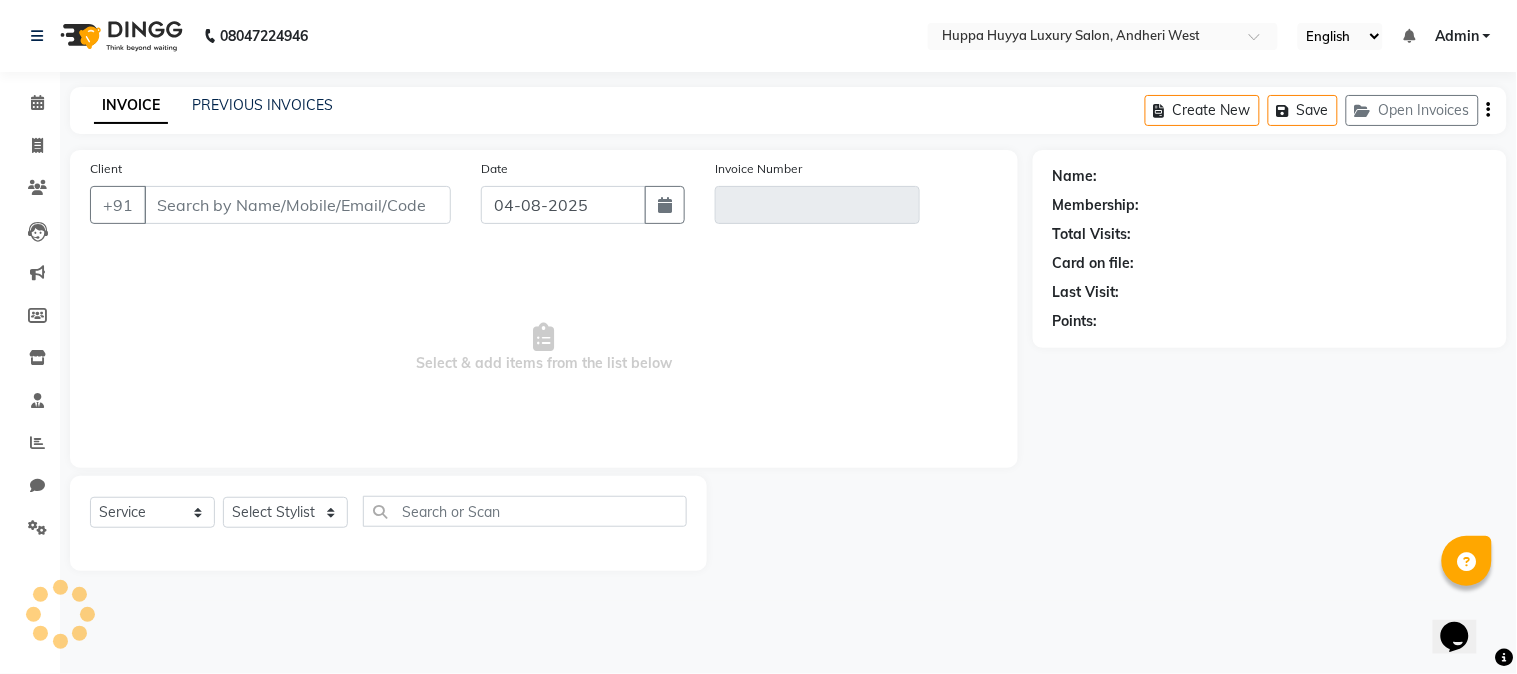 type on "[PHONE]" 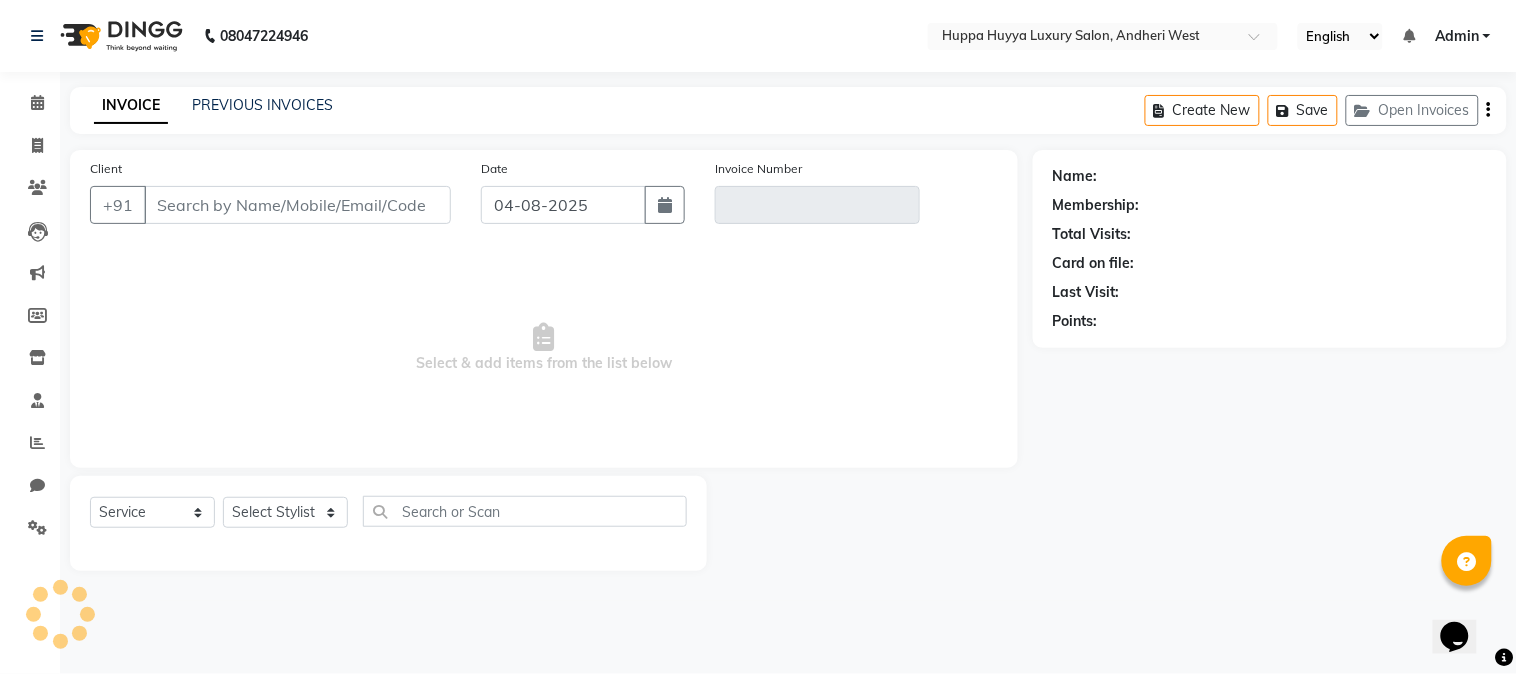 type on "V/2025-26/1591" 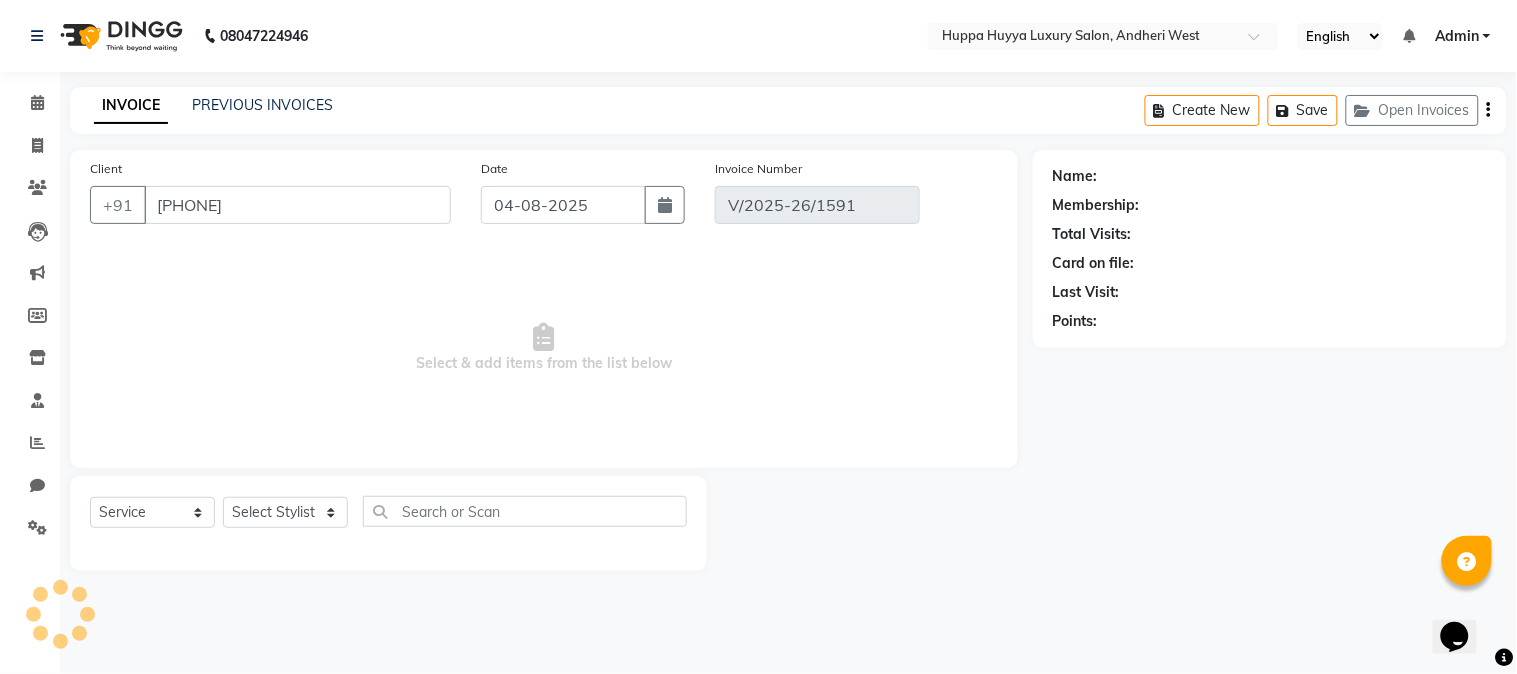 select on "select" 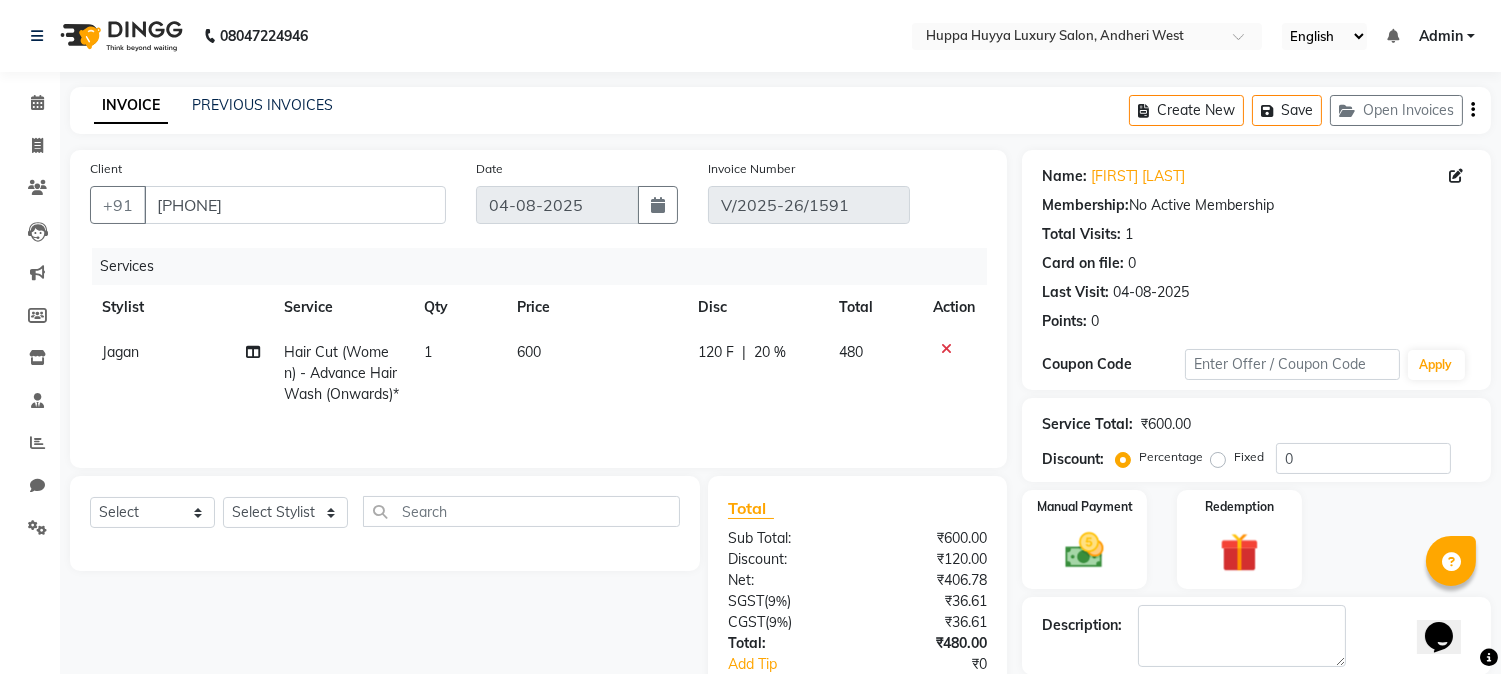 scroll, scrollTop: 211, scrollLeft: 0, axis: vertical 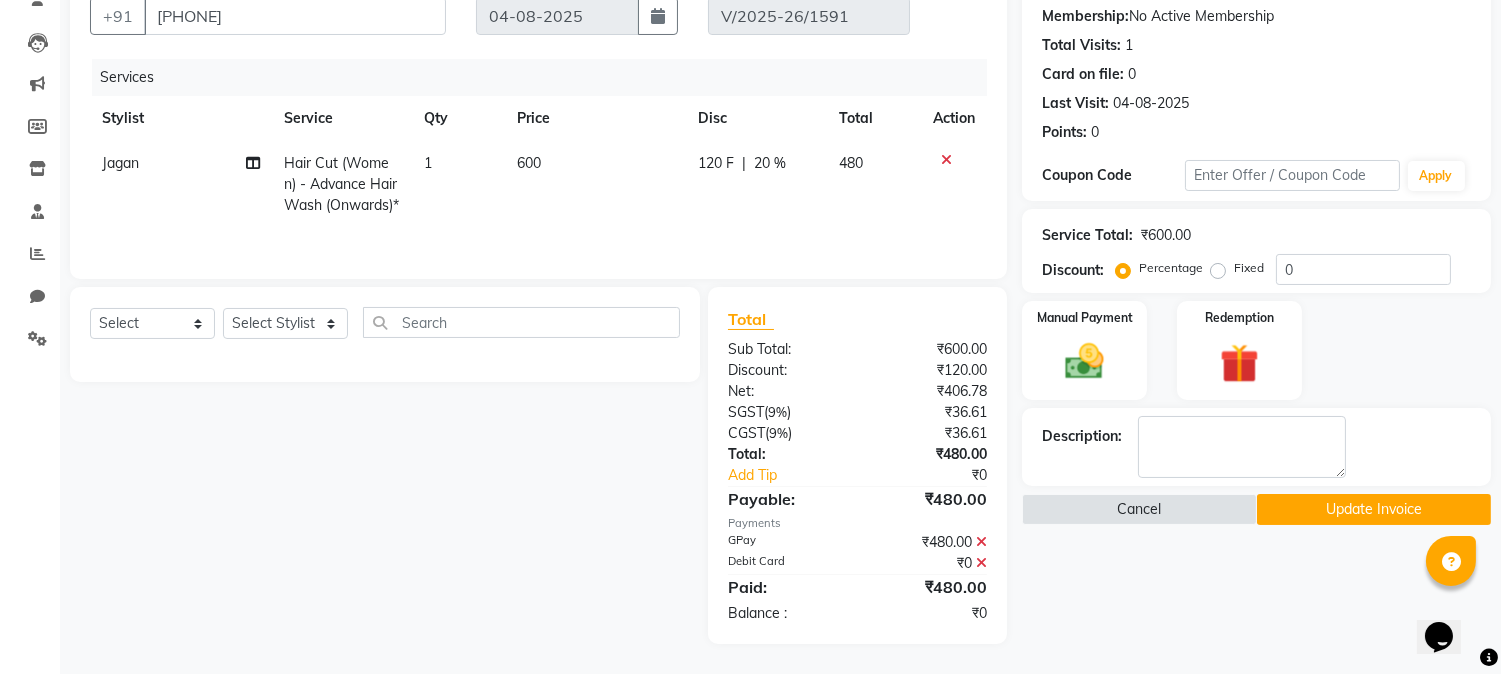 click 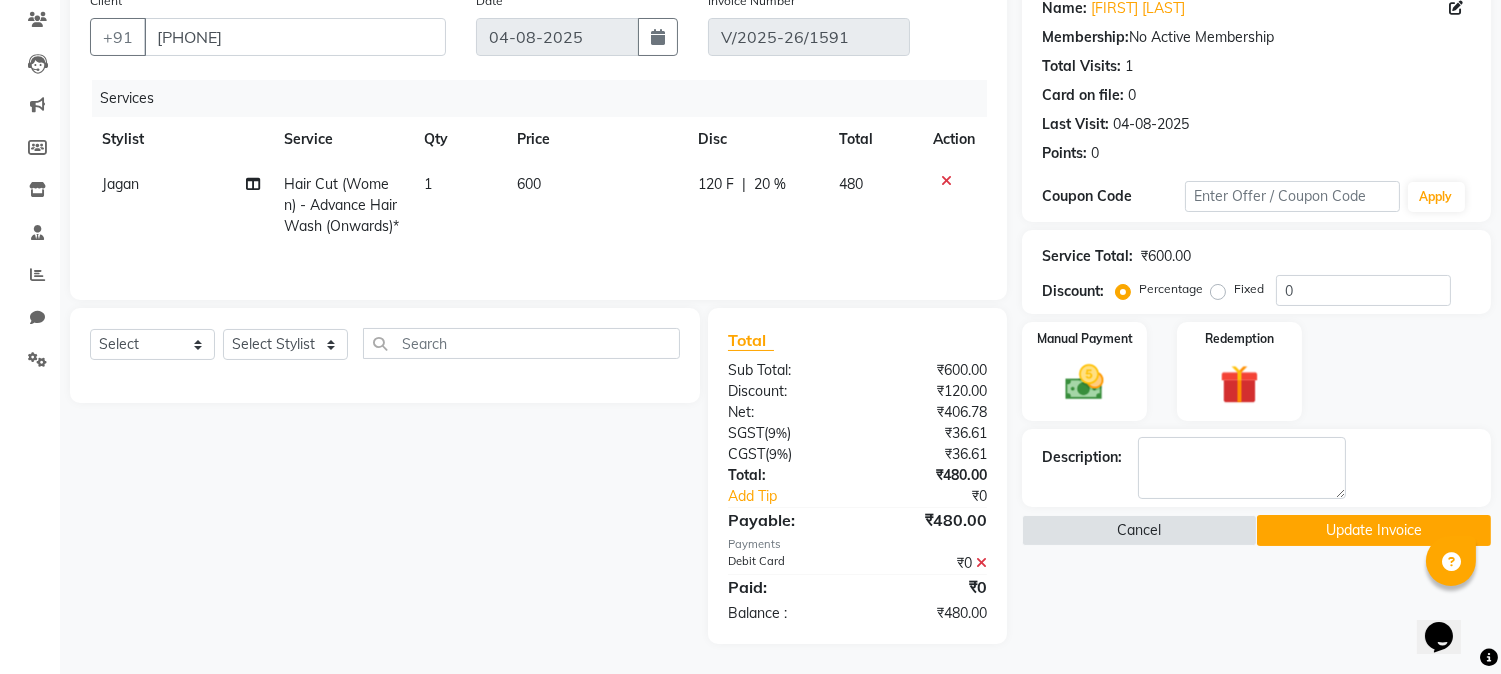 click on "Update Invoice" 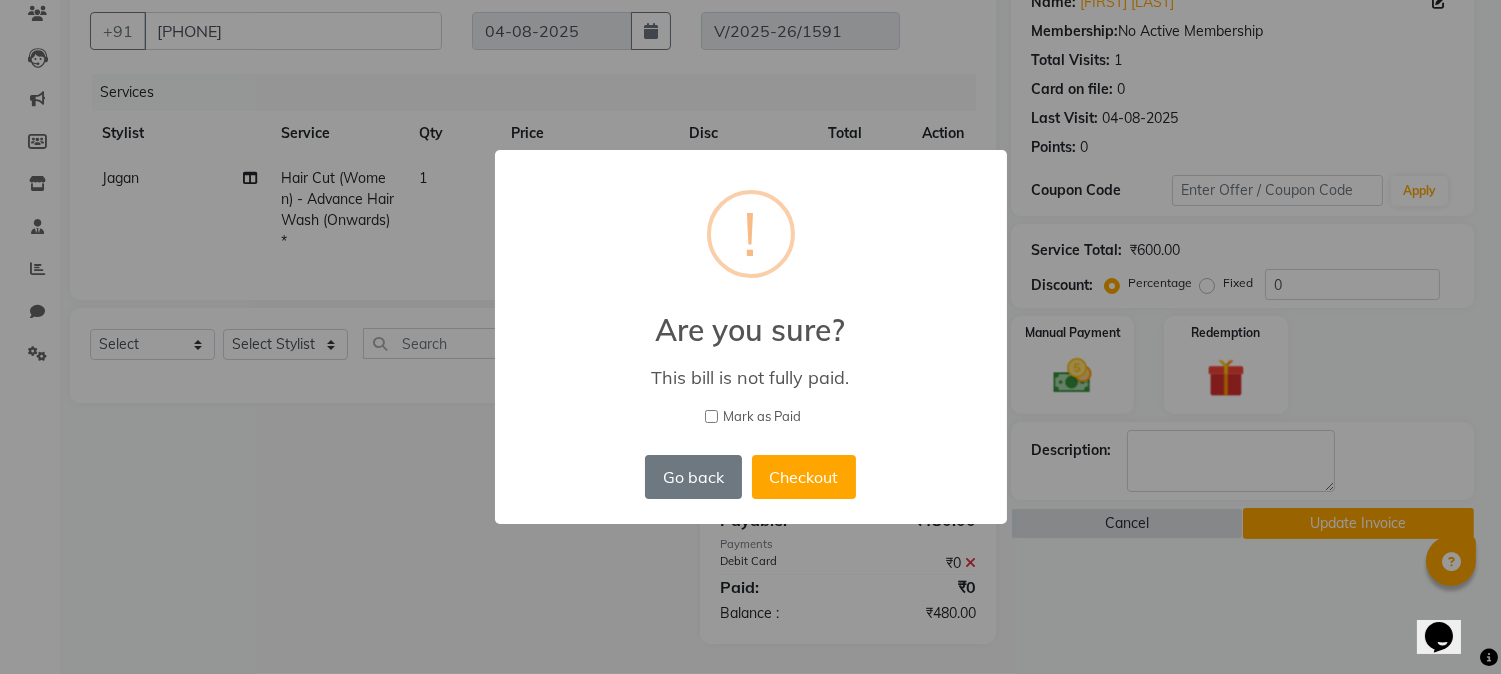 scroll, scrollTop: 168, scrollLeft: 0, axis: vertical 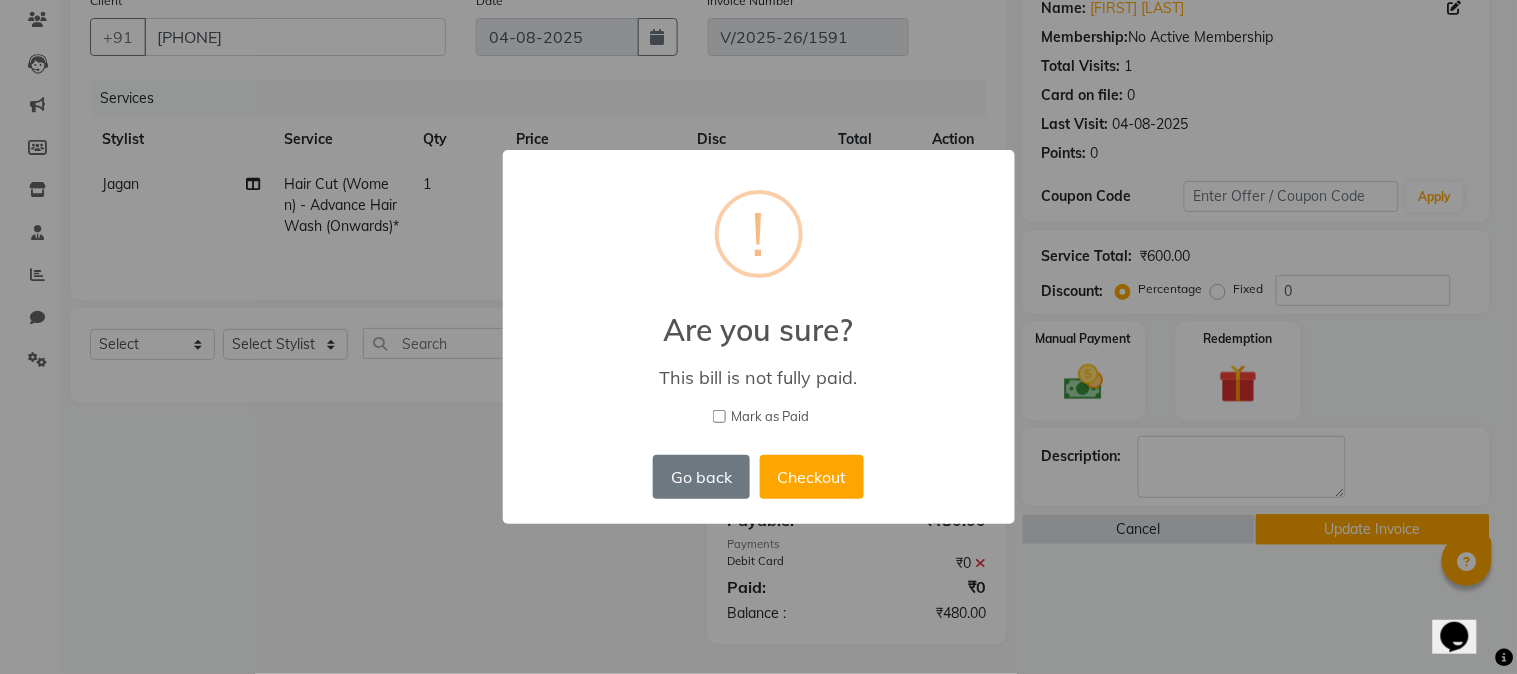 click on "Mark as Paid" at bounding box center [719, 416] 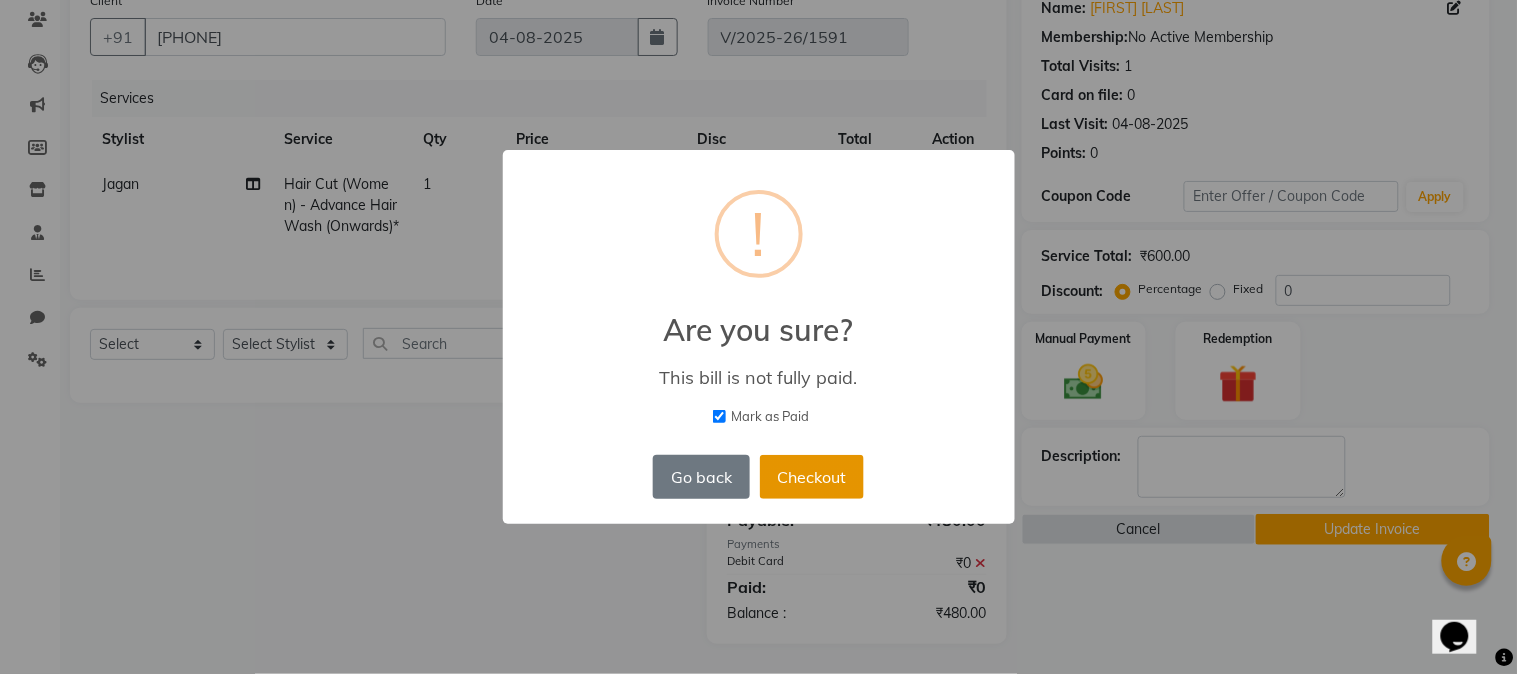click on "Checkout" at bounding box center (812, 477) 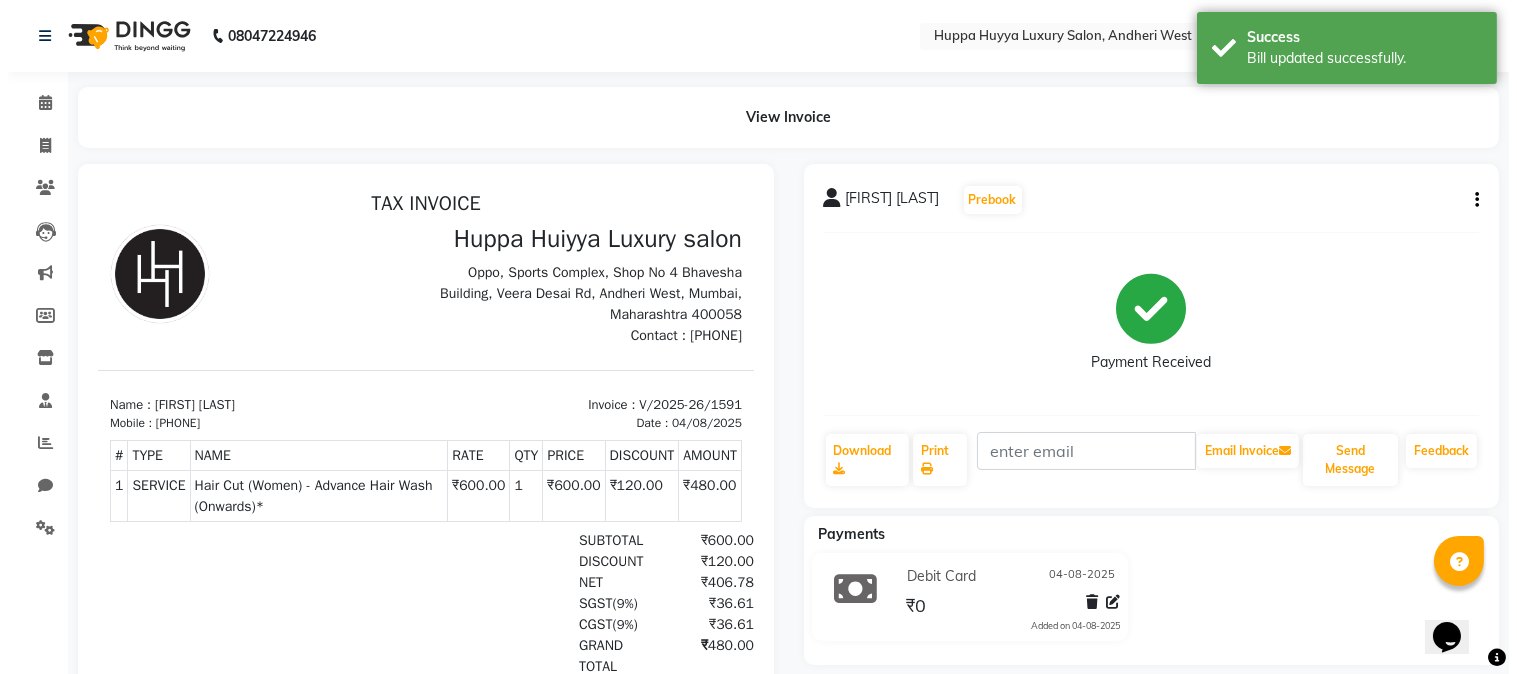 scroll, scrollTop: 0, scrollLeft: 0, axis: both 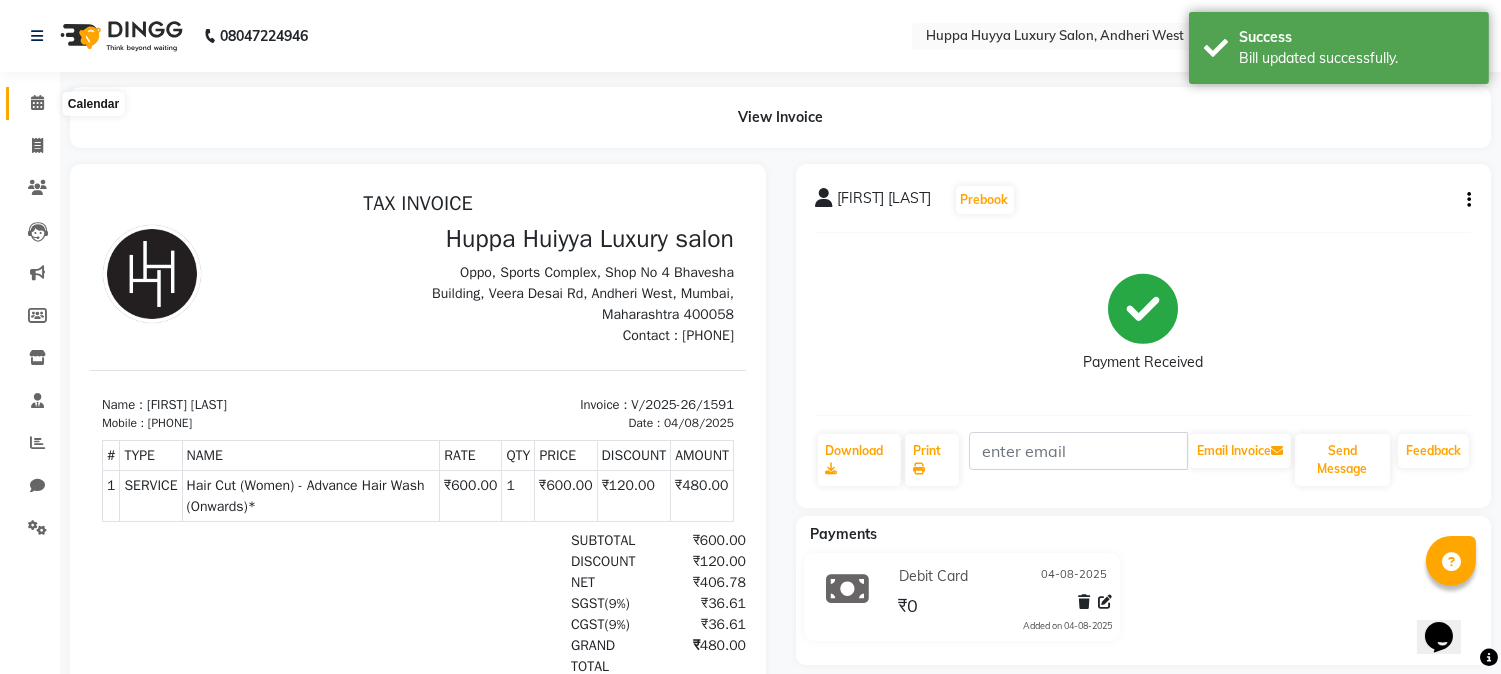 click 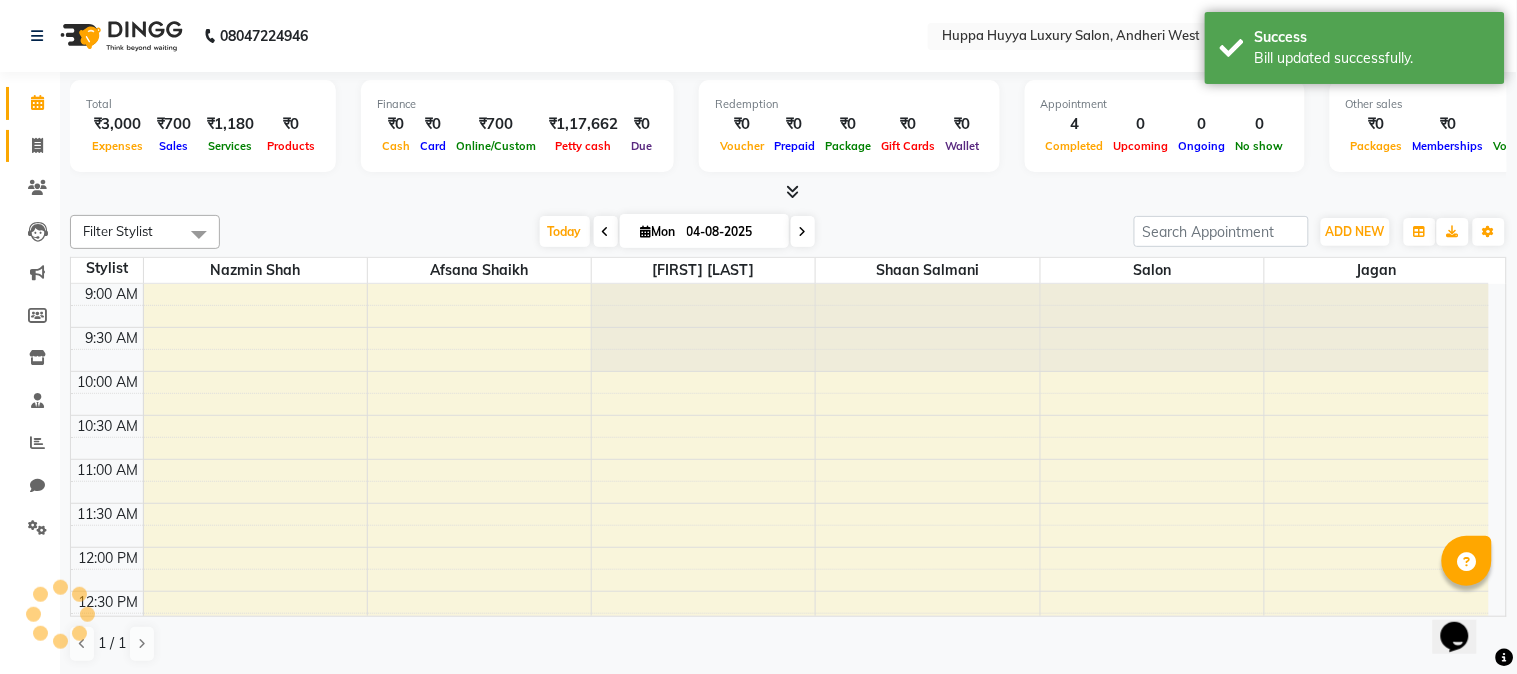 scroll, scrollTop: 0, scrollLeft: 0, axis: both 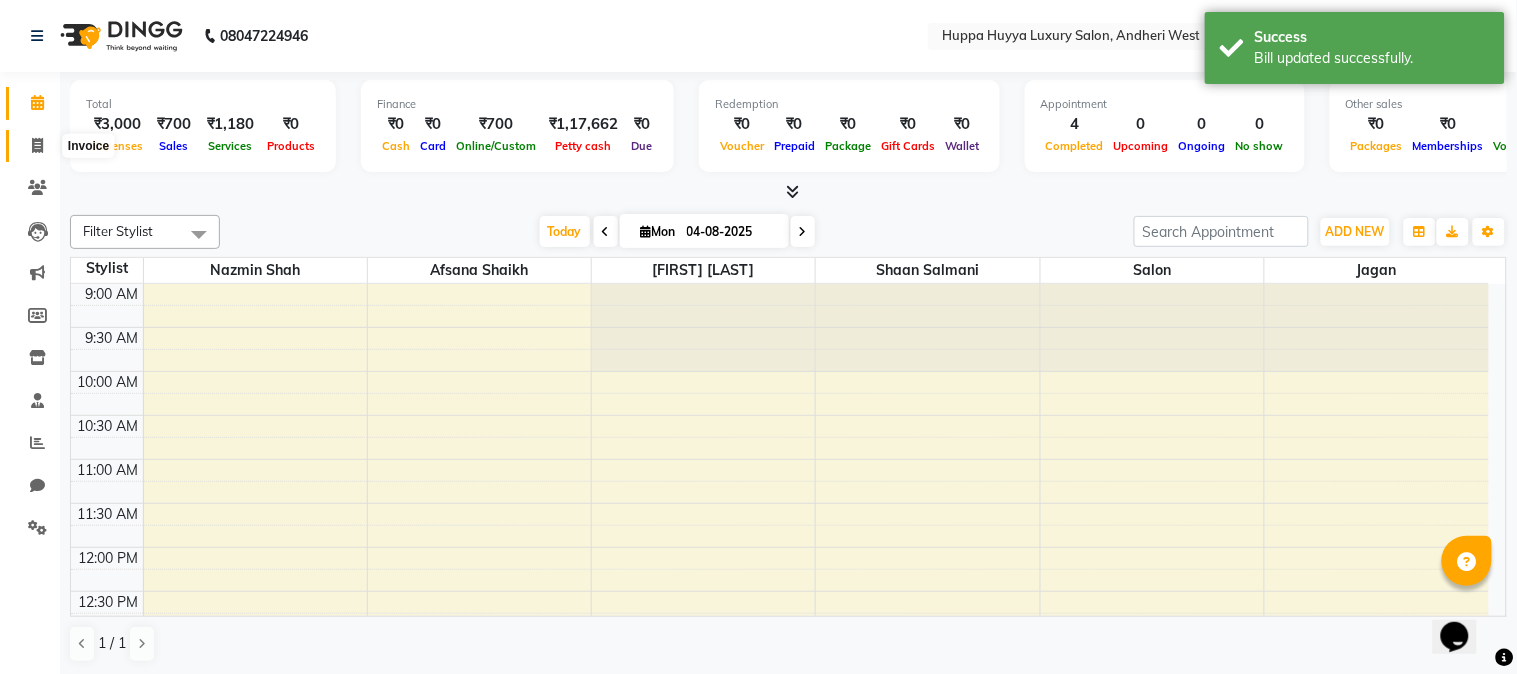 click 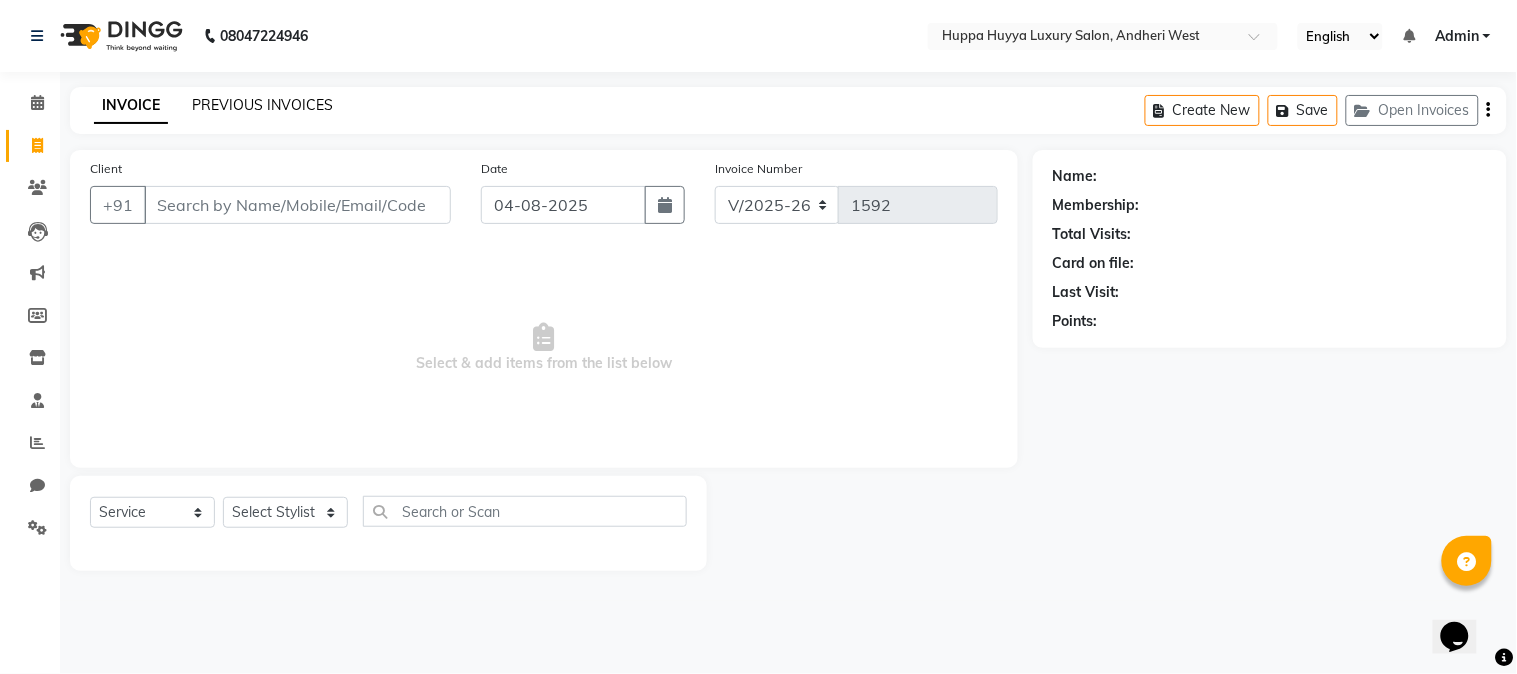 click on "PREVIOUS INVOICES" 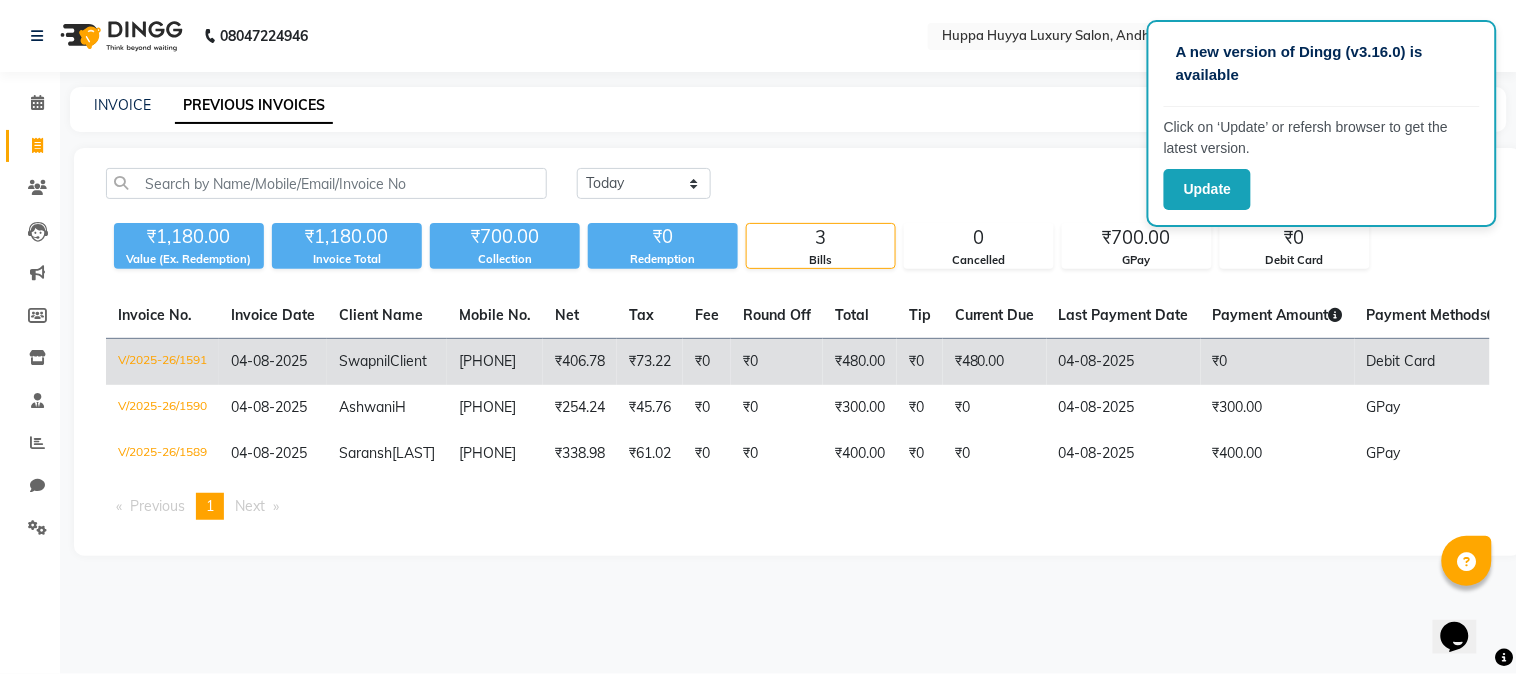 click on "04-08-2025" 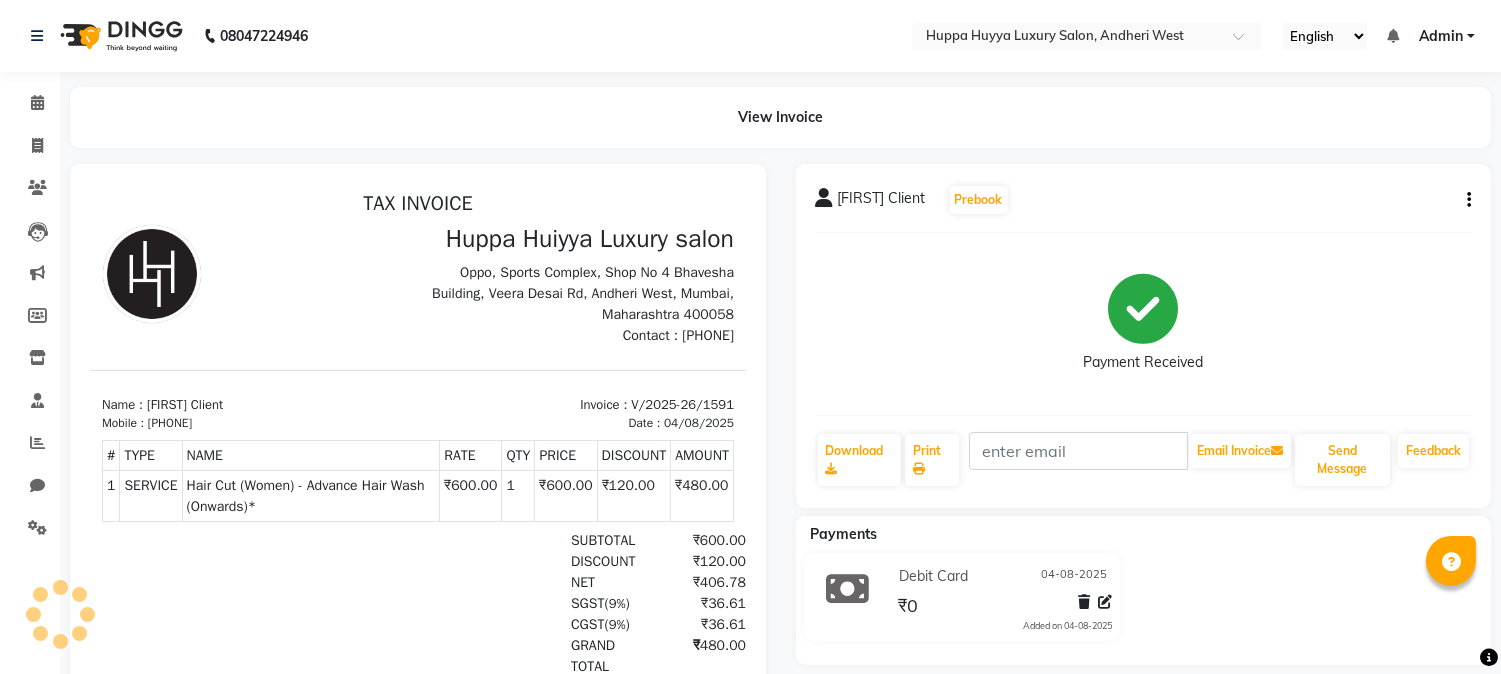 scroll, scrollTop: 0, scrollLeft: 0, axis: both 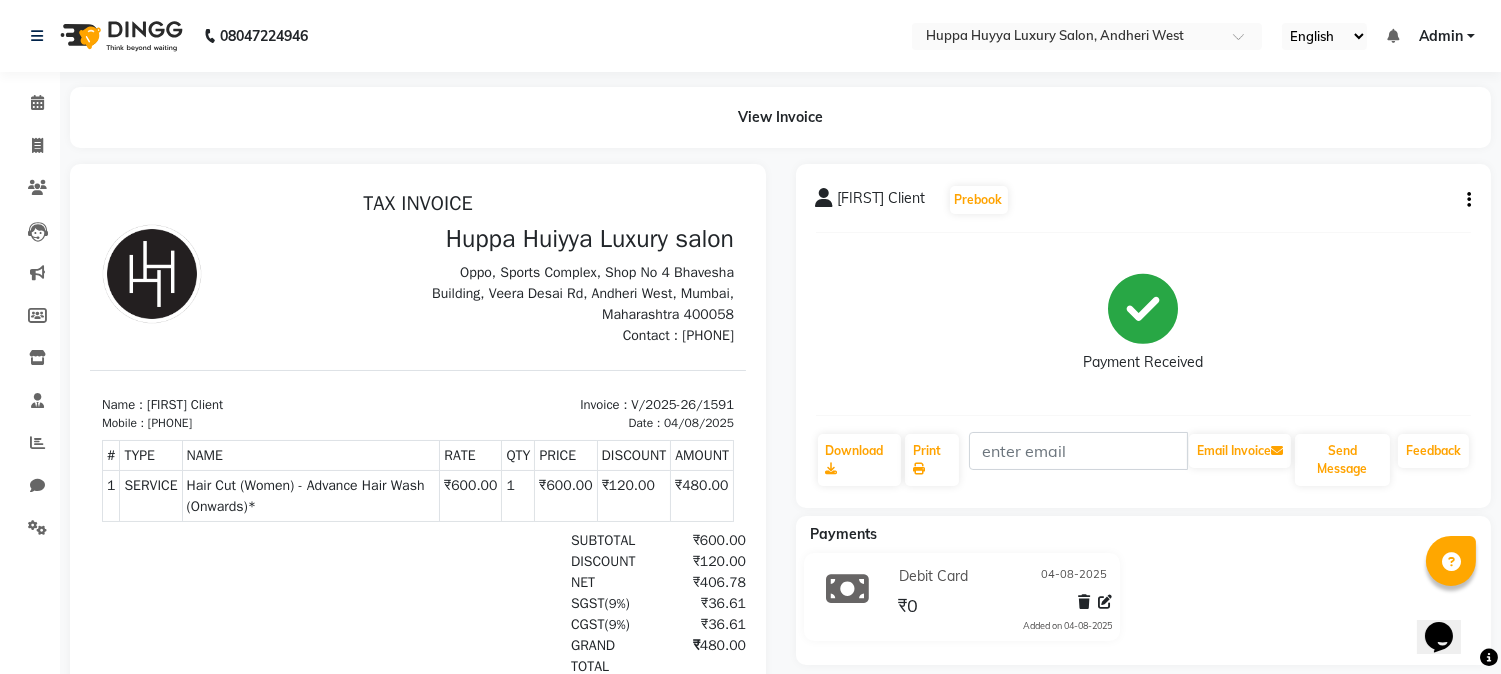 click on "[FIRST] Client Prebook Payment Received Download Print Email Invoice Send Message Feedback" 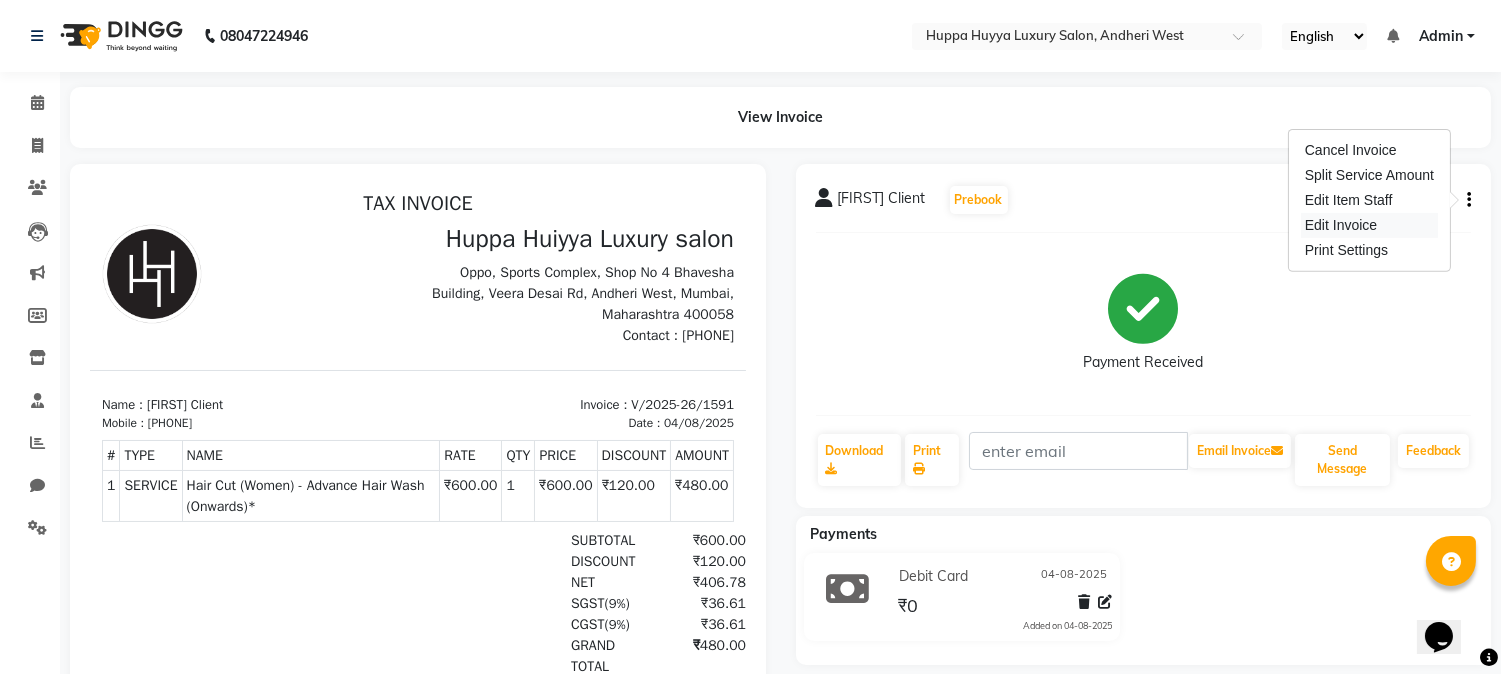 click on "Edit Invoice" at bounding box center (1369, 225) 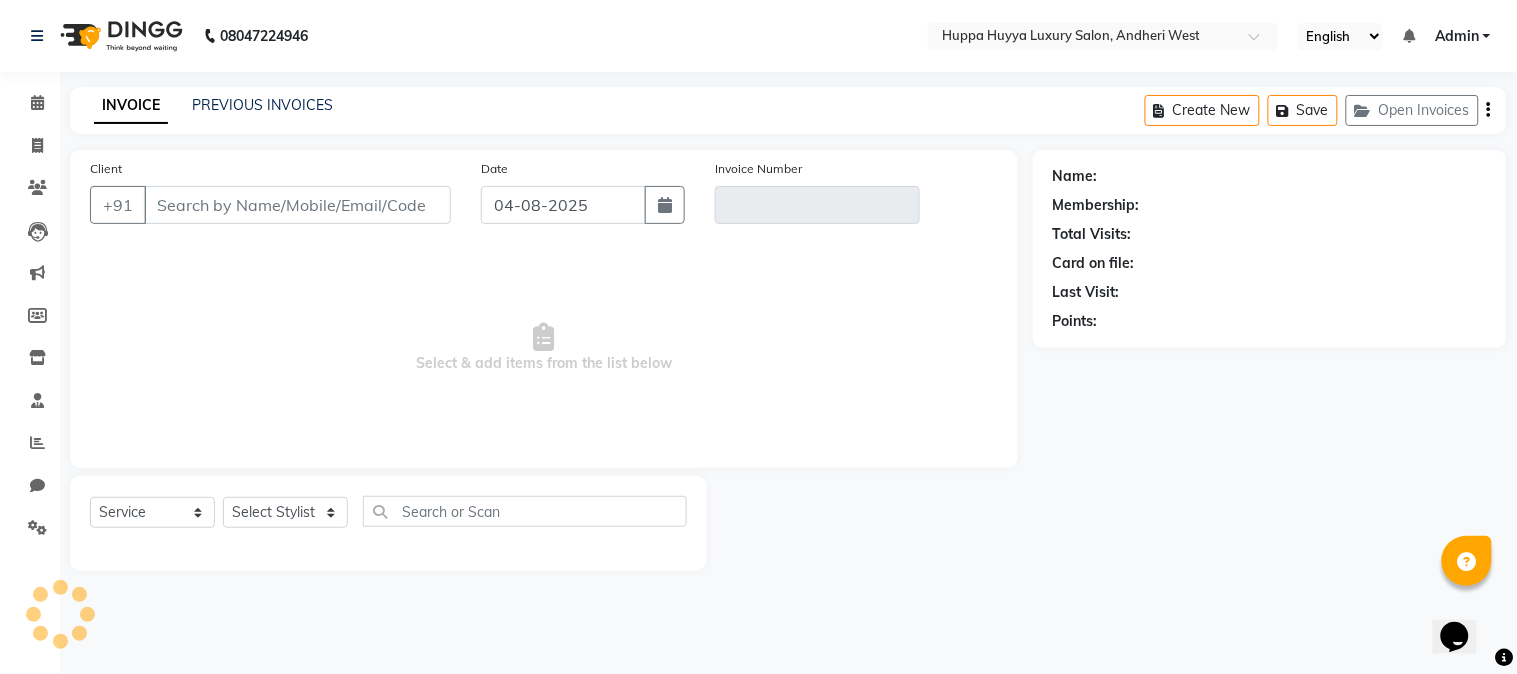 type on "[PHONE]" 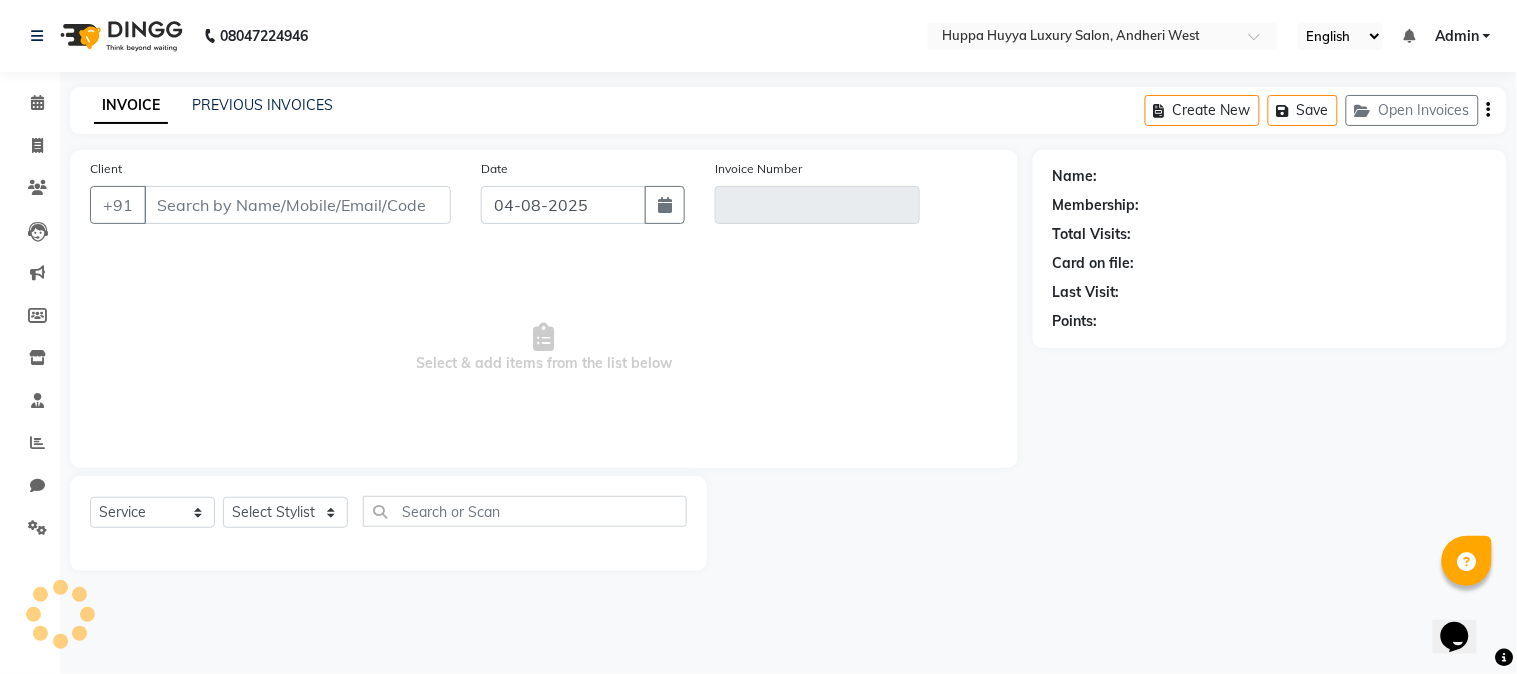 type on "V/2025-26/1591" 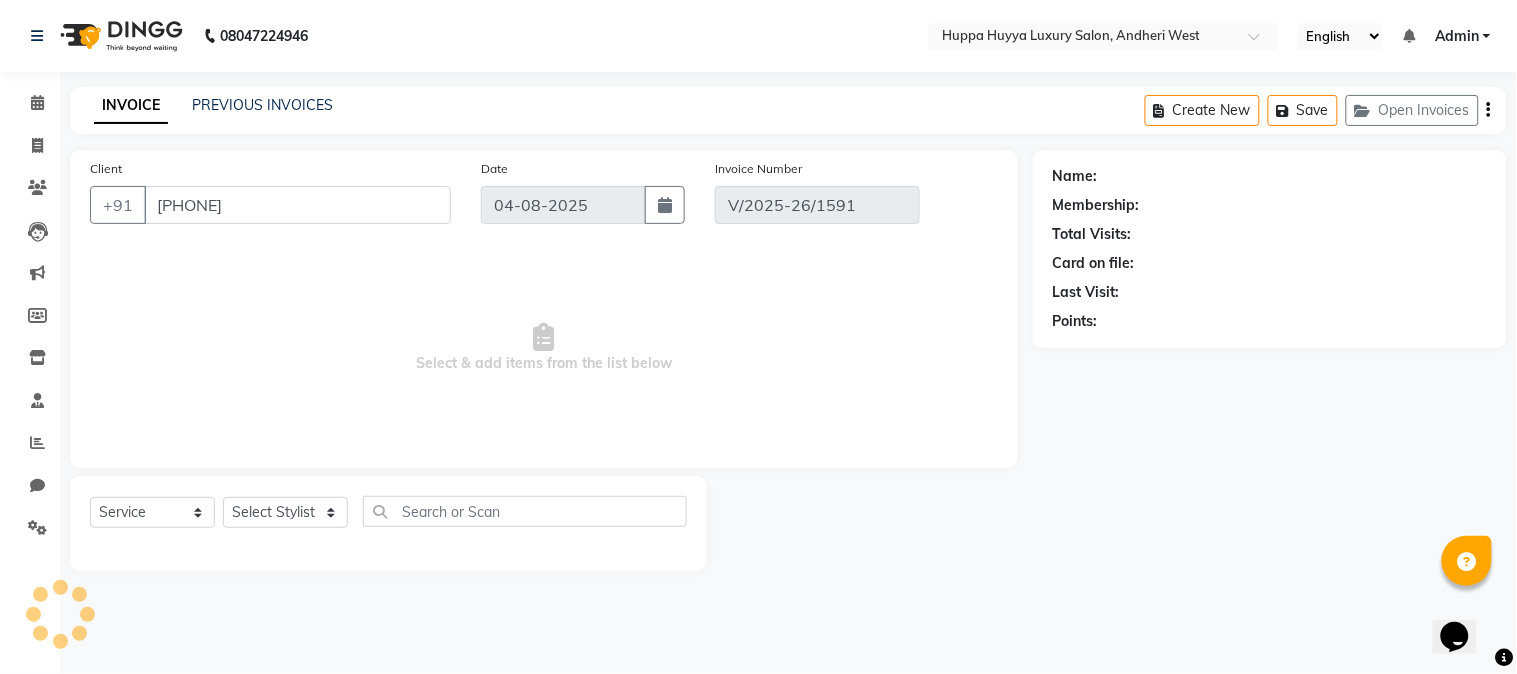 select on "select" 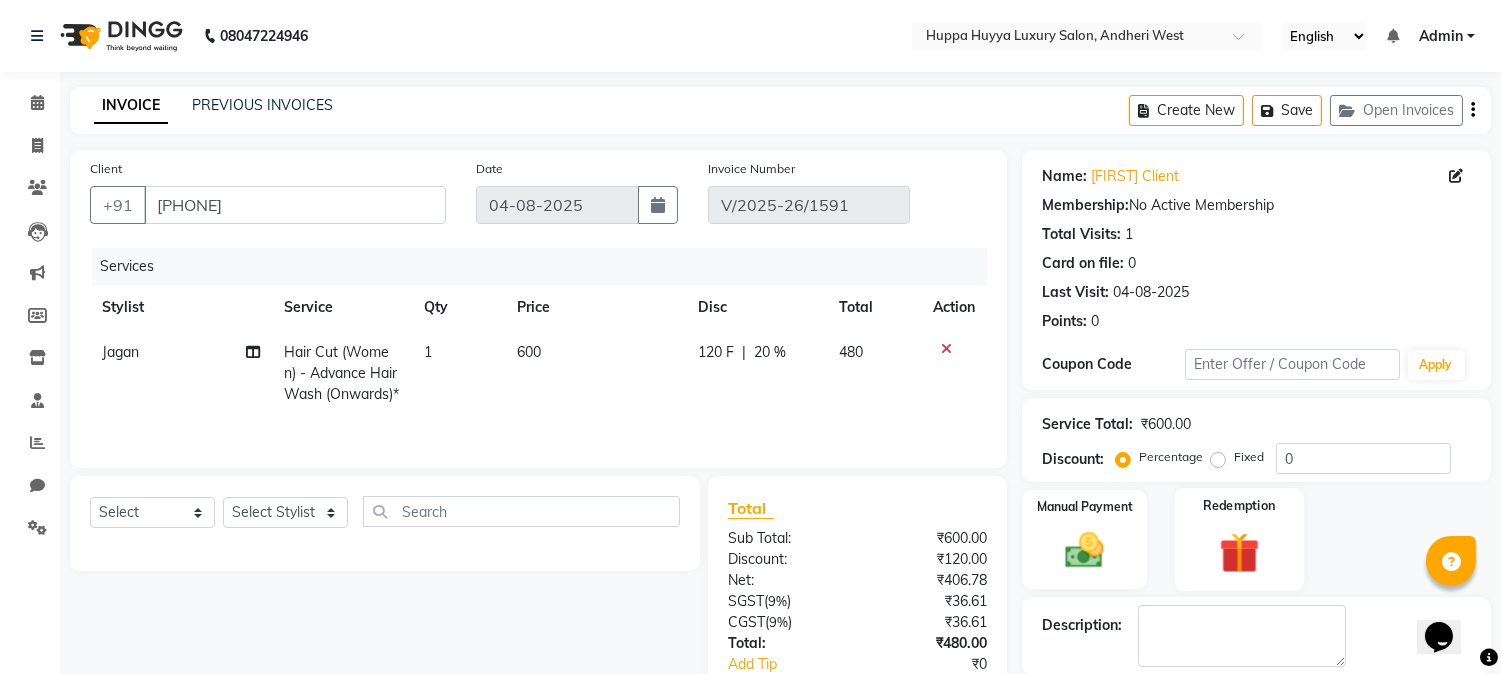 scroll, scrollTop: 190, scrollLeft: 0, axis: vertical 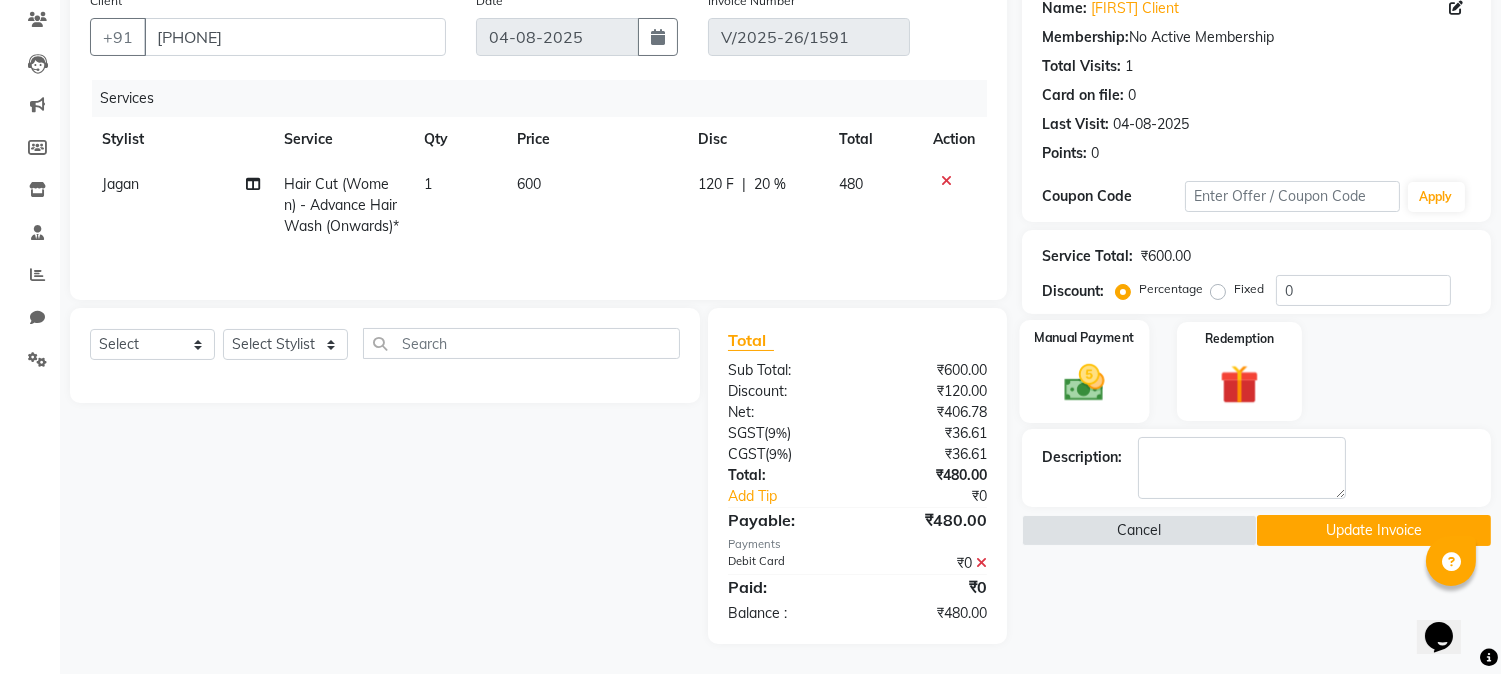 click 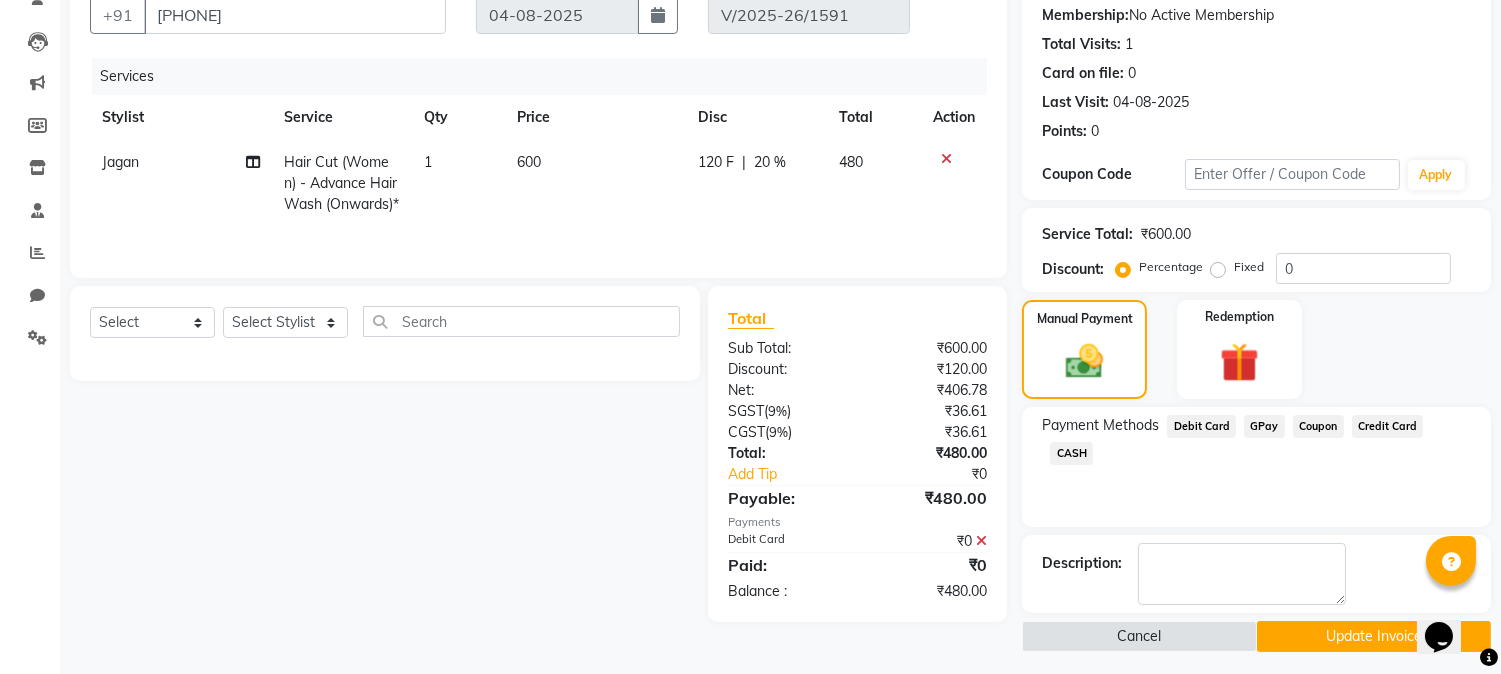 click on "Debit Card" 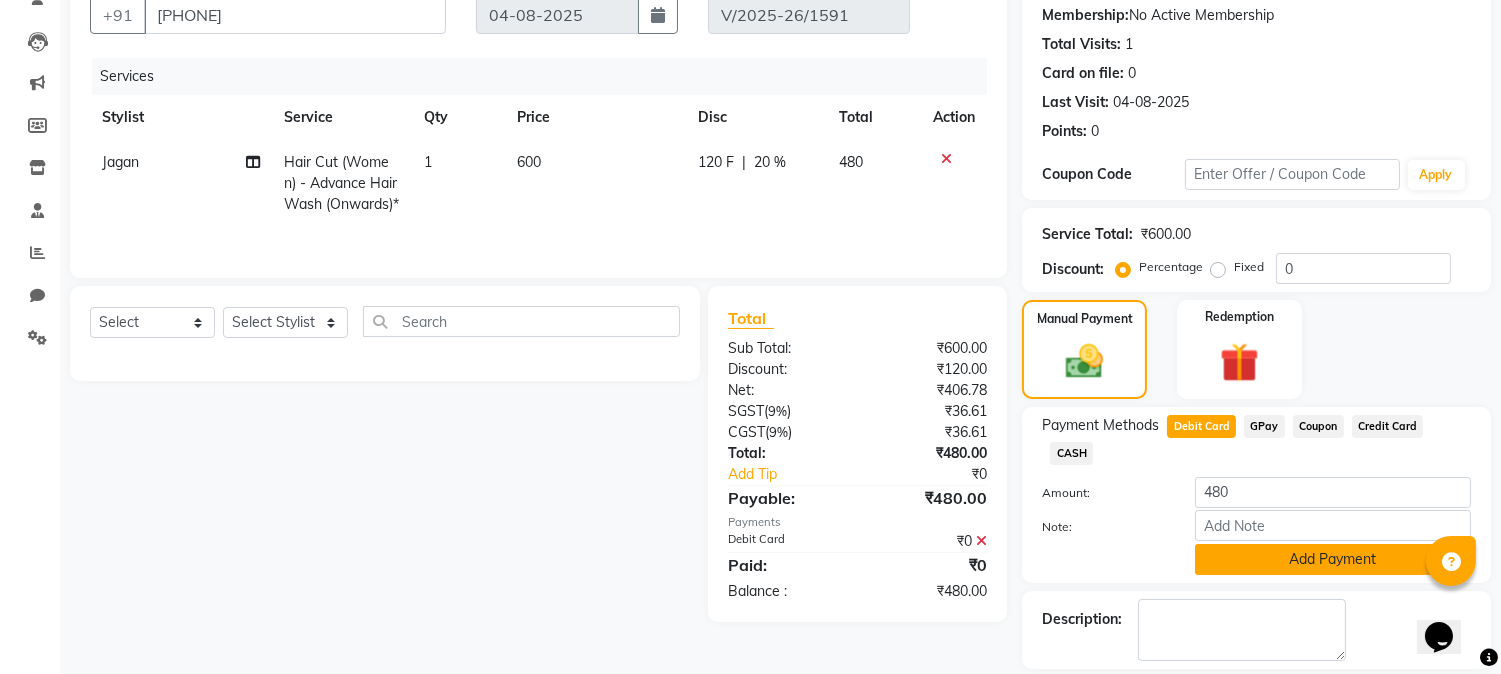 click on "Add Payment" 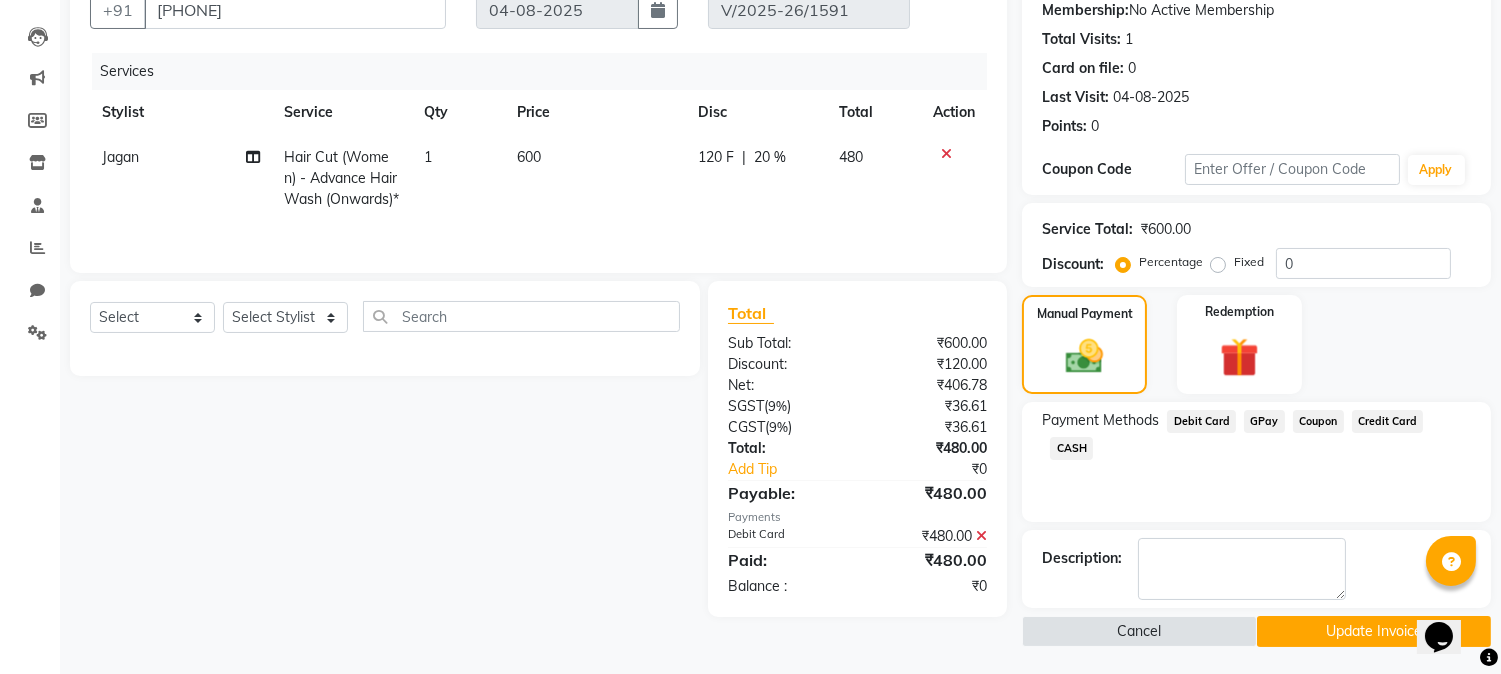 scroll, scrollTop: 196, scrollLeft: 0, axis: vertical 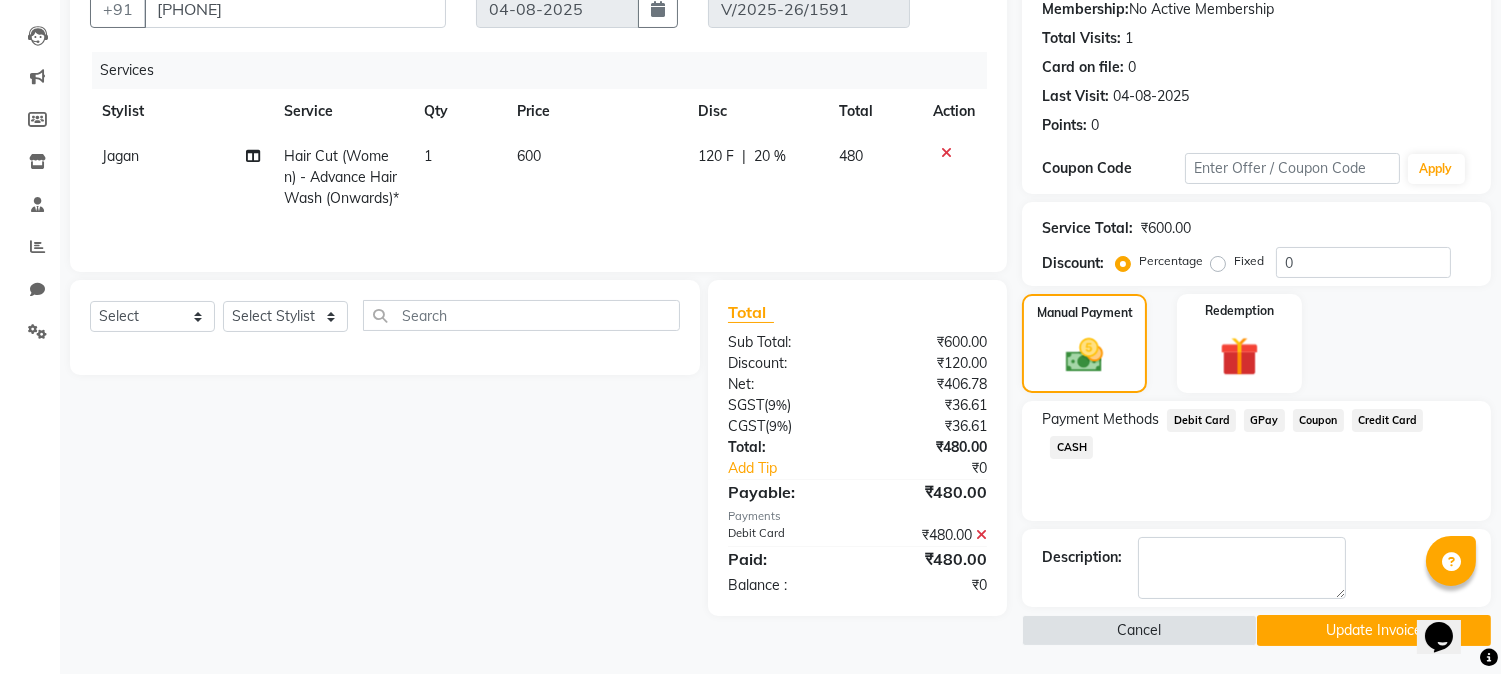 click on "Update Invoice" 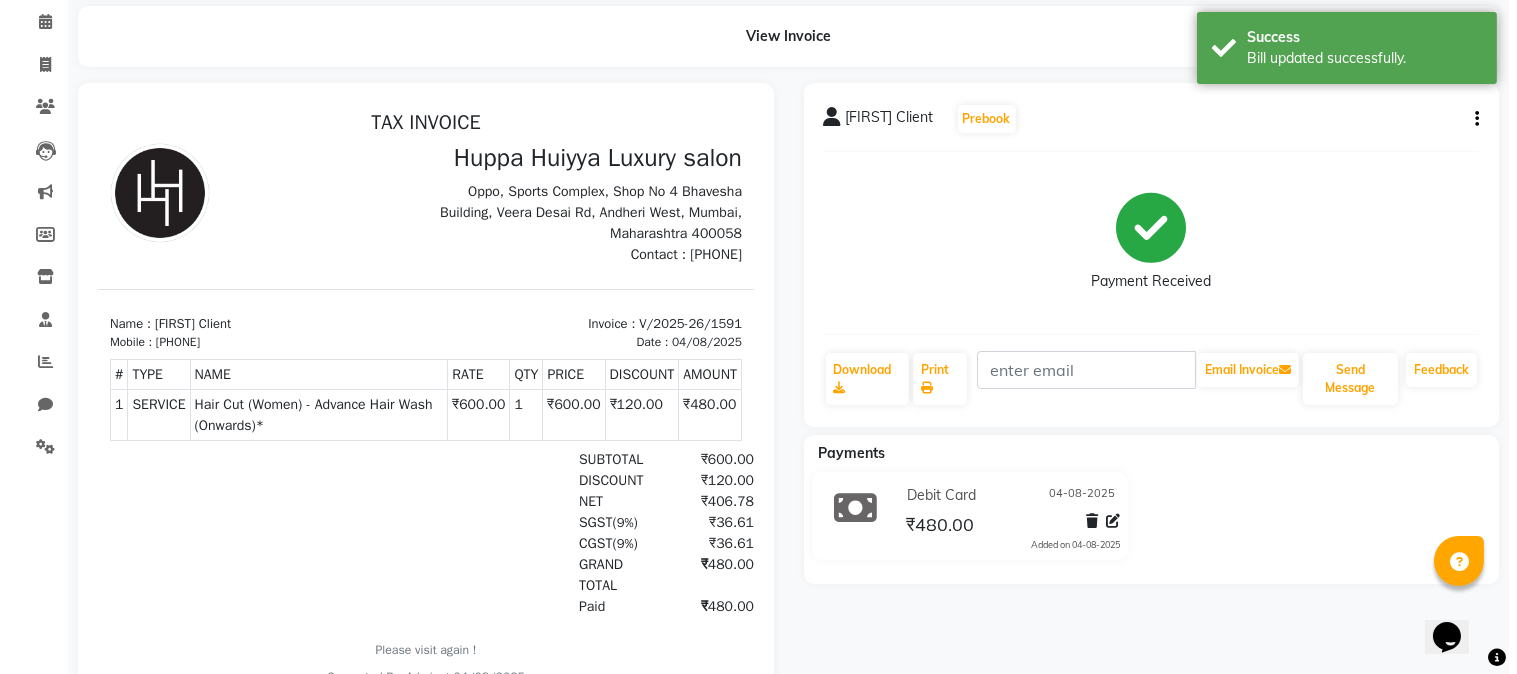 scroll, scrollTop: 0, scrollLeft: 0, axis: both 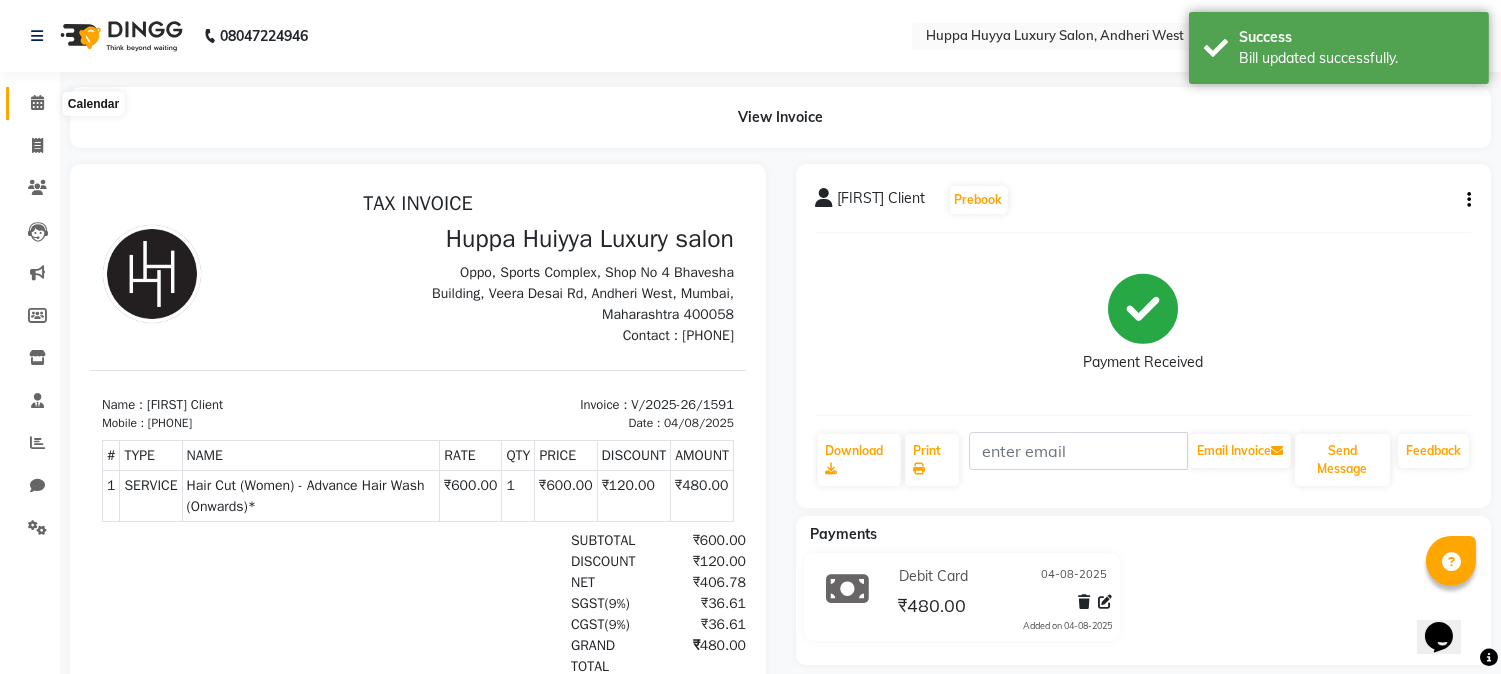 click 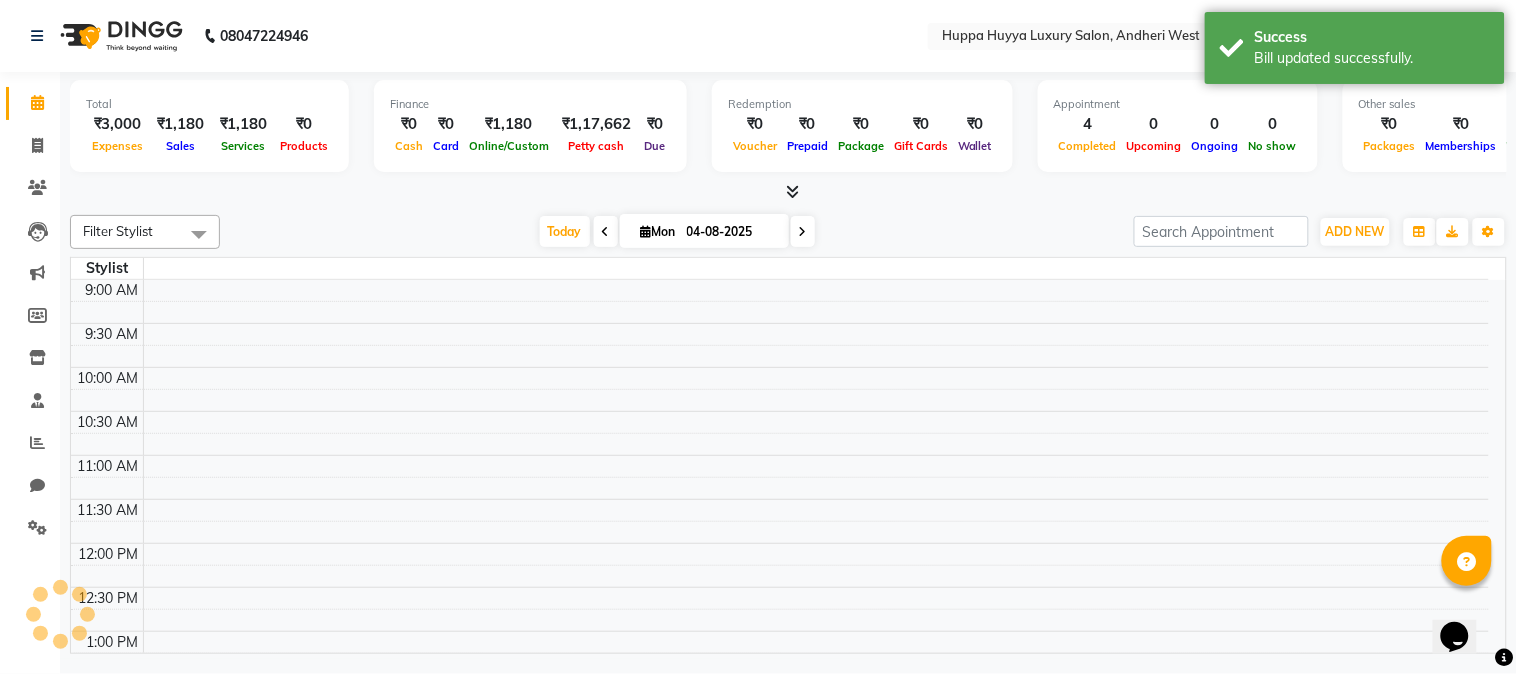 scroll, scrollTop: 0, scrollLeft: 0, axis: both 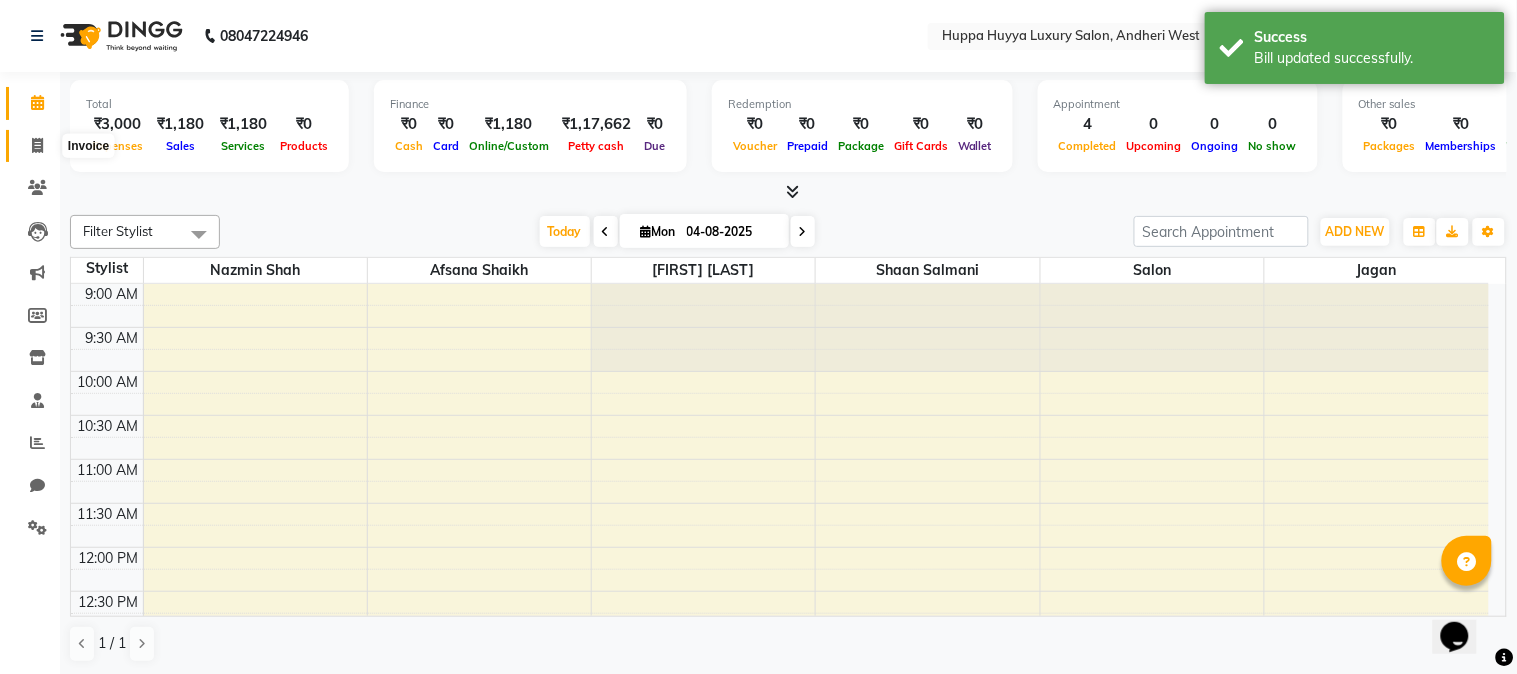 click 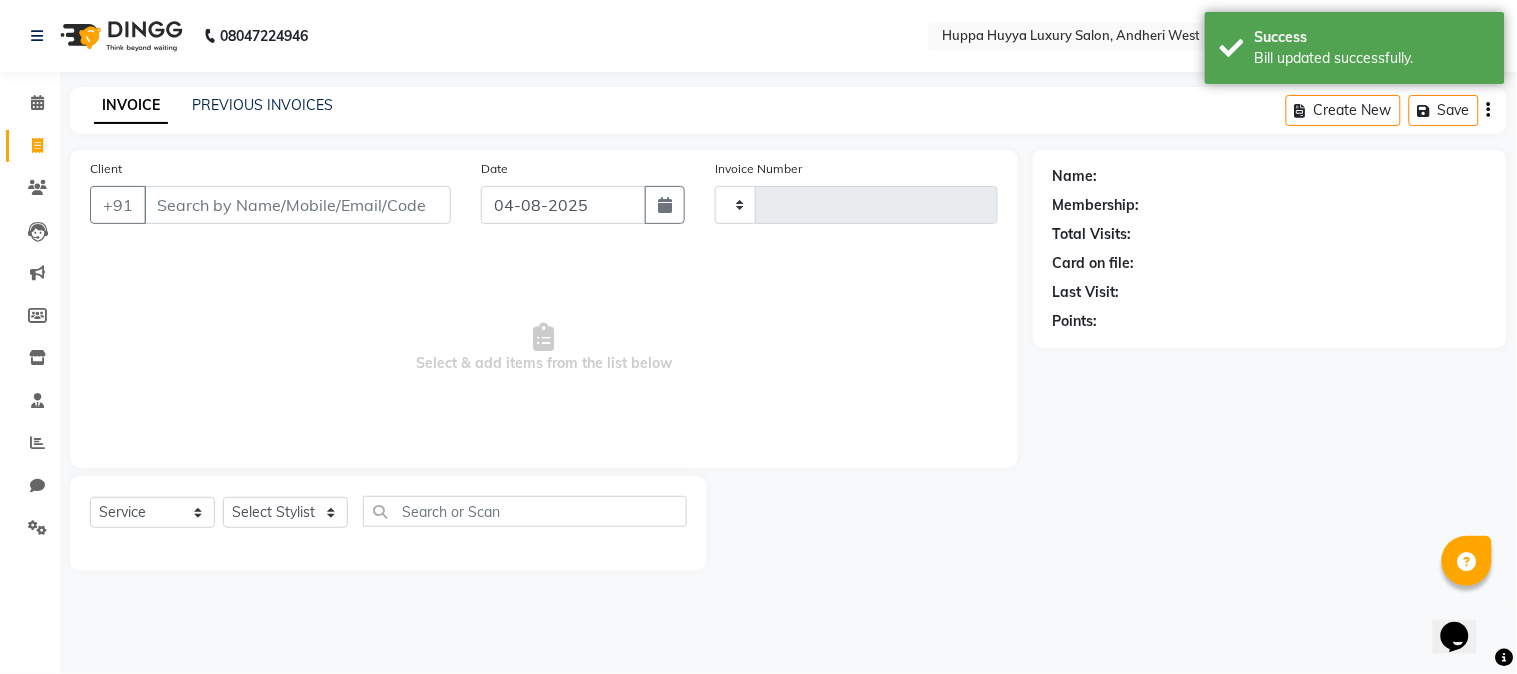 type on "1592" 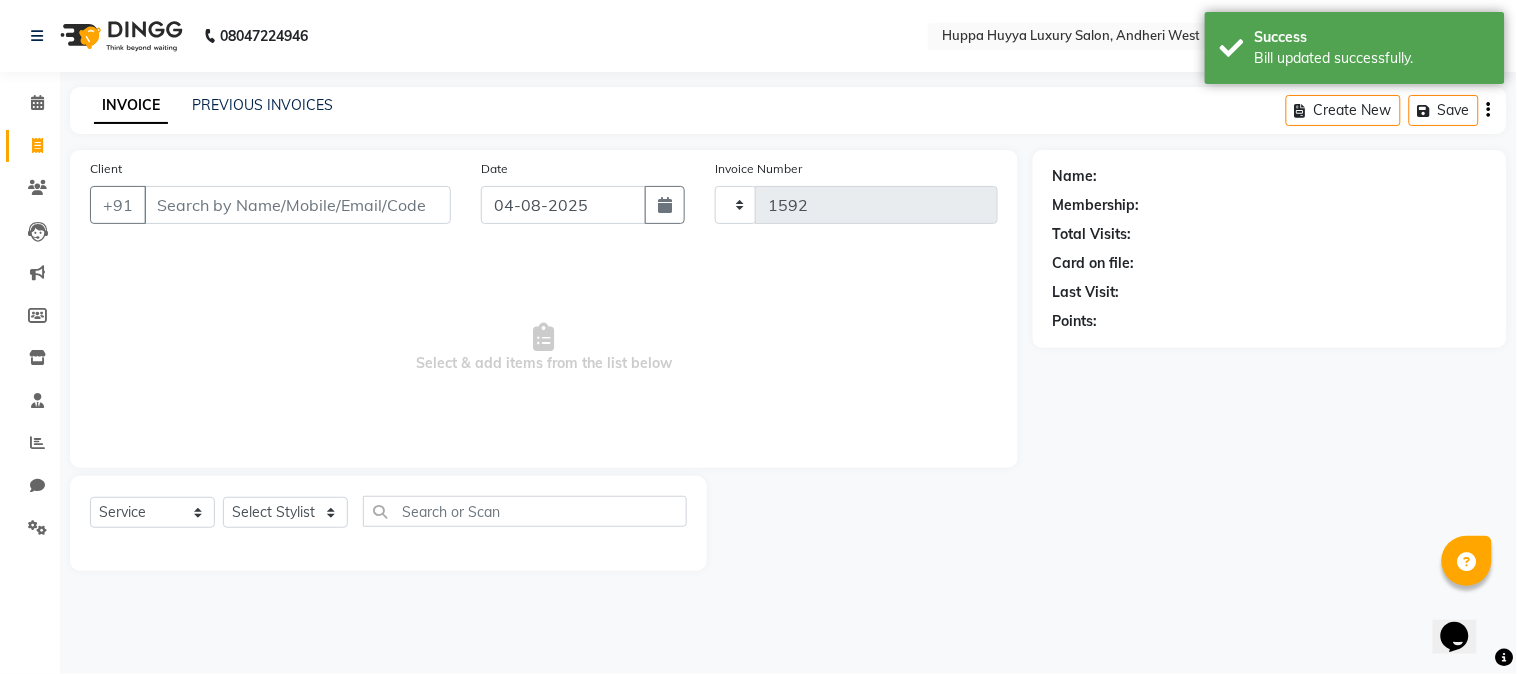 select on "7752" 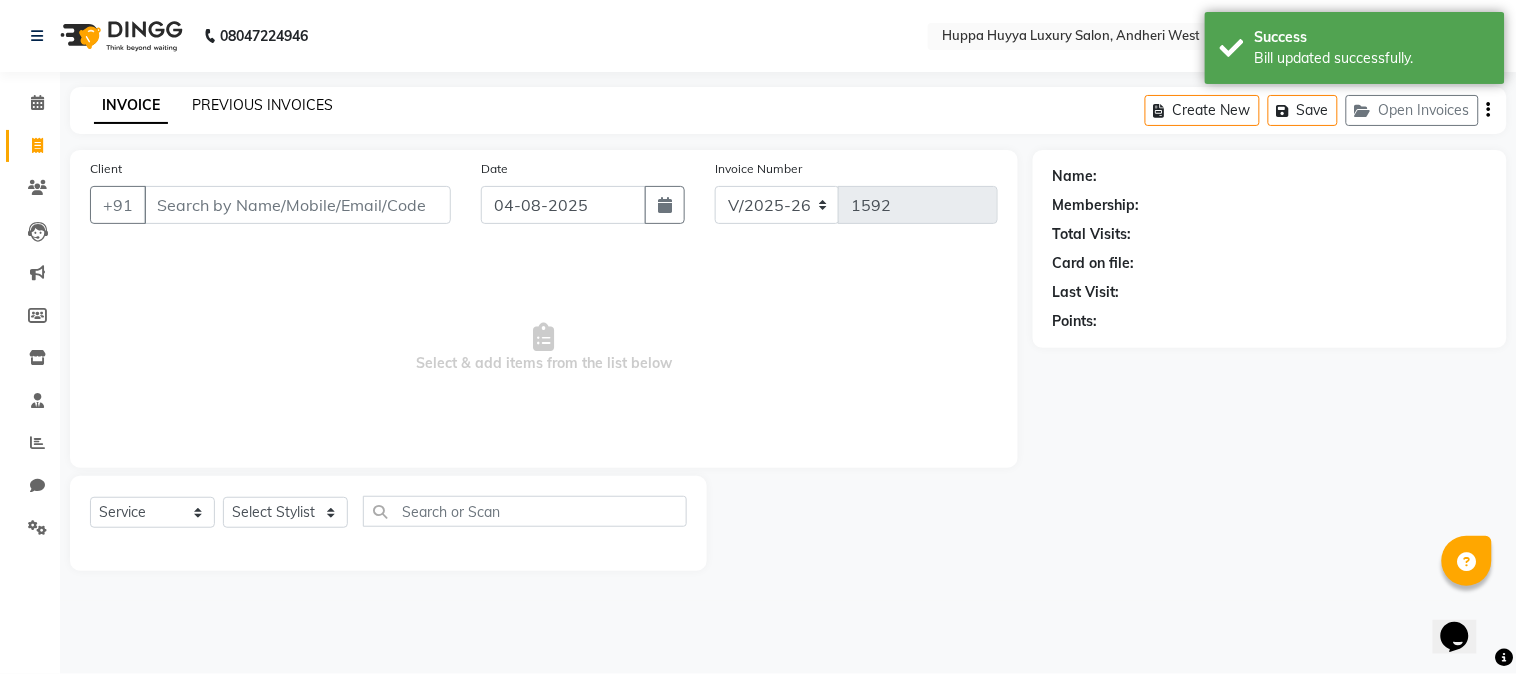 click on "PREVIOUS INVOICES" 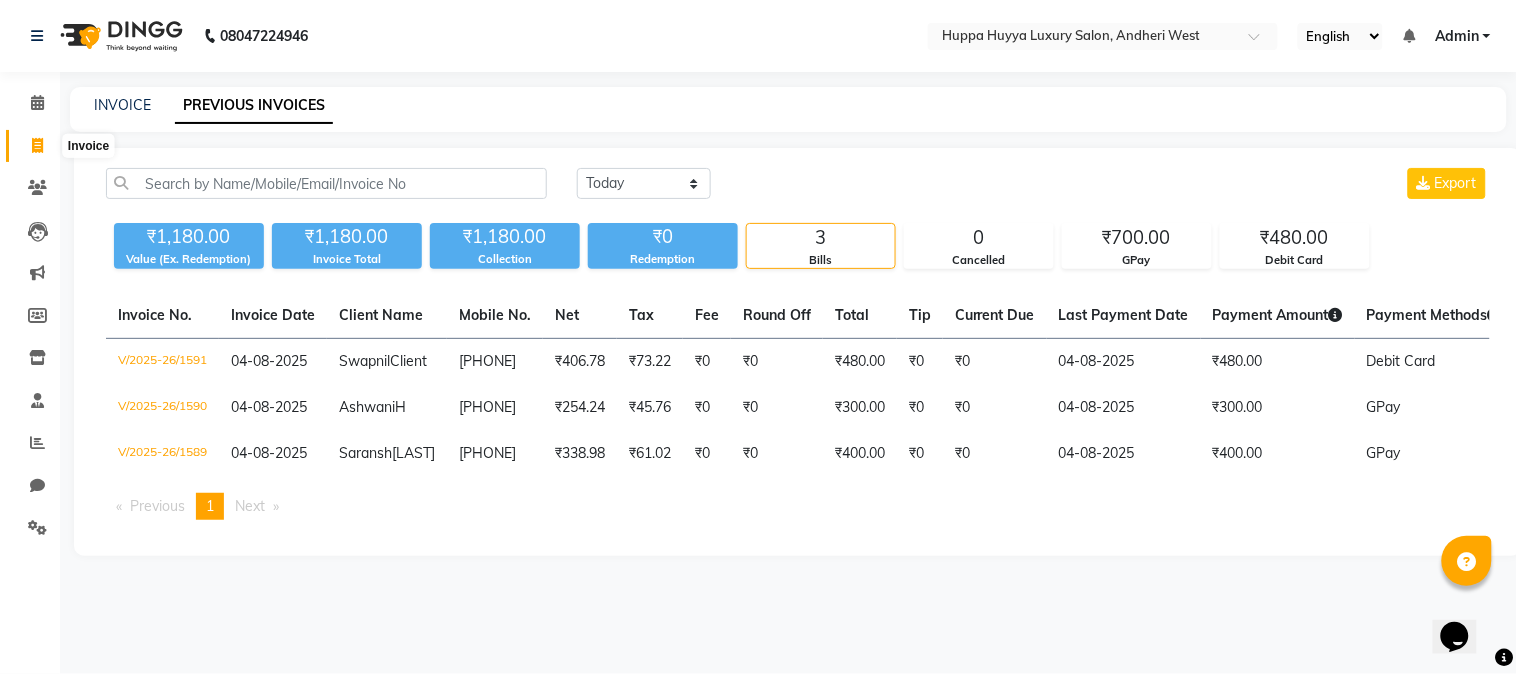 click 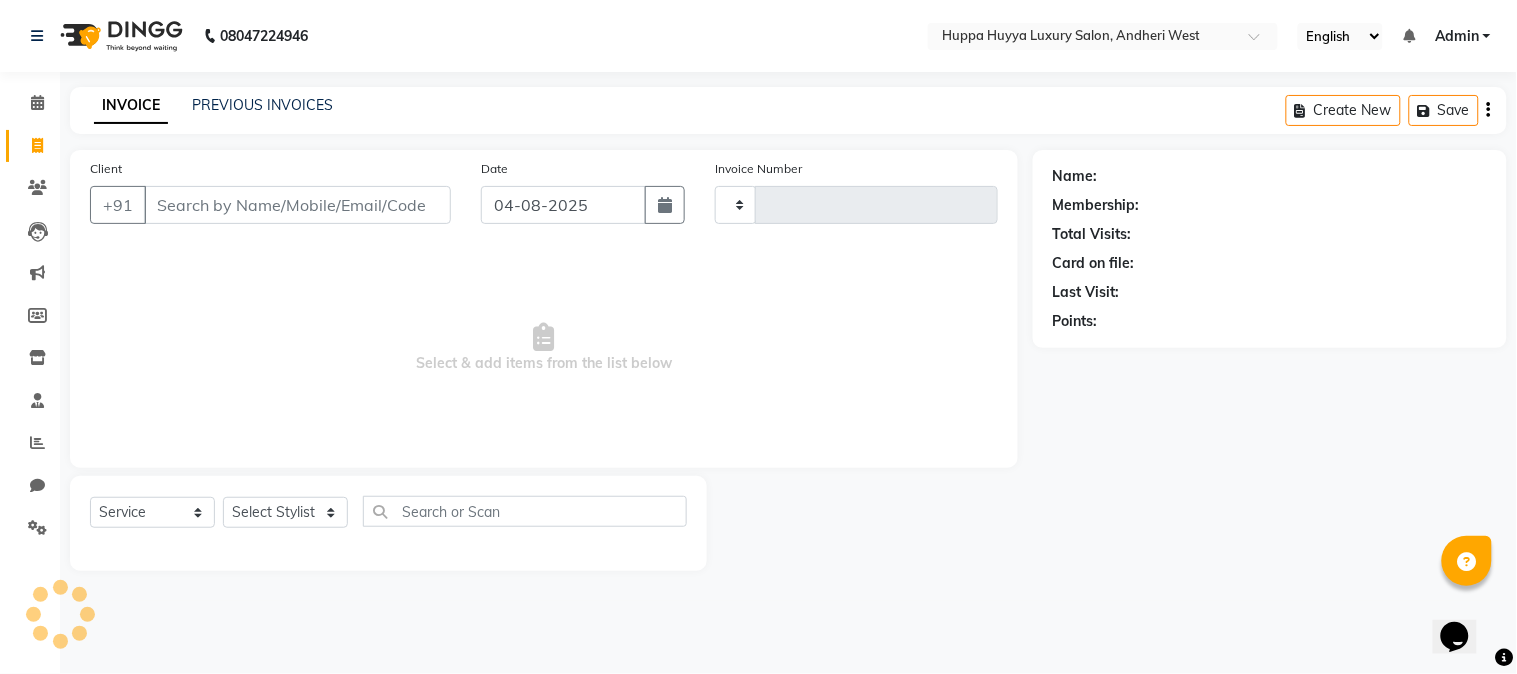 type on "1592" 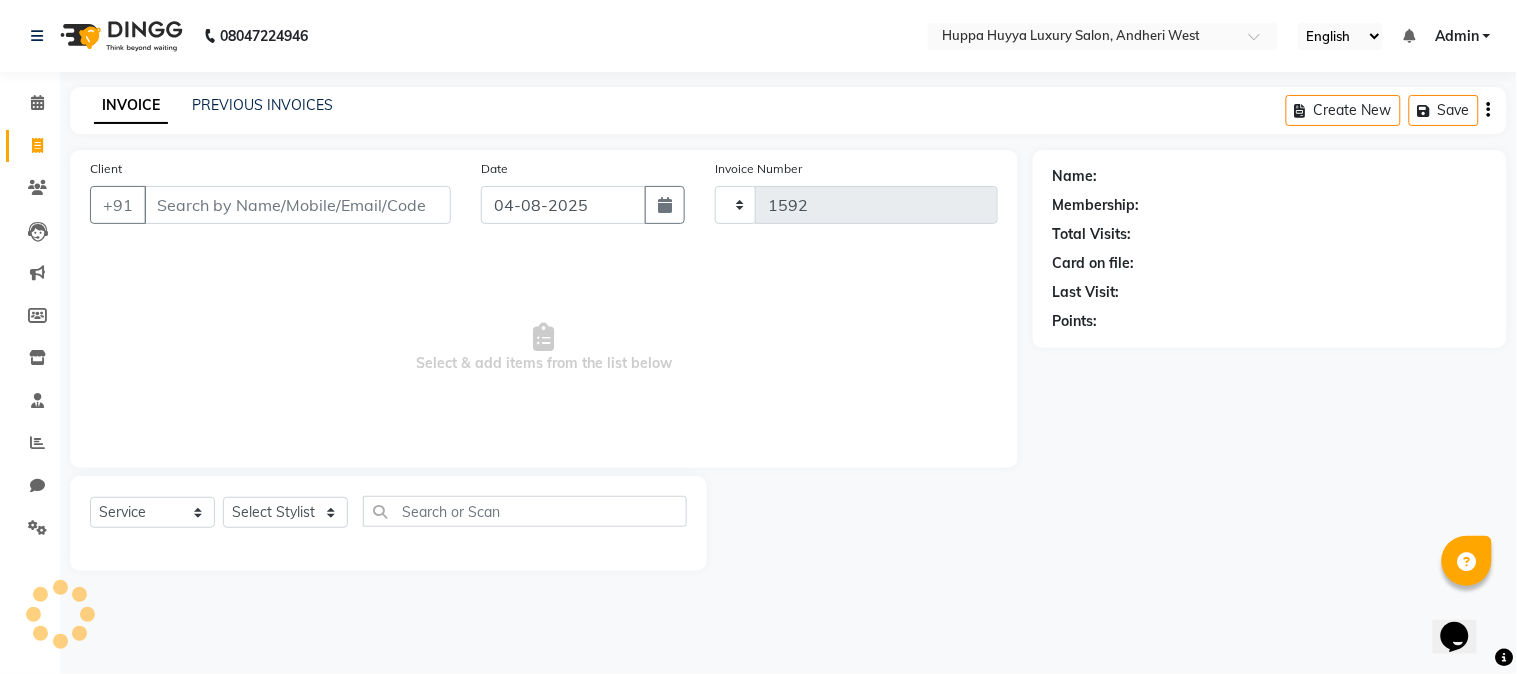 select on "7752" 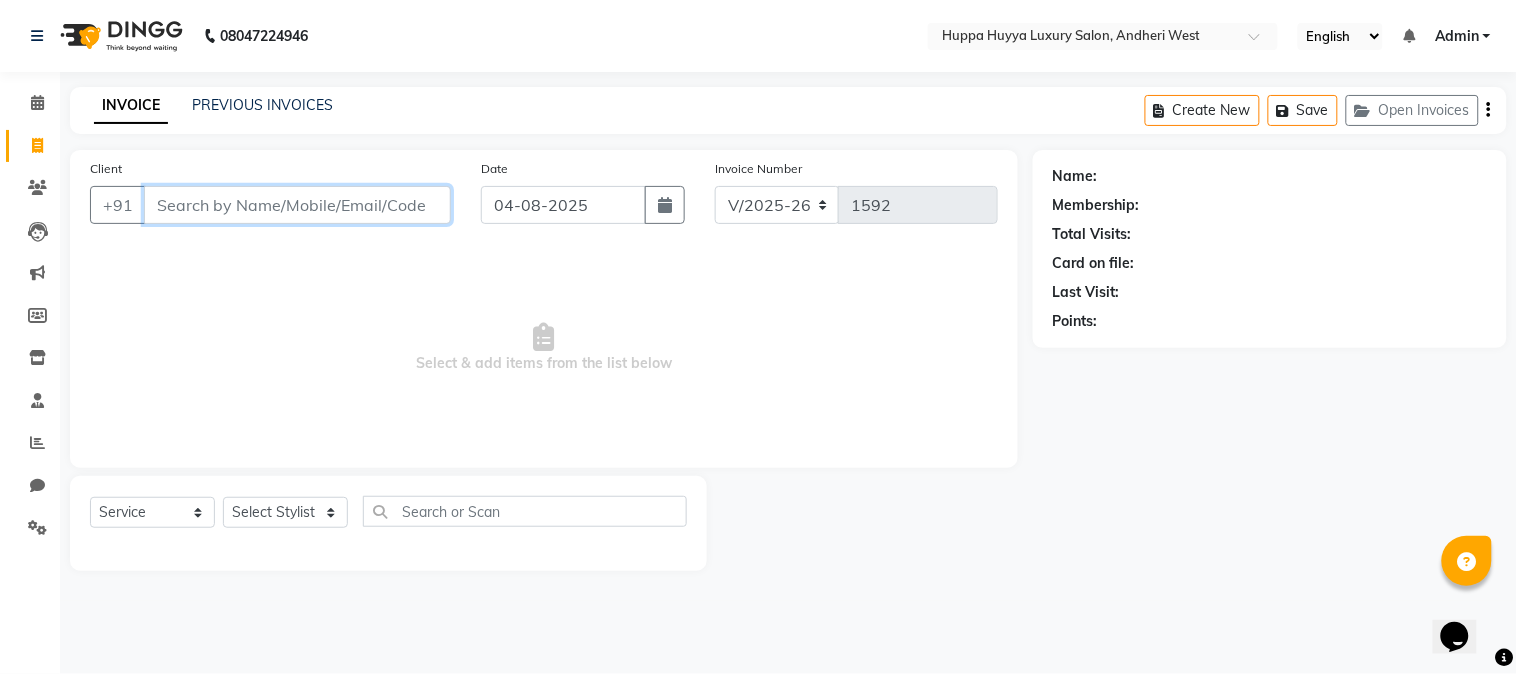 click on "Client" at bounding box center [297, 205] 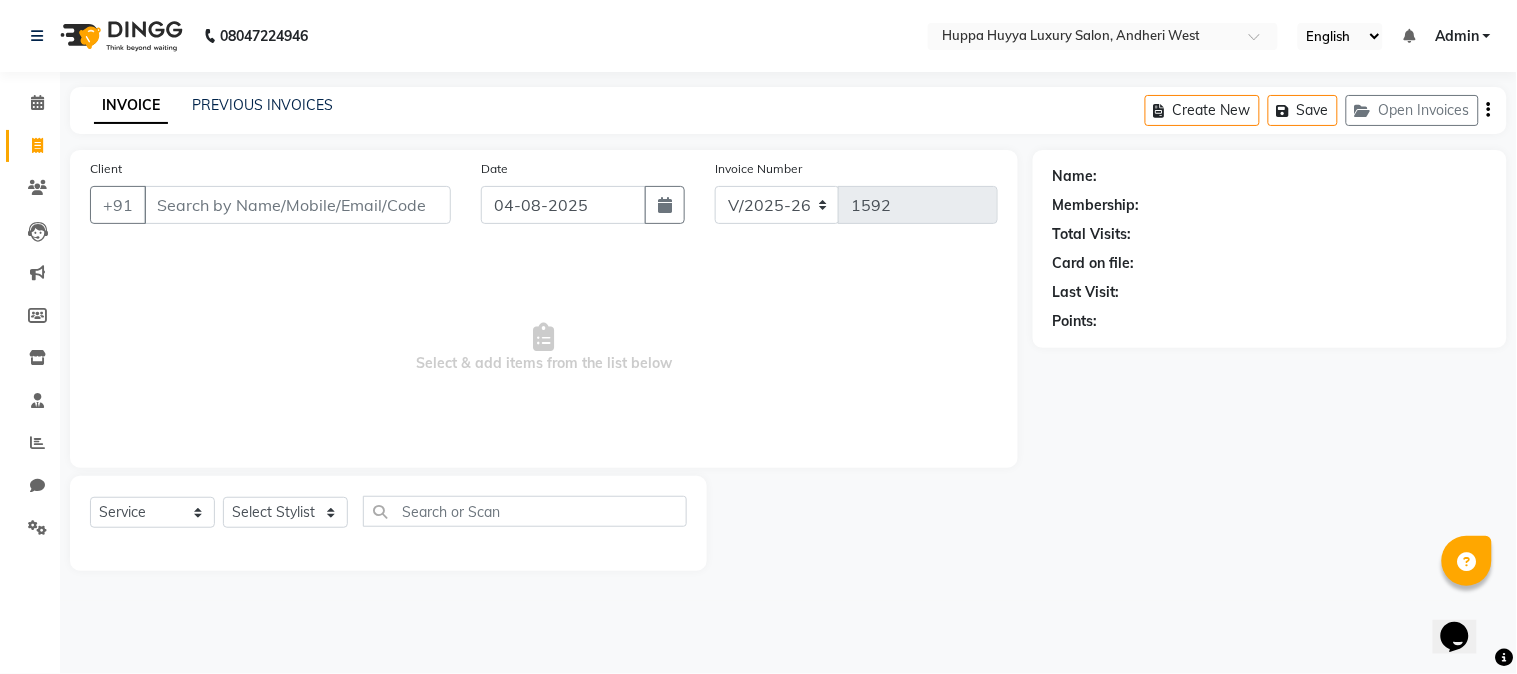 click on "PREVIOUS INVOICES" 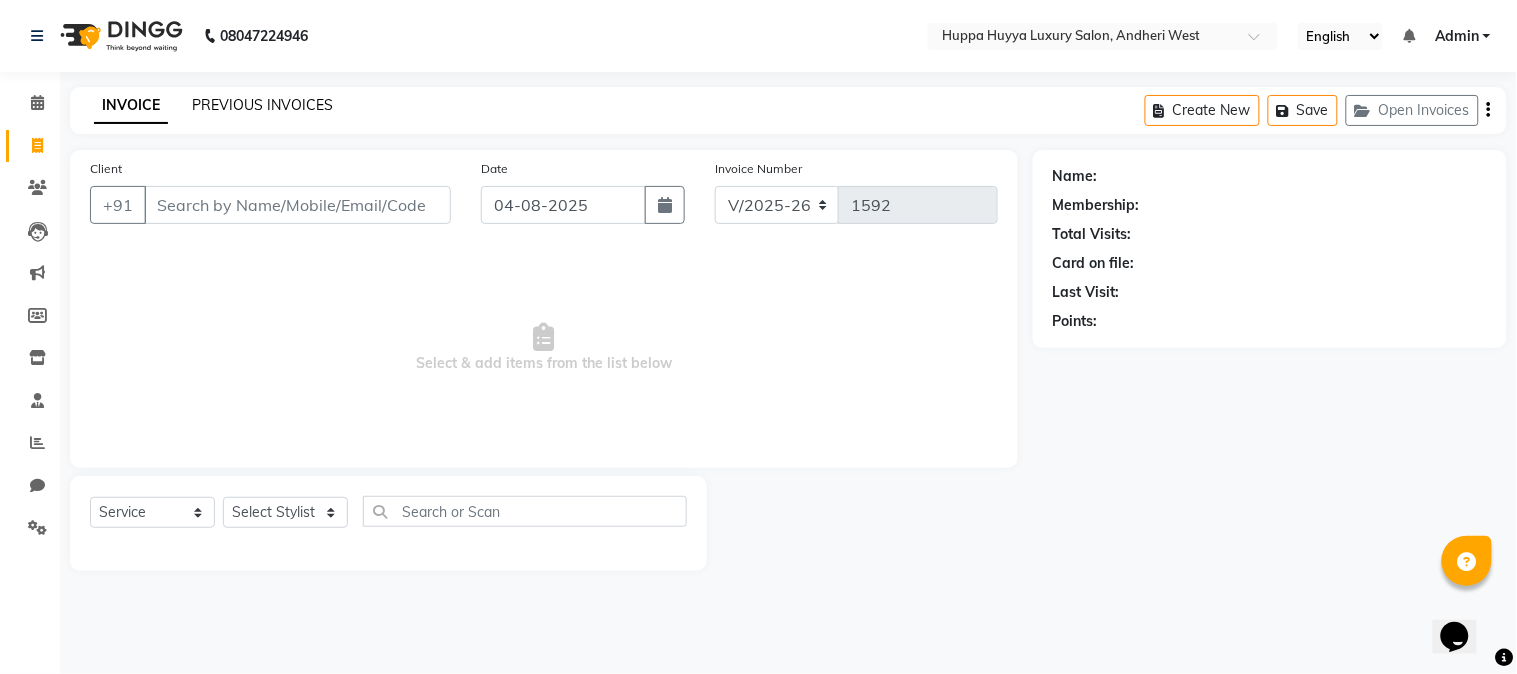 click on "PREVIOUS INVOICES" 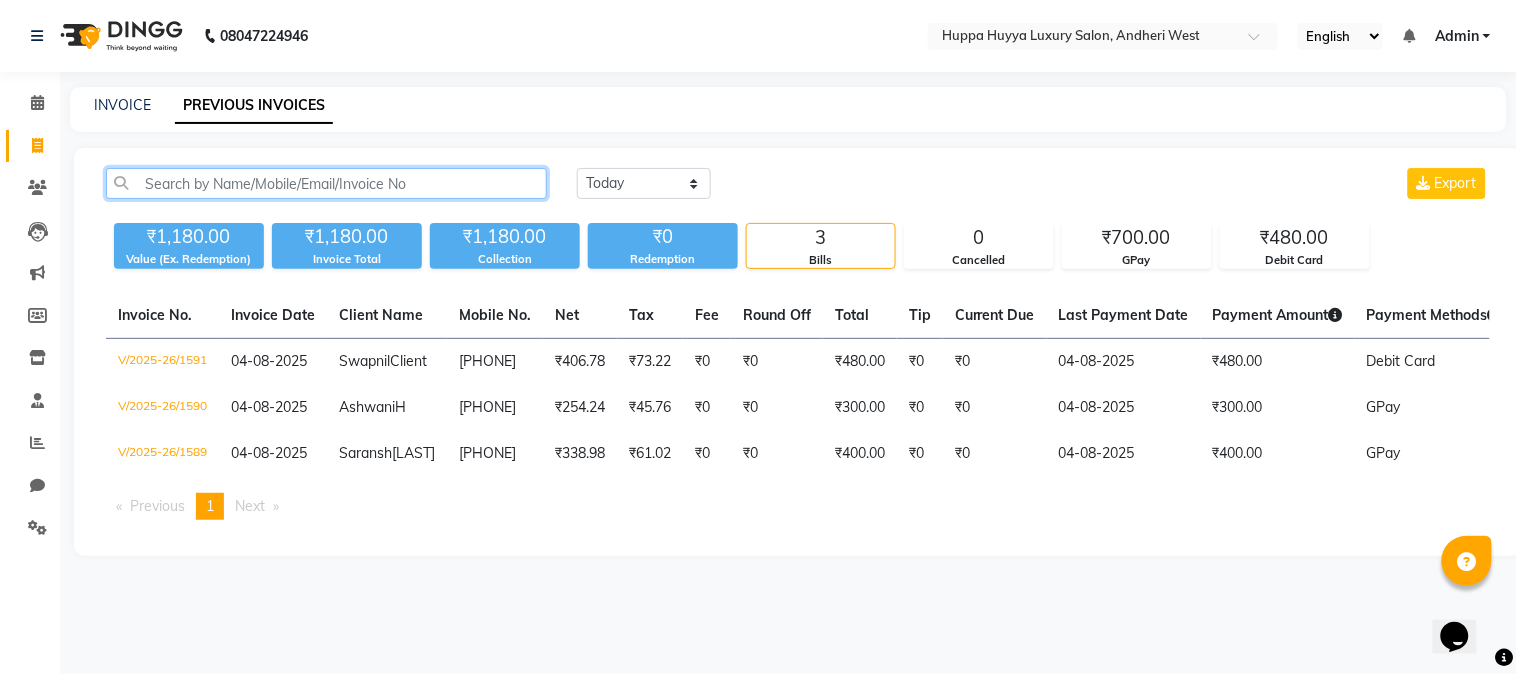 click 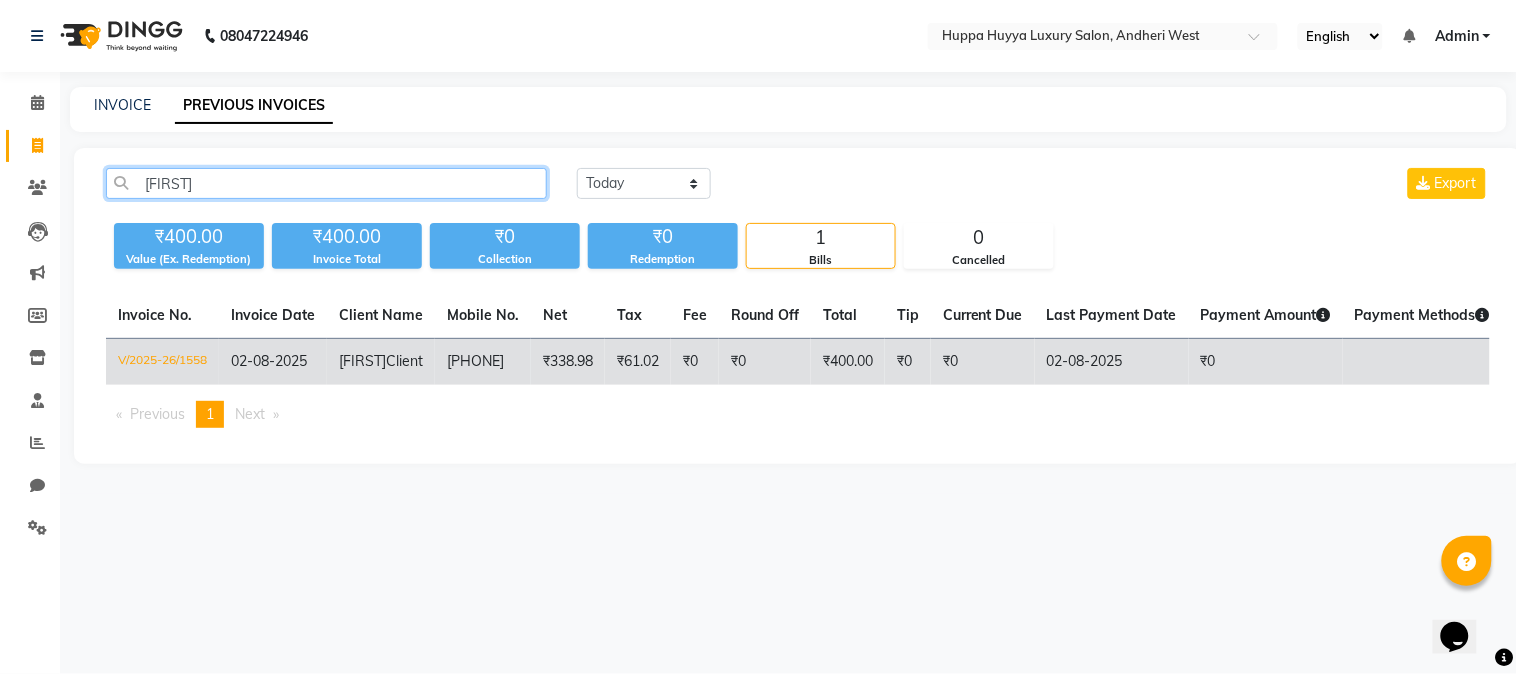 type on "sudes" 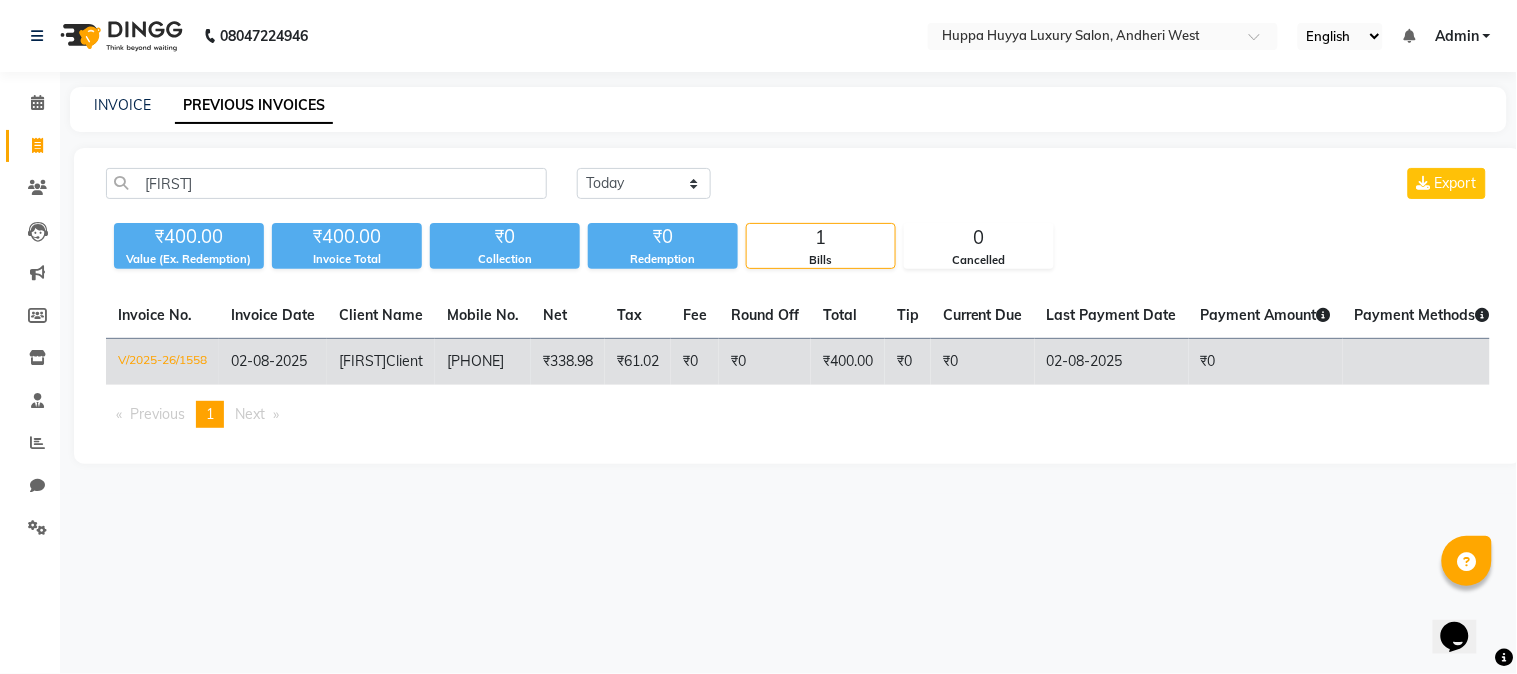 click on "₹0" 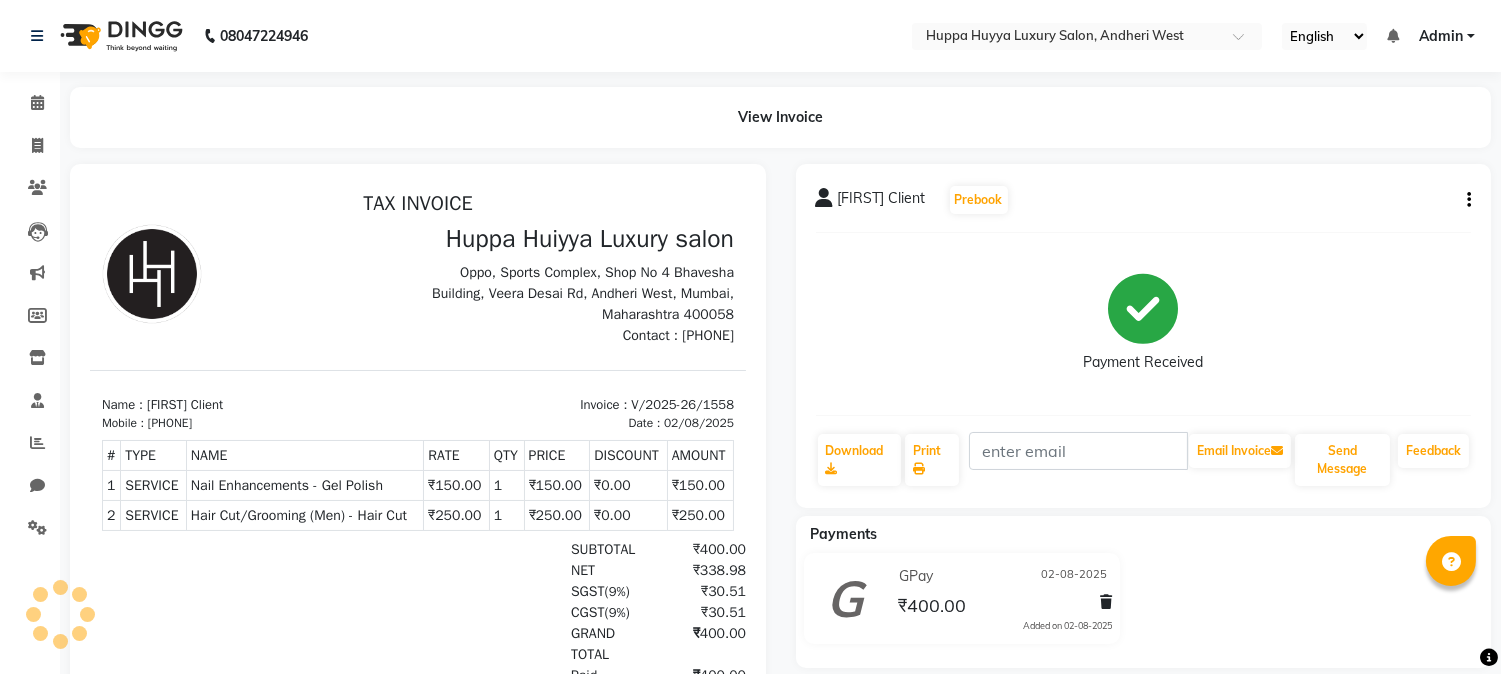 scroll, scrollTop: 0, scrollLeft: 0, axis: both 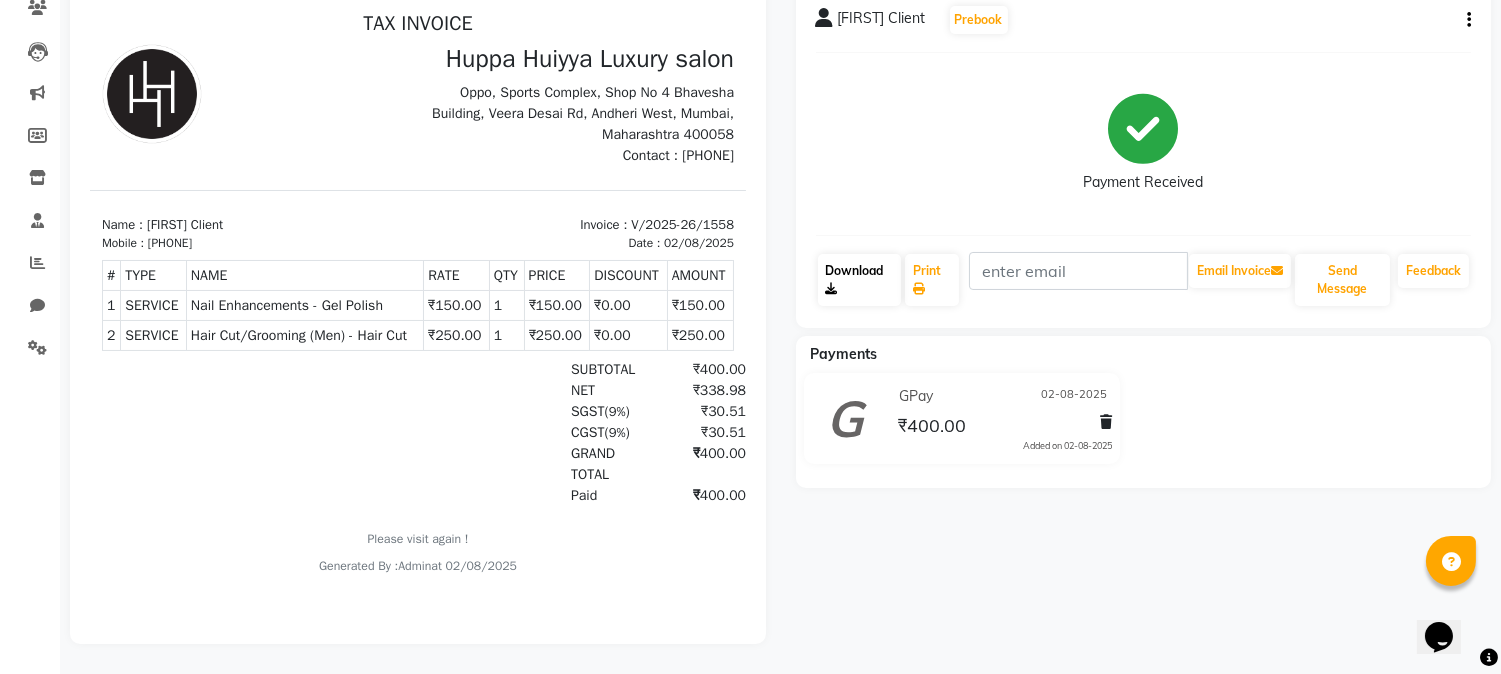 click on "Download" 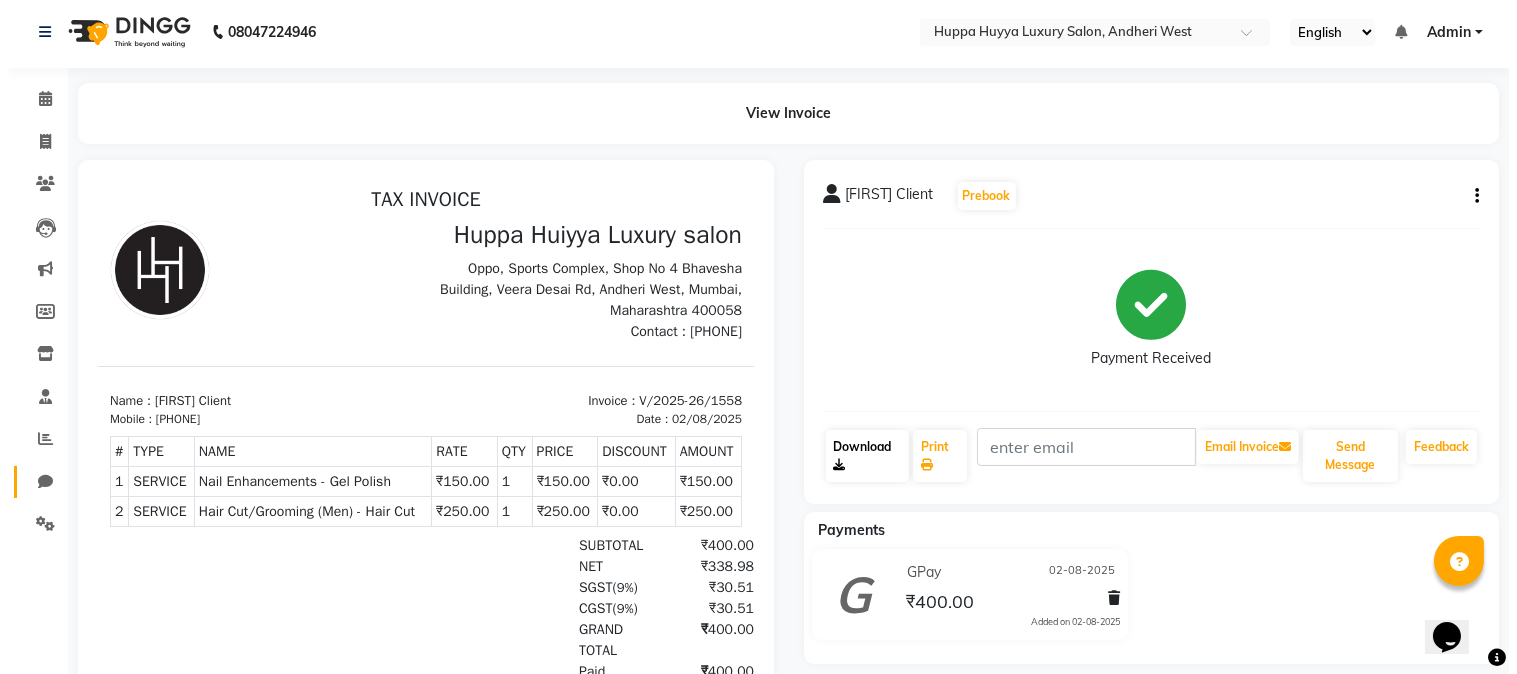 scroll, scrollTop: 0, scrollLeft: 0, axis: both 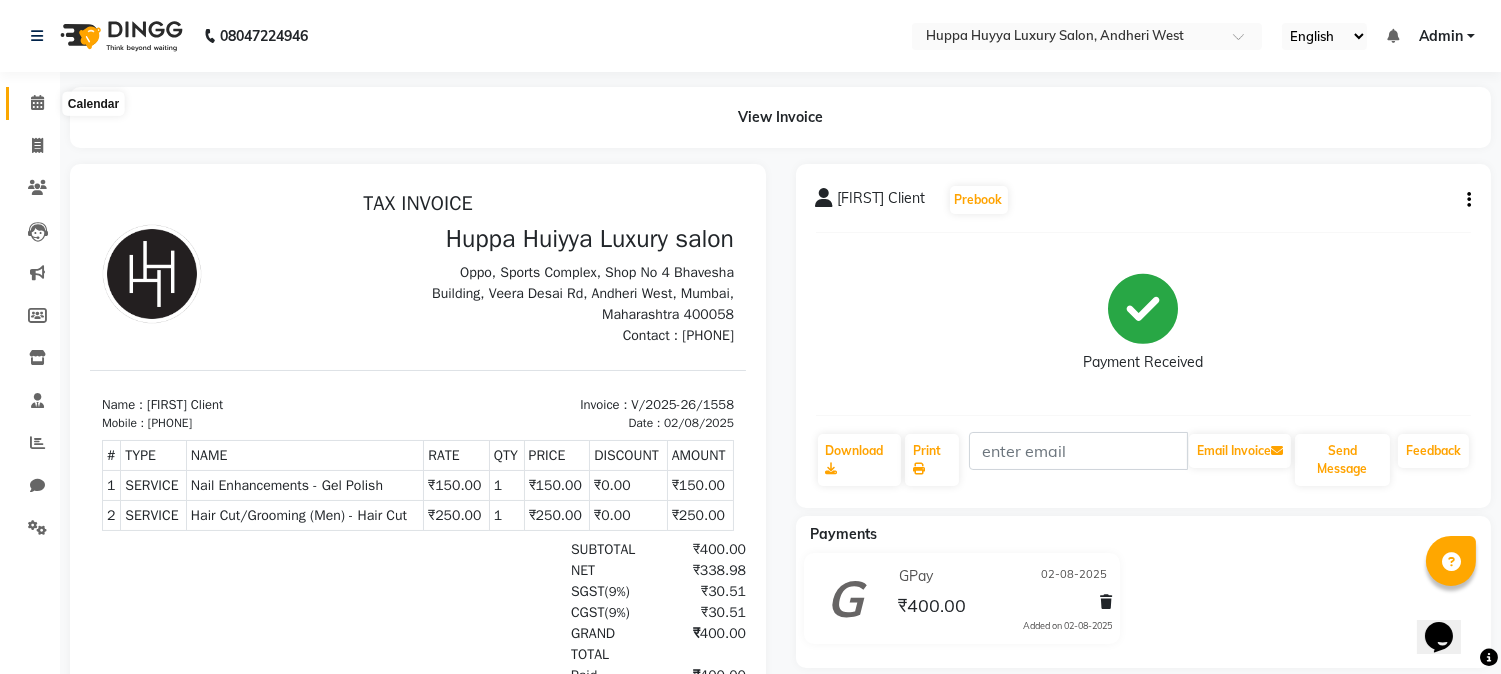 click 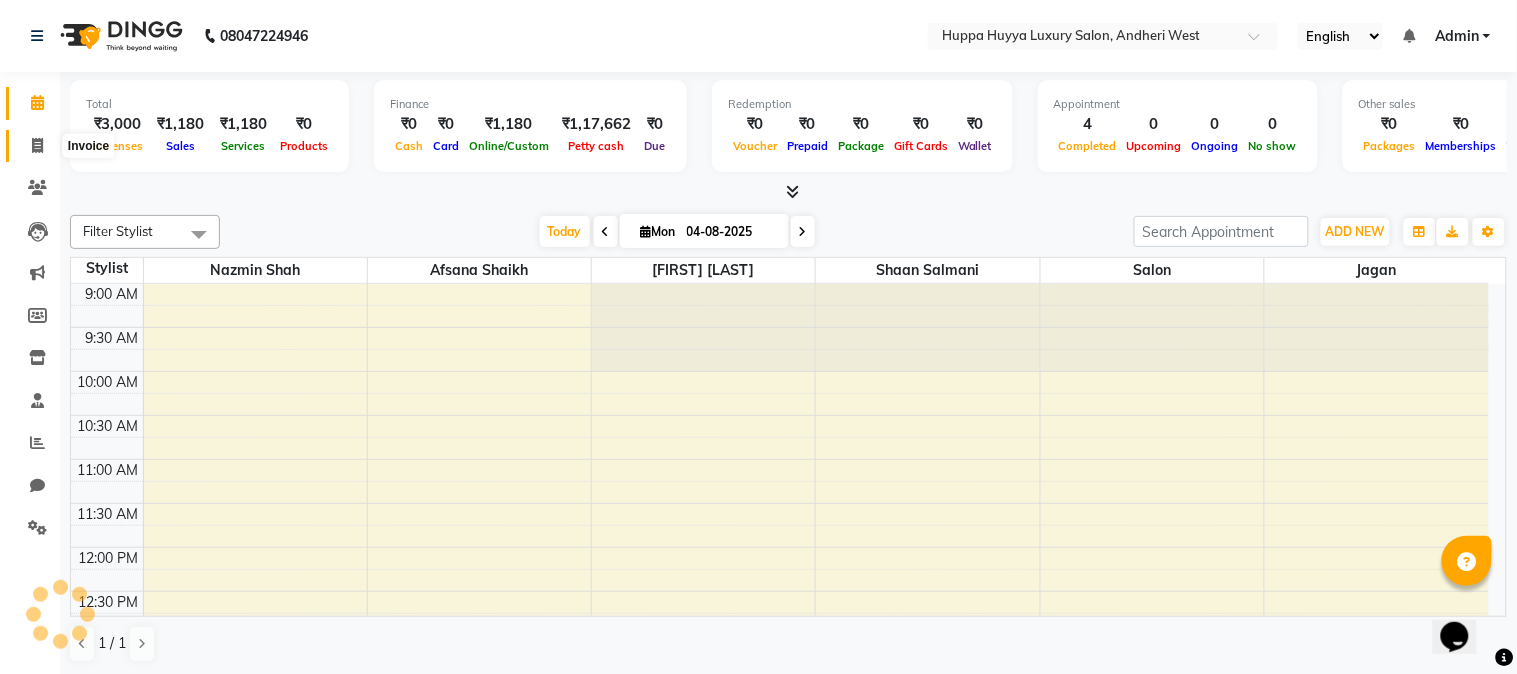 scroll, scrollTop: 0, scrollLeft: 0, axis: both 